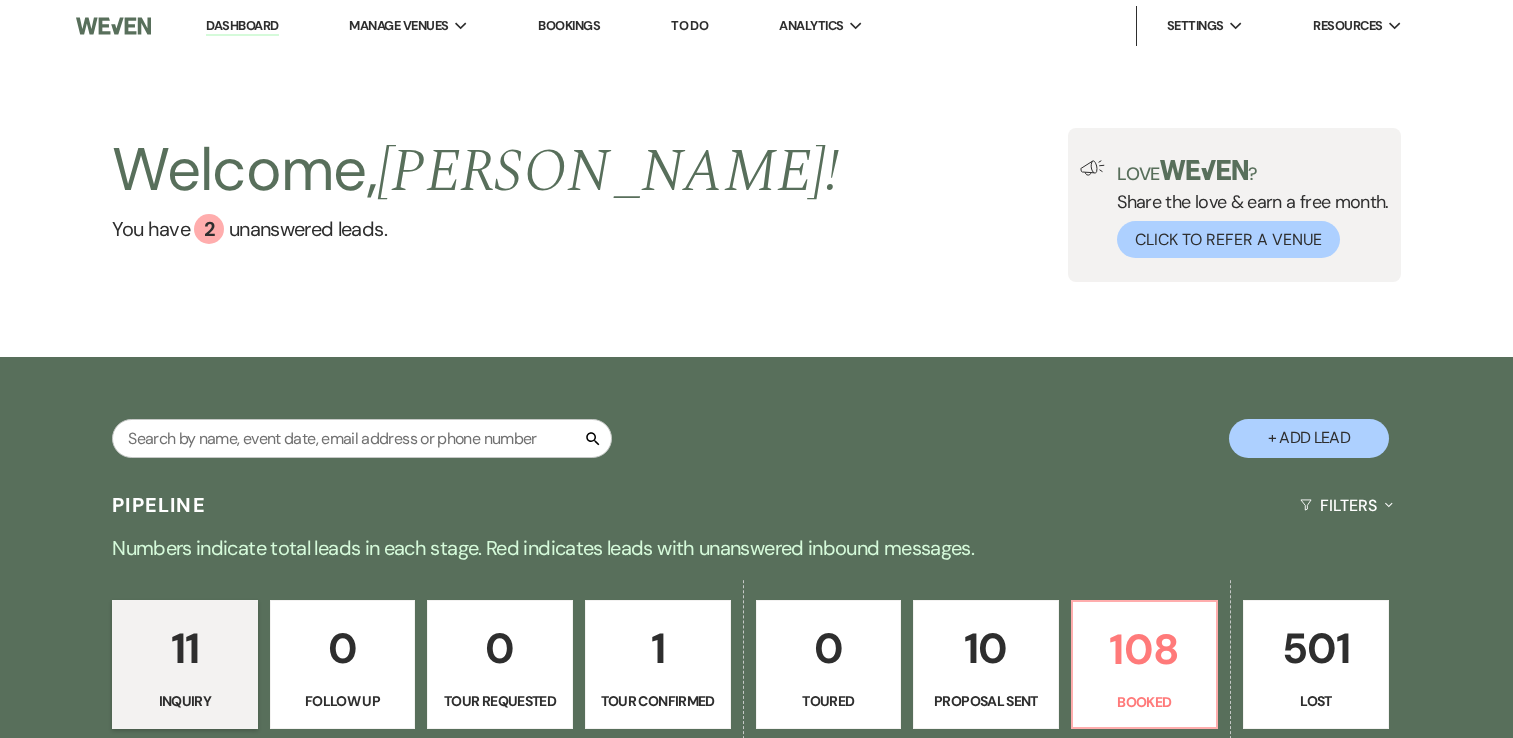 scroll, scrollTop: 0, scrollLeft: 0, axis: both 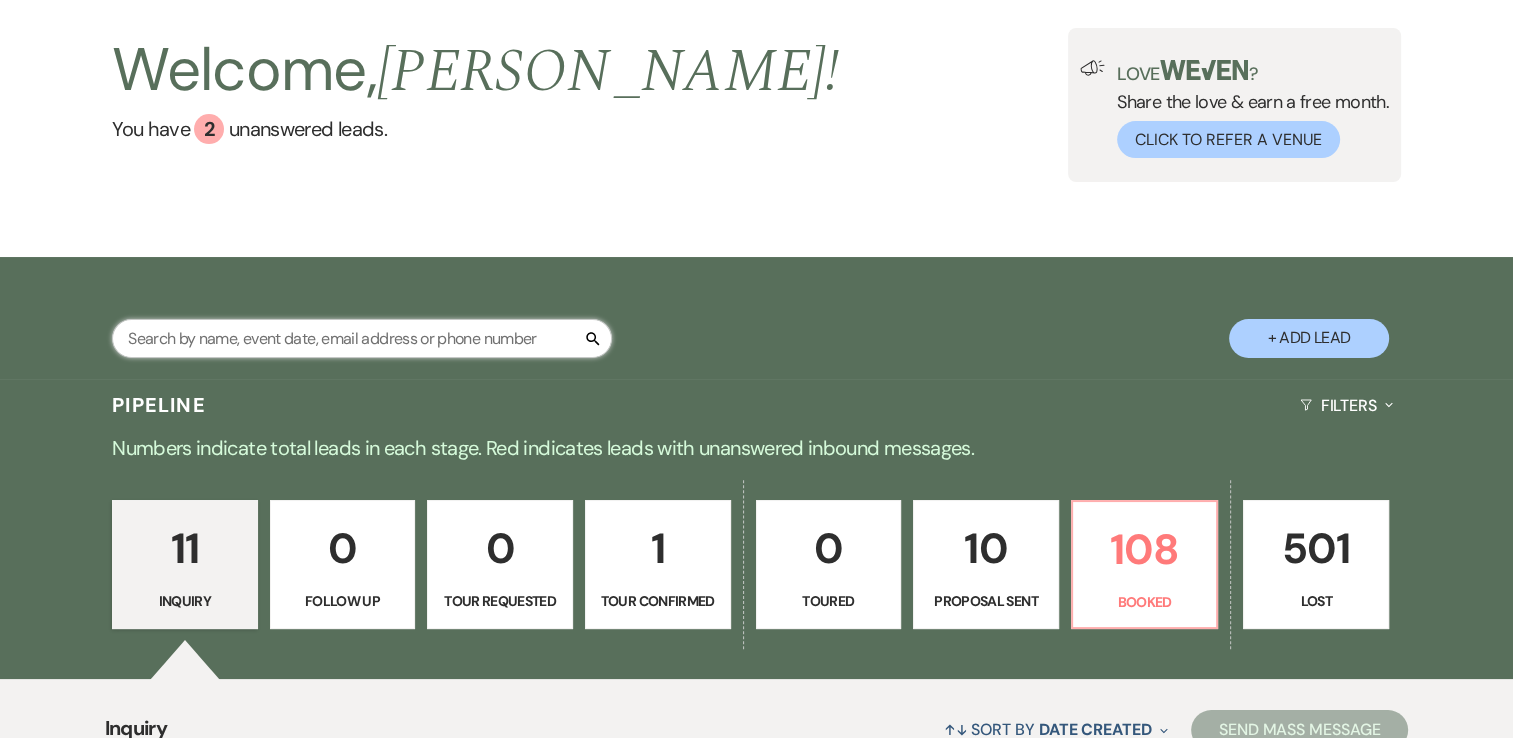 click at bounding box center [362, 338] 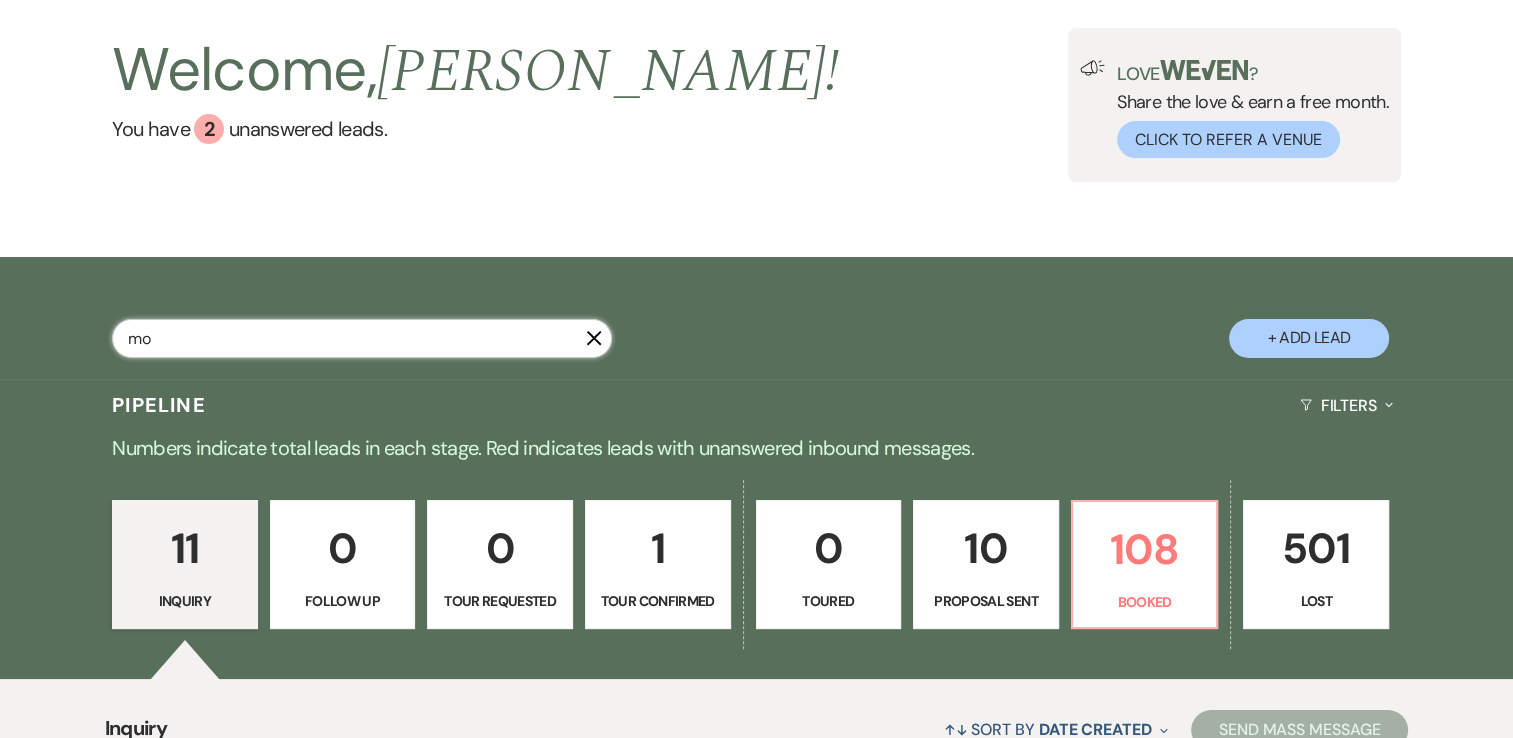 type on "mor" 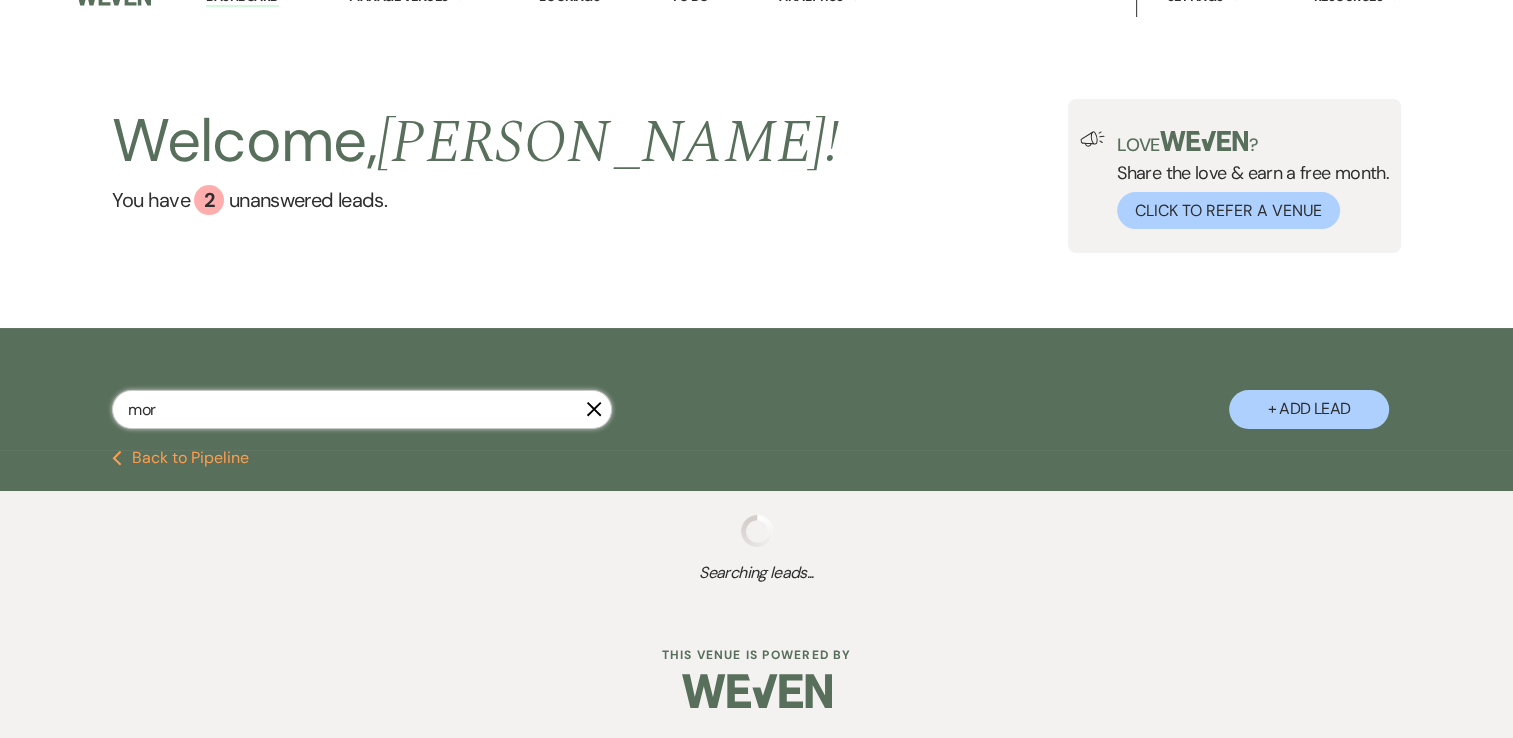 select on "8" 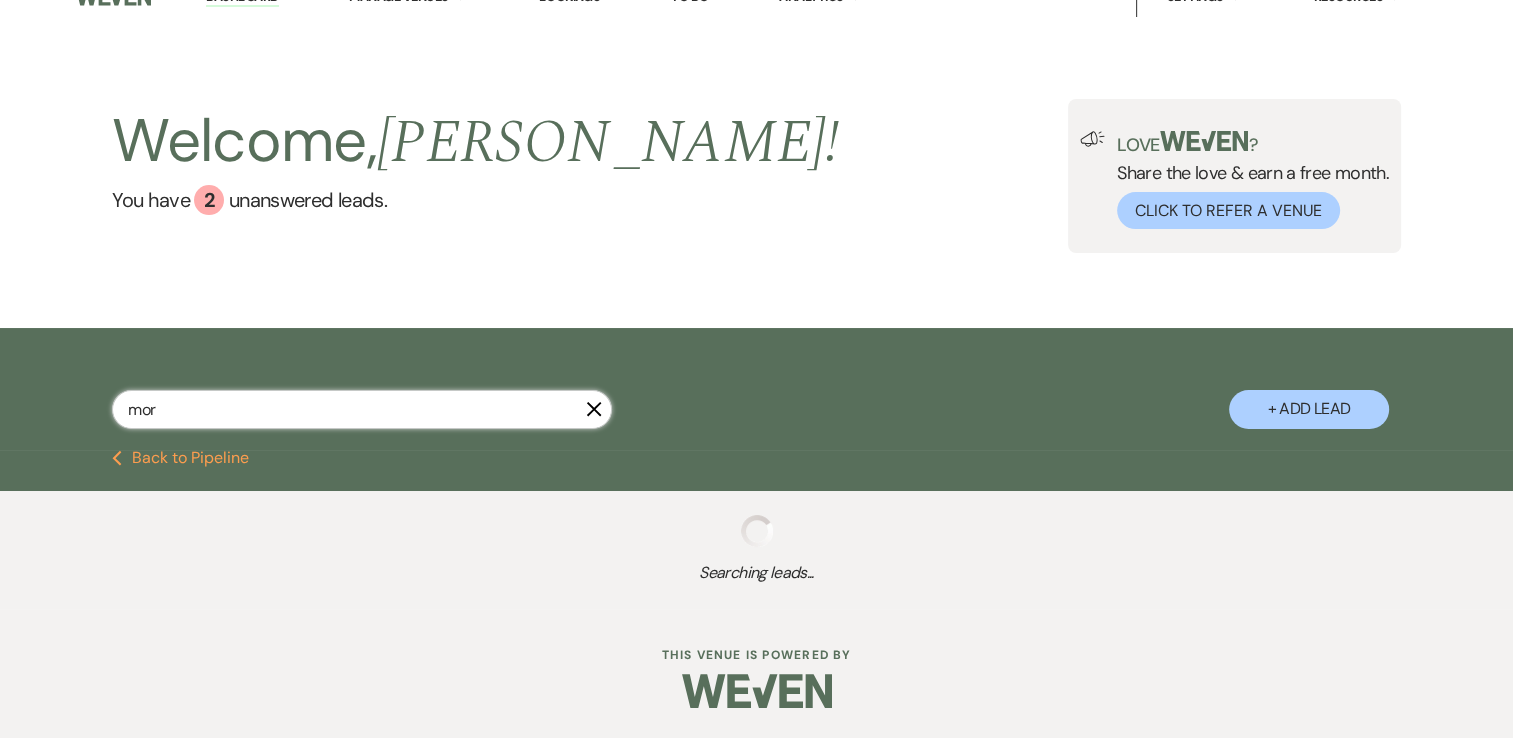select on "5" 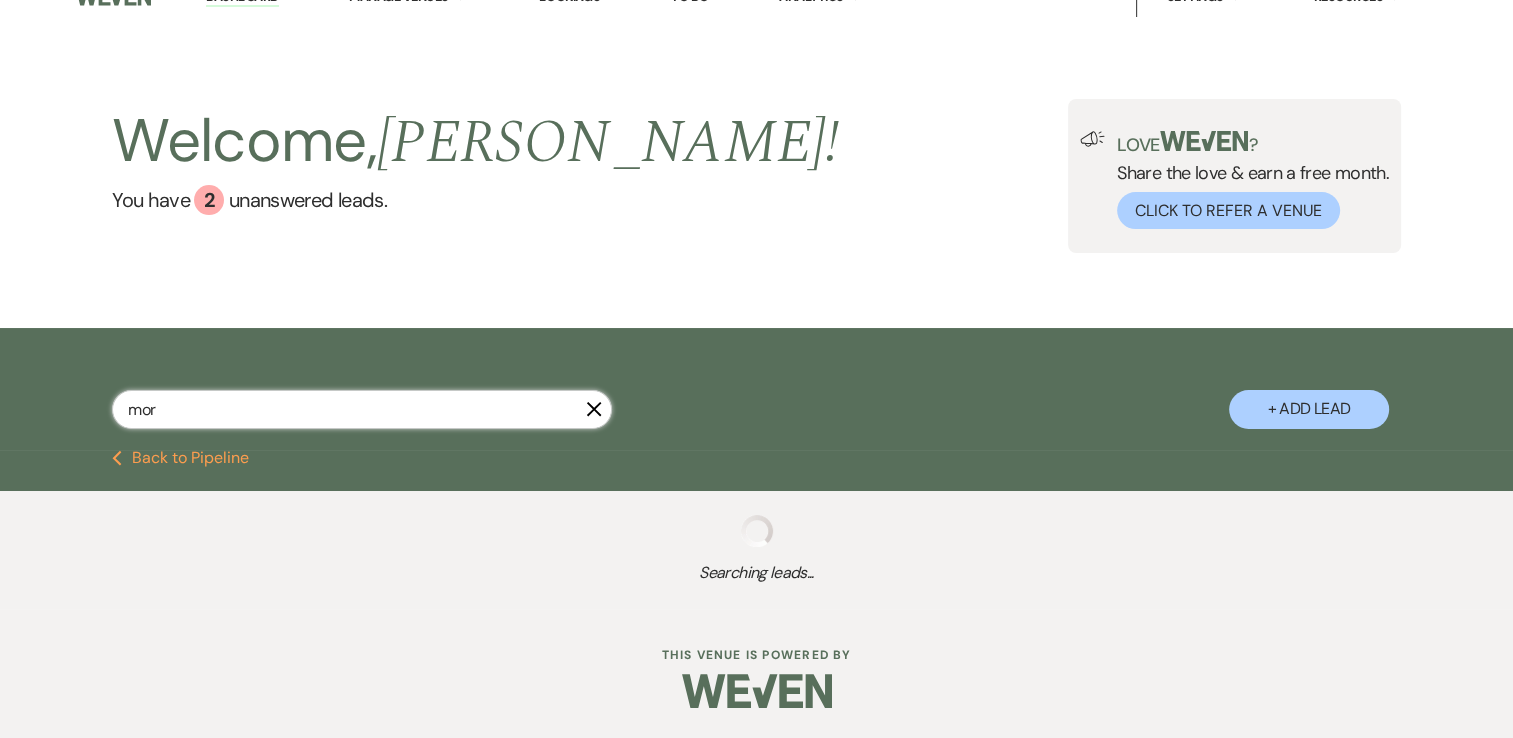 select on "8" 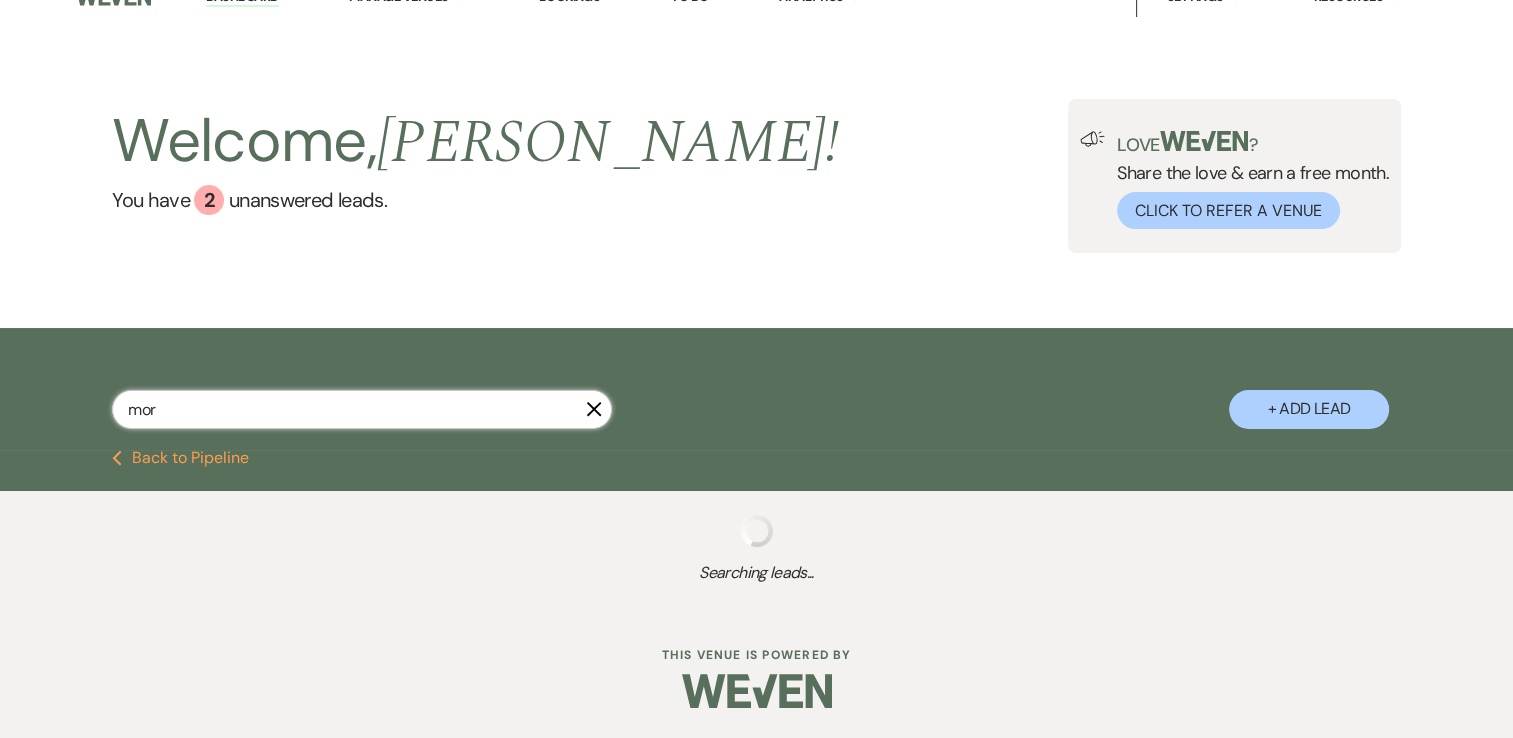 select on "5" 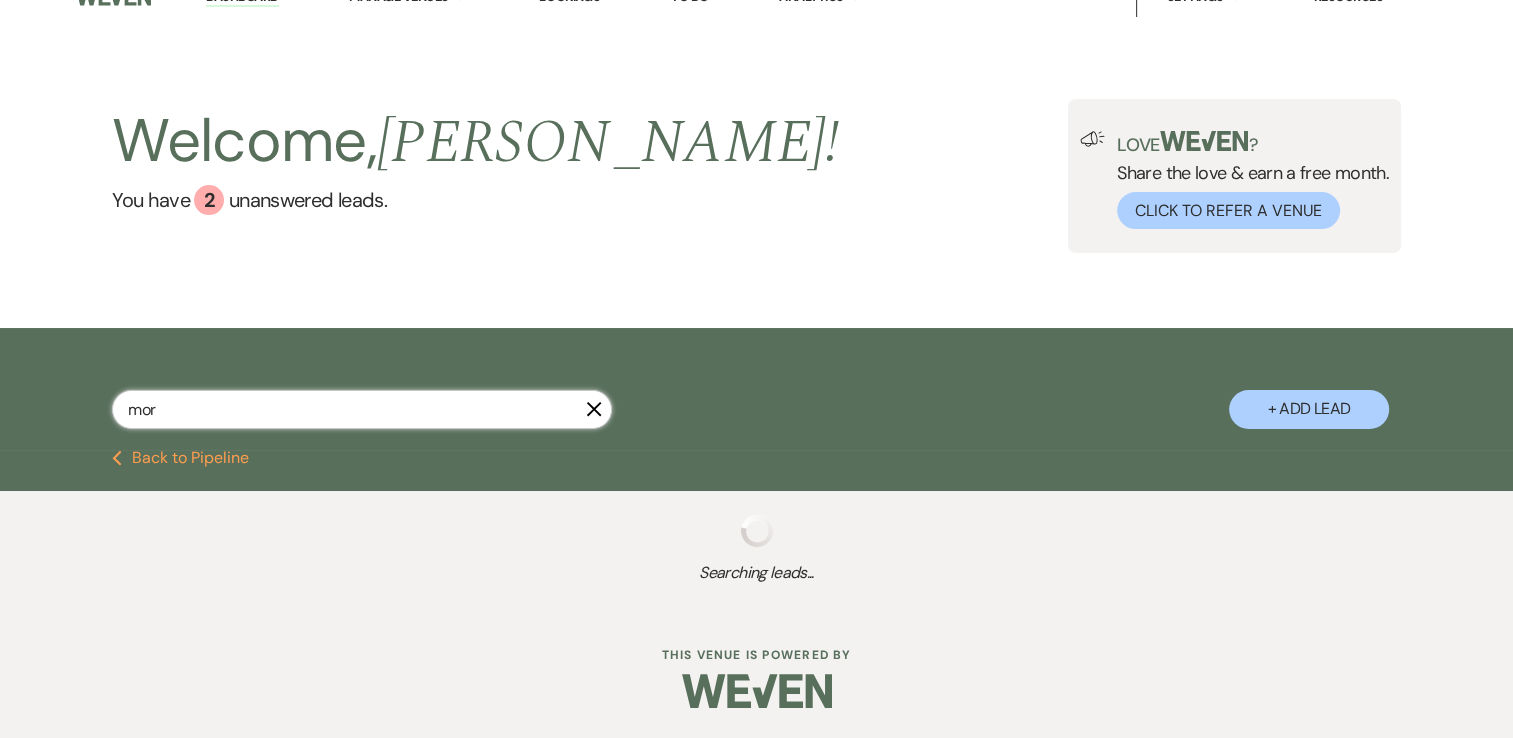 select on "8" 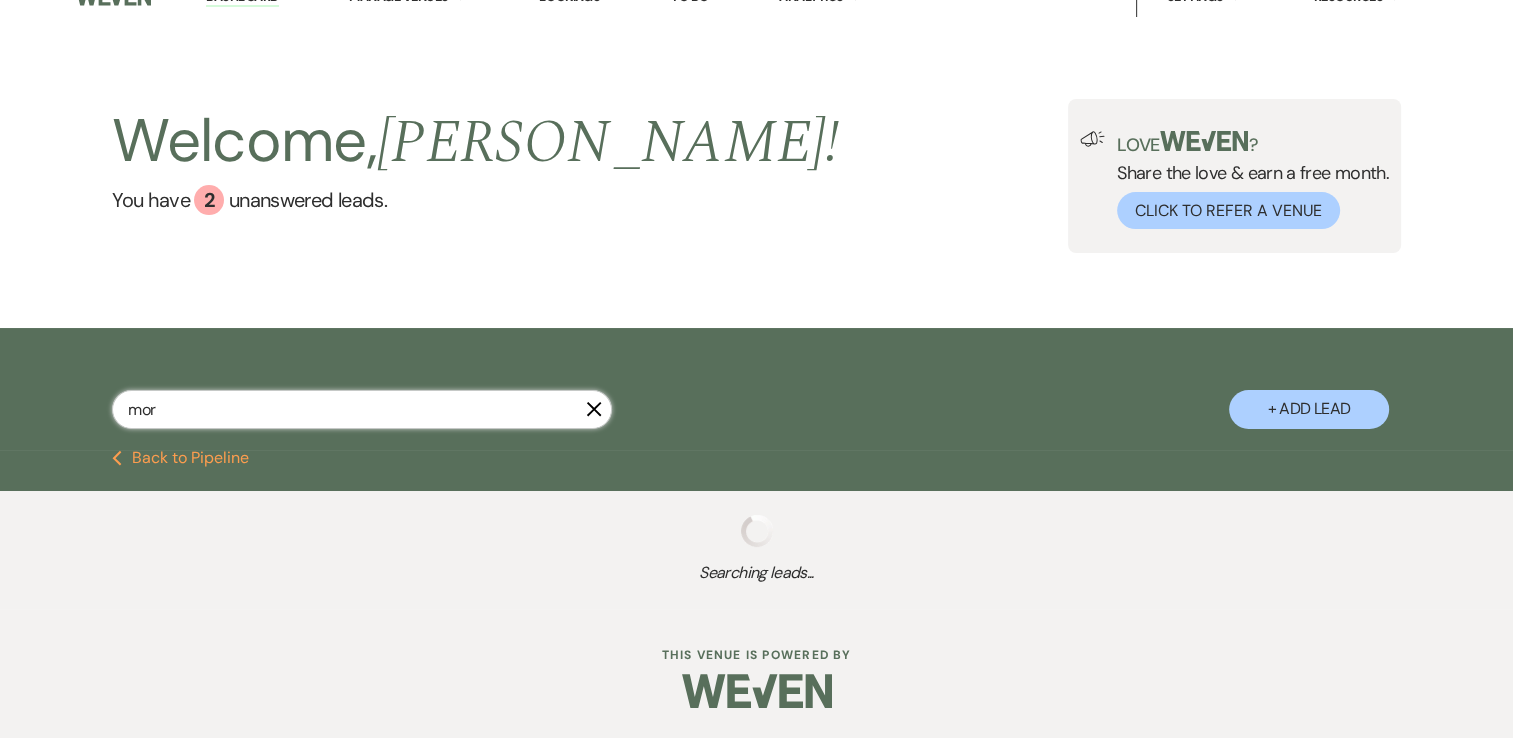 select on "5" 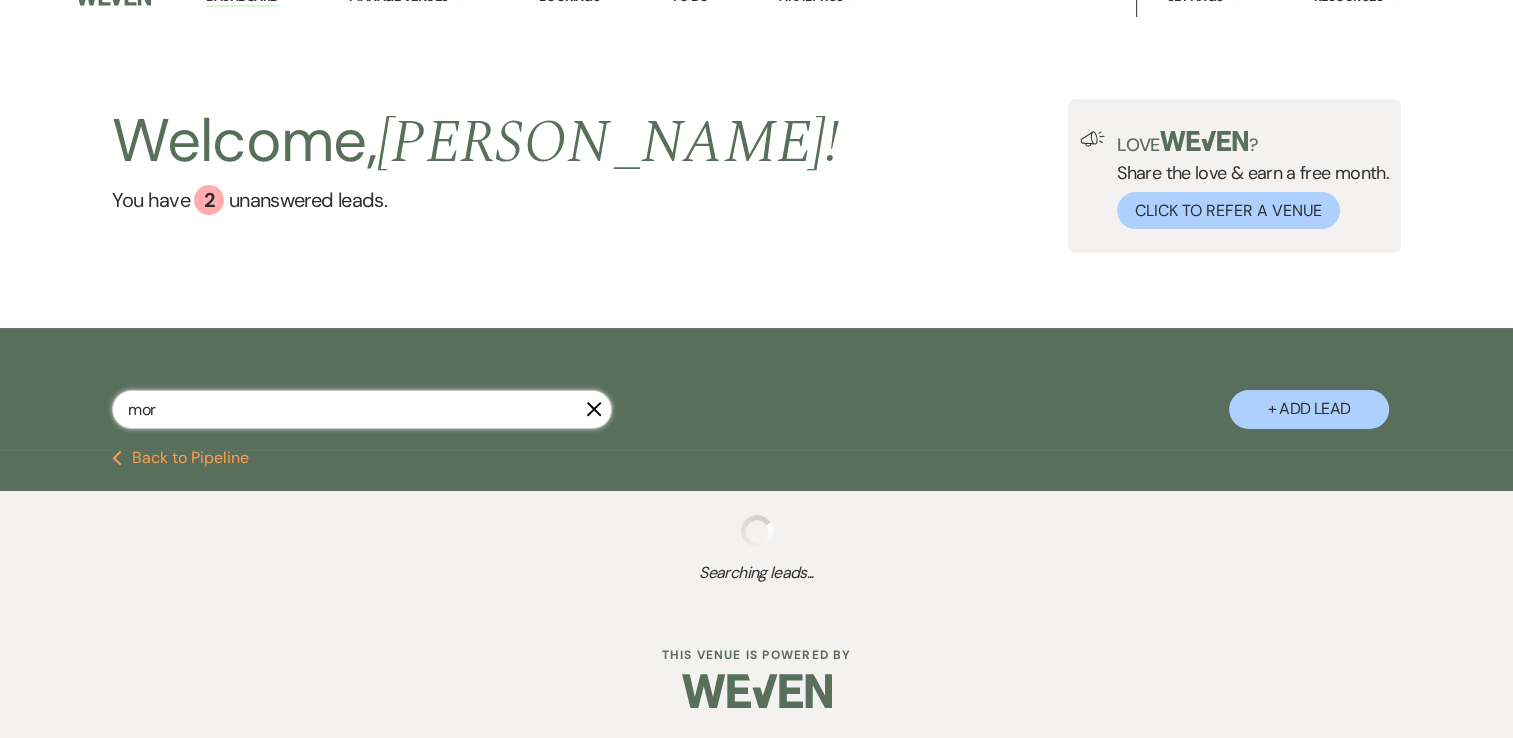 select on "8" 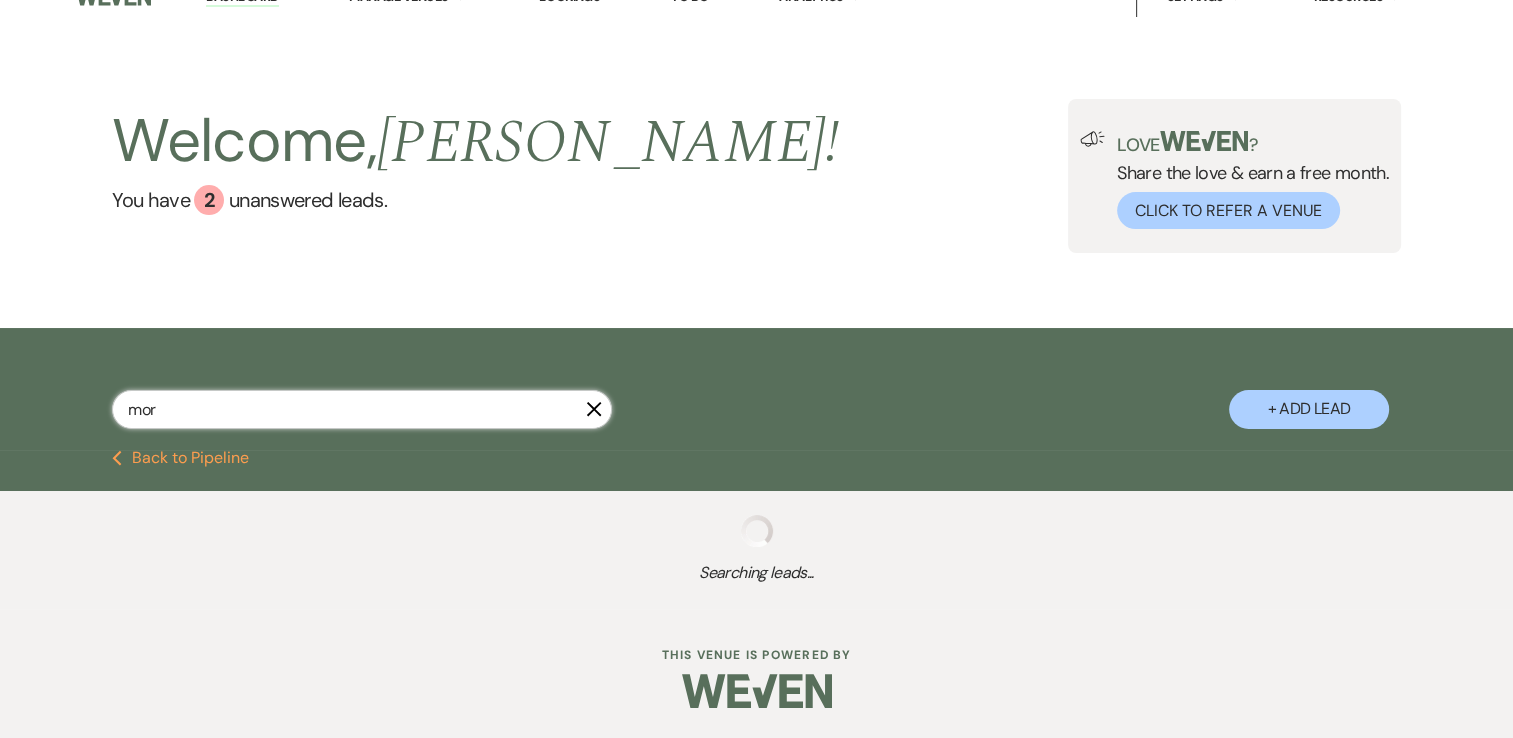select on "5" 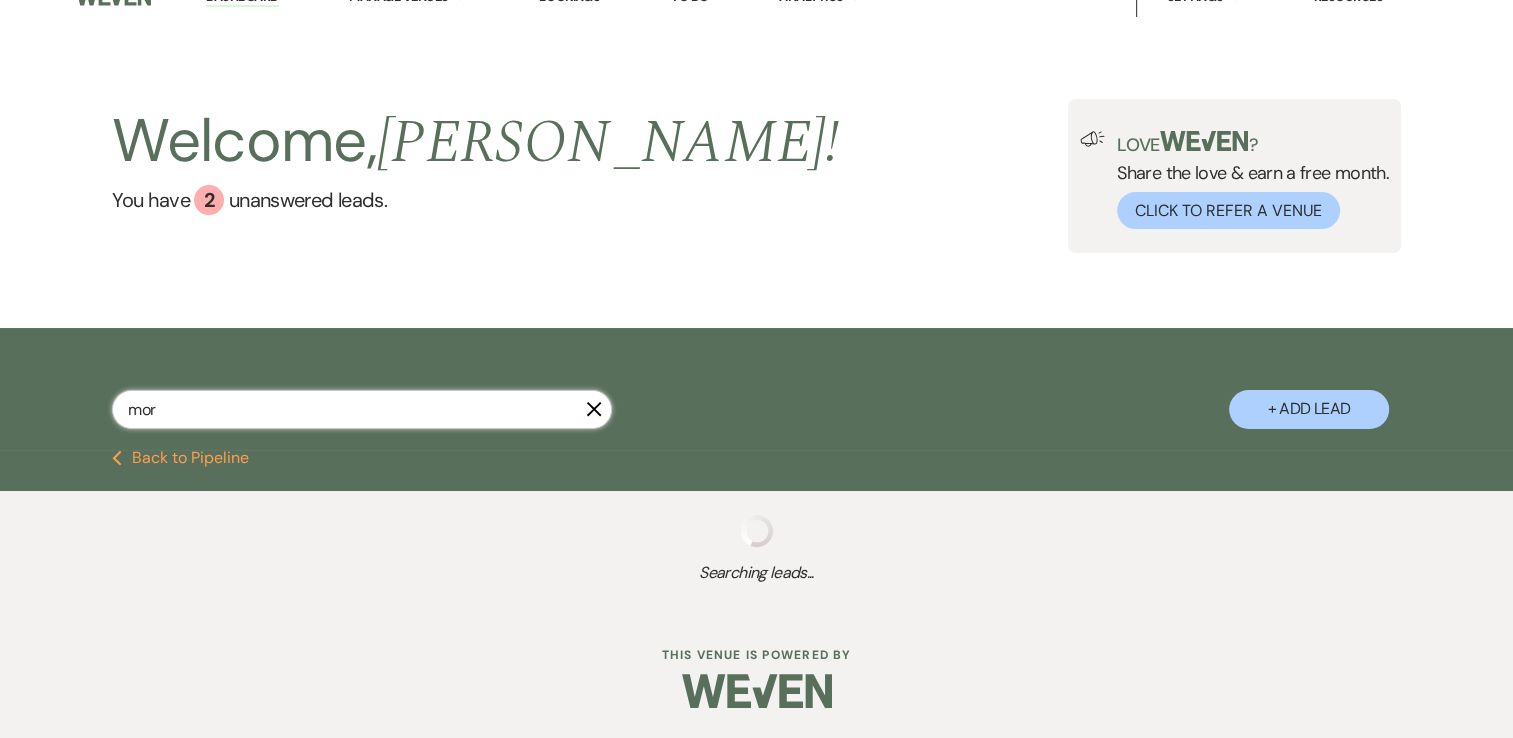 select on "8" 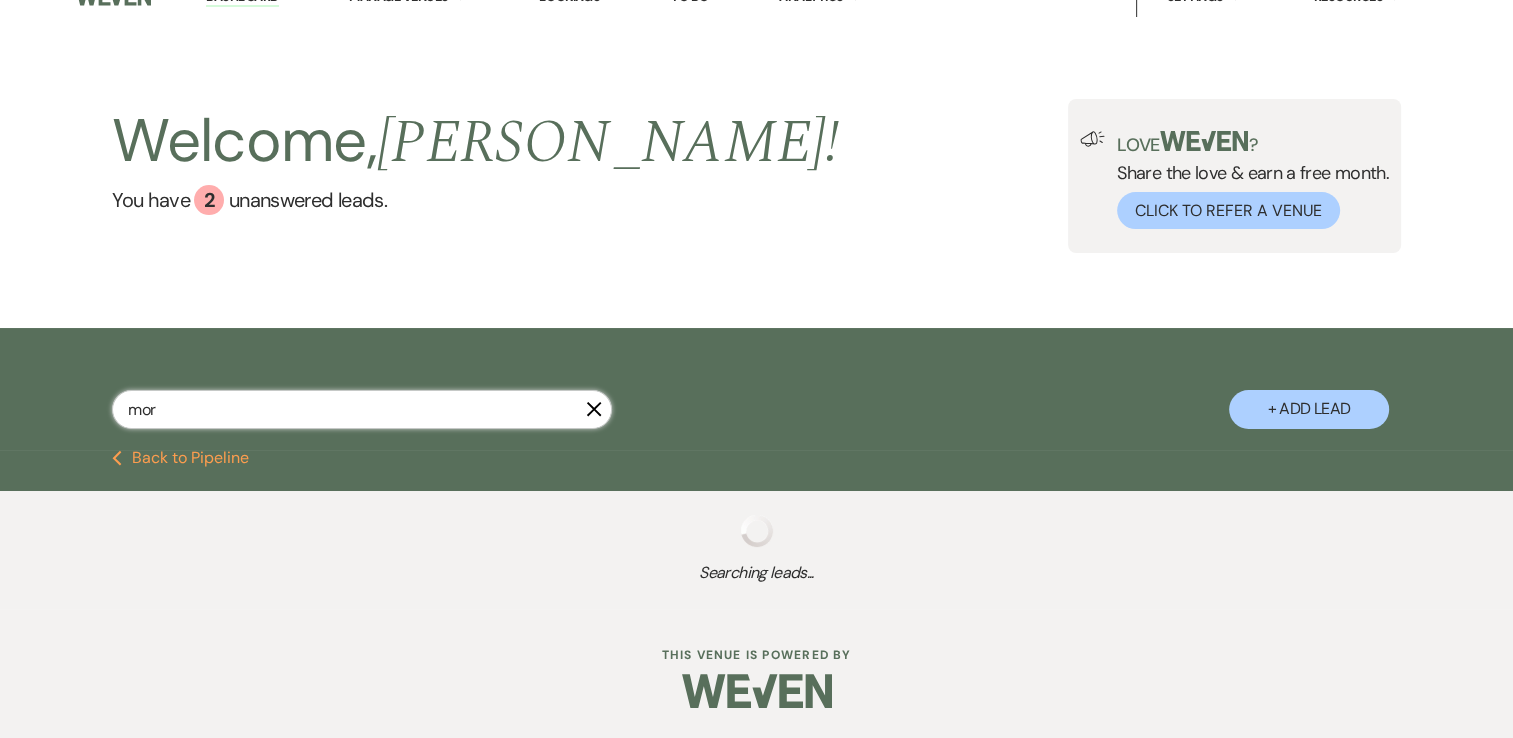 select on "5" 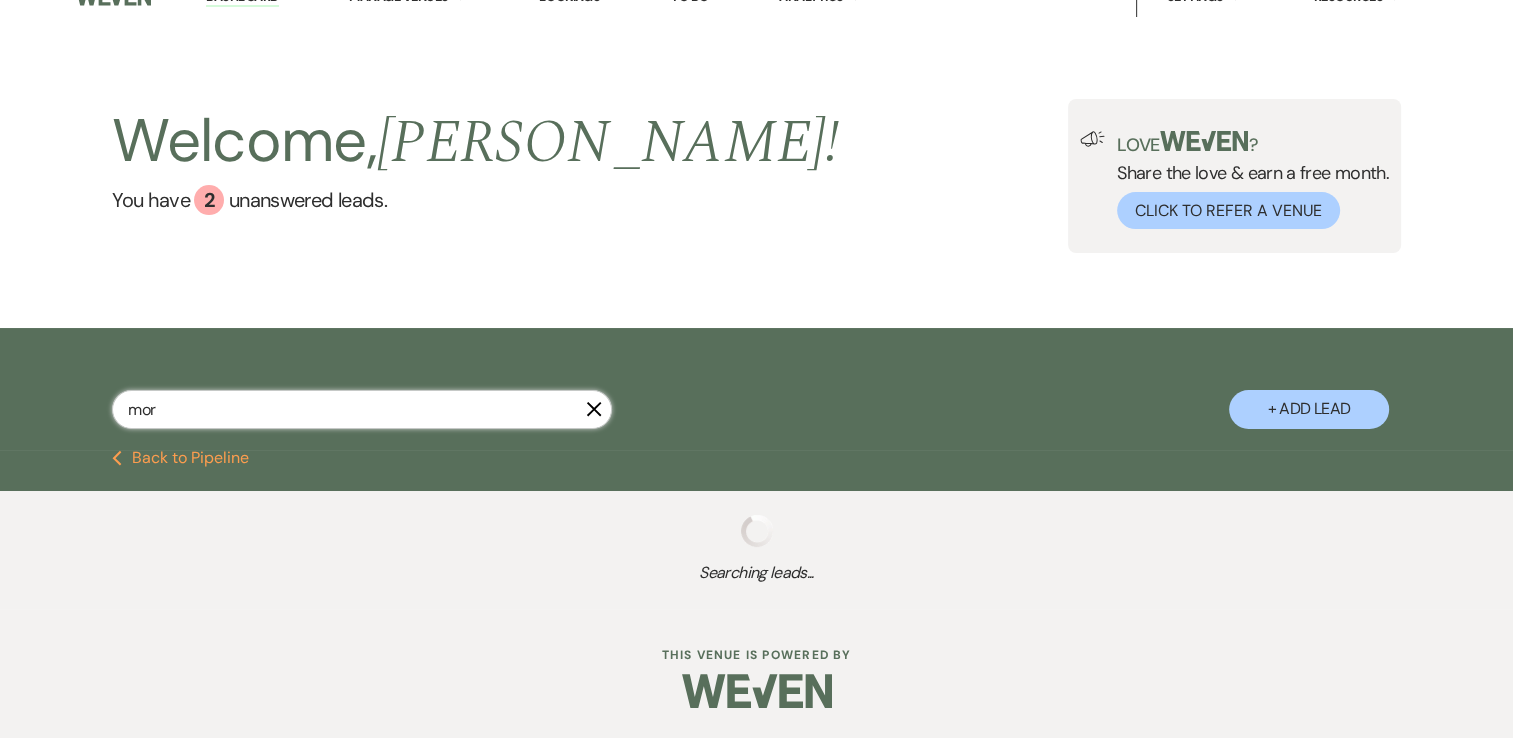 select on "8" 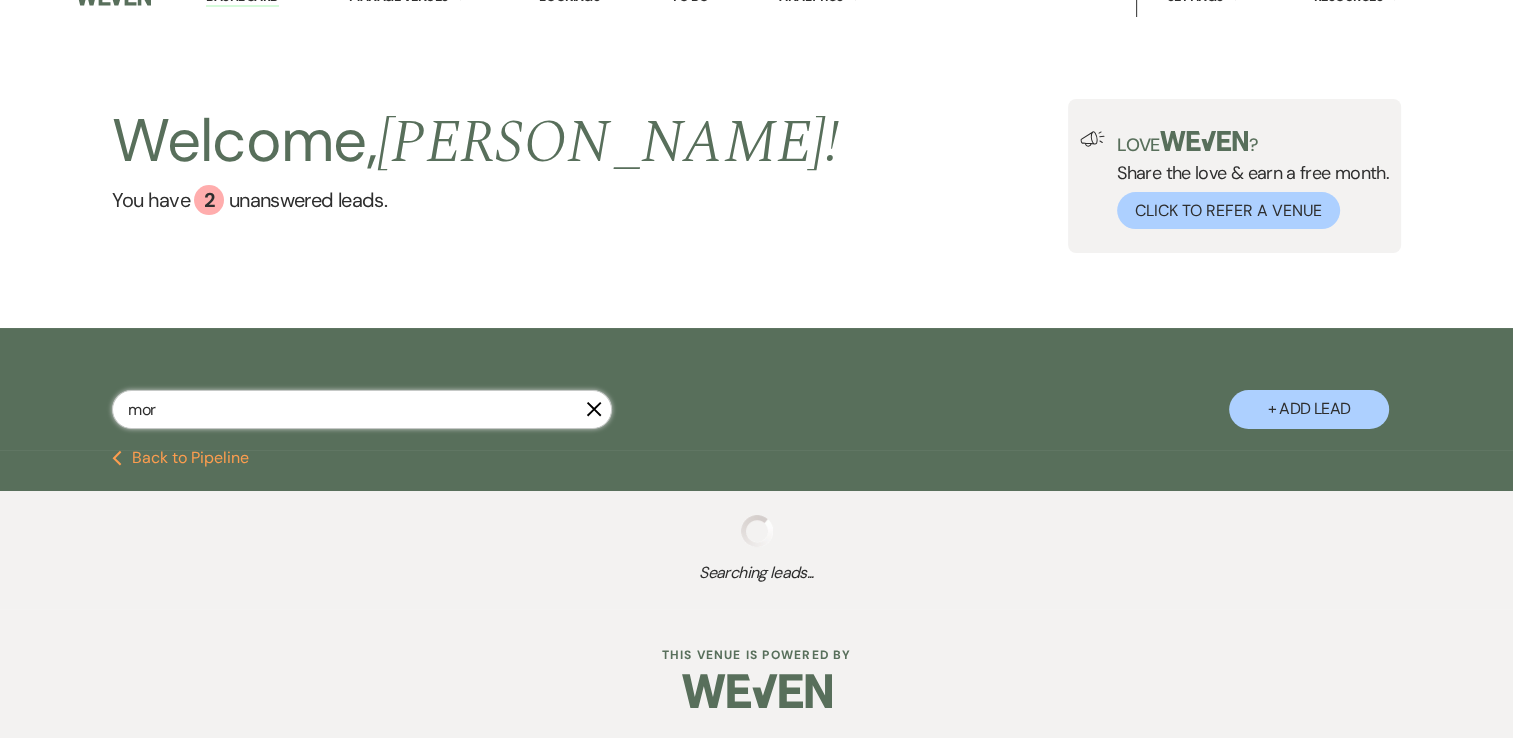 select on "6" 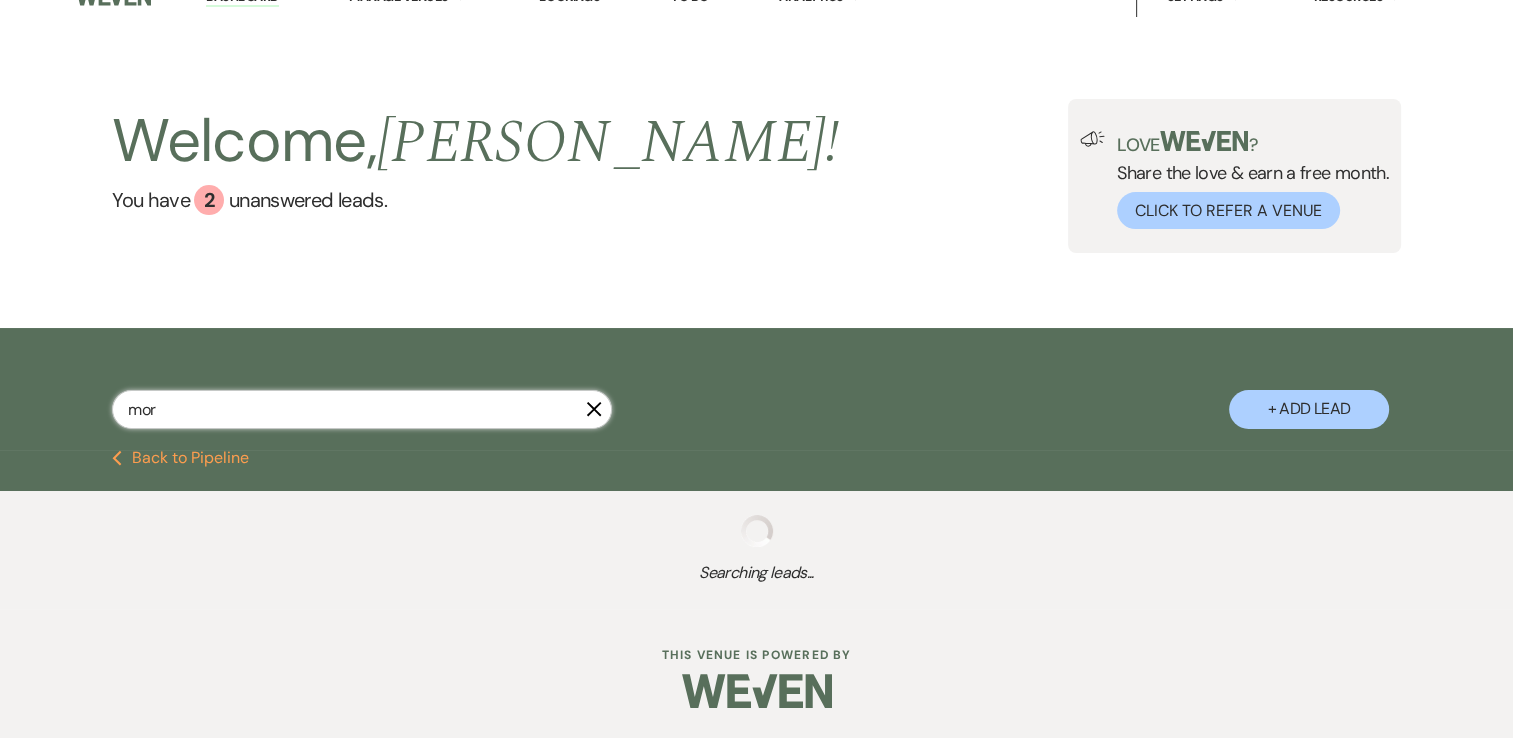 select on "8" 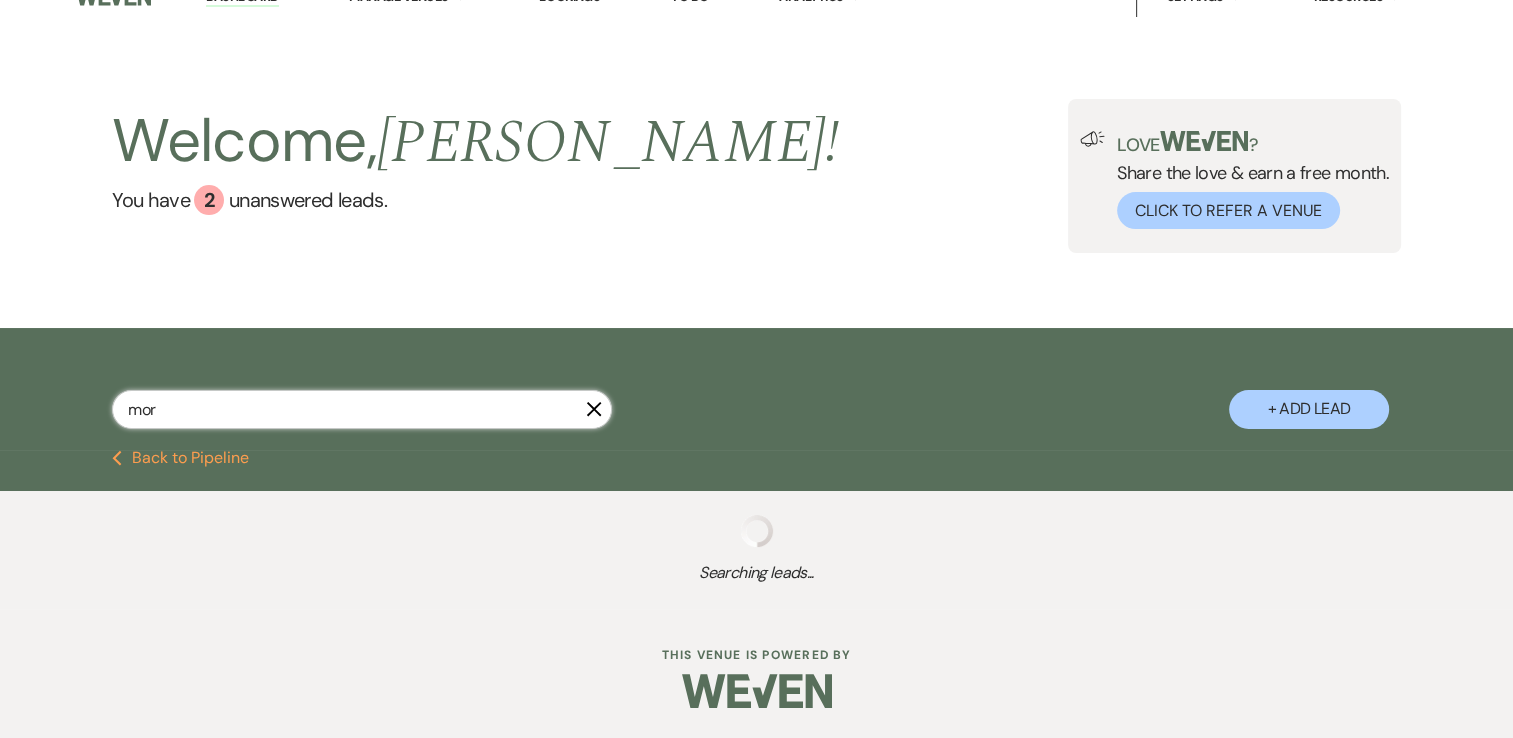 select on "5" 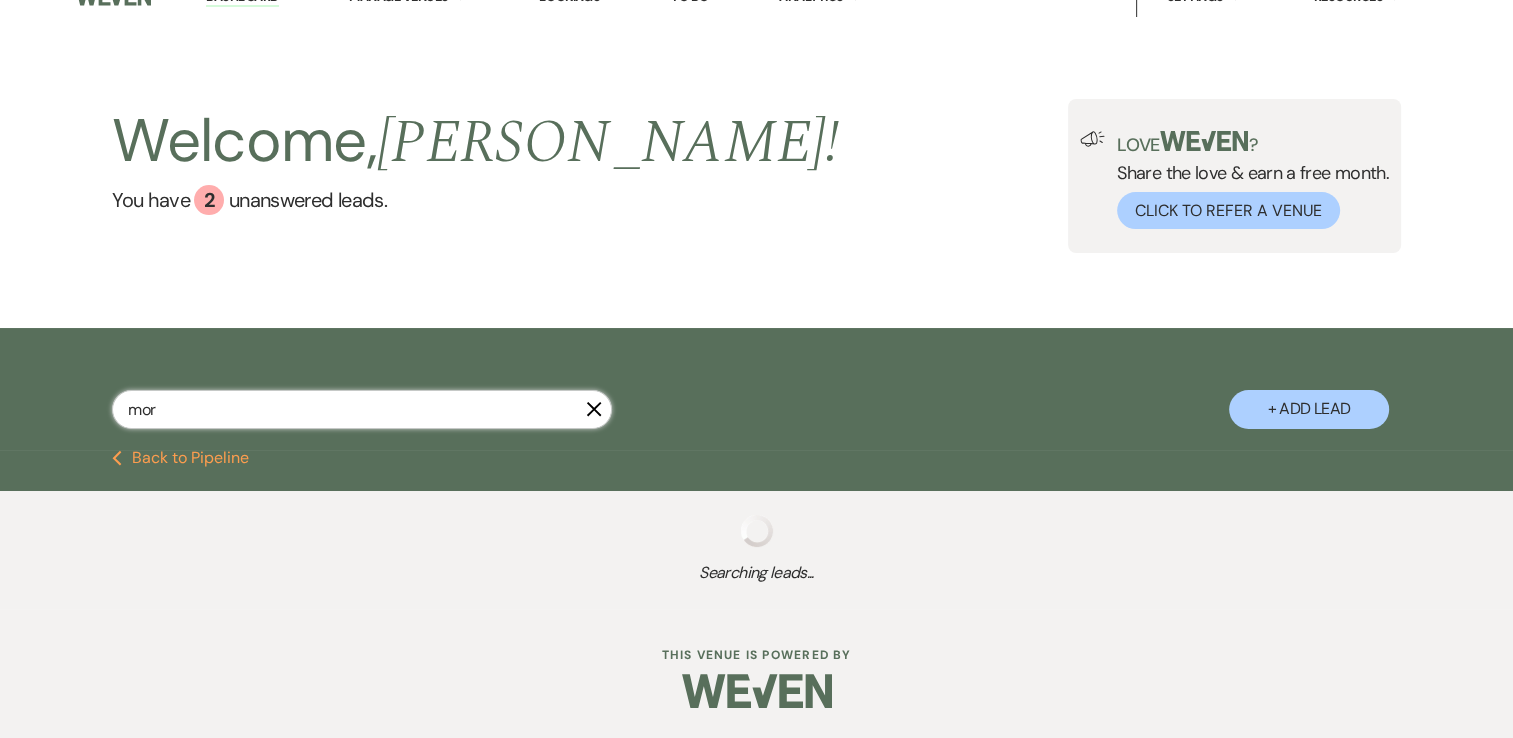 select on "8" 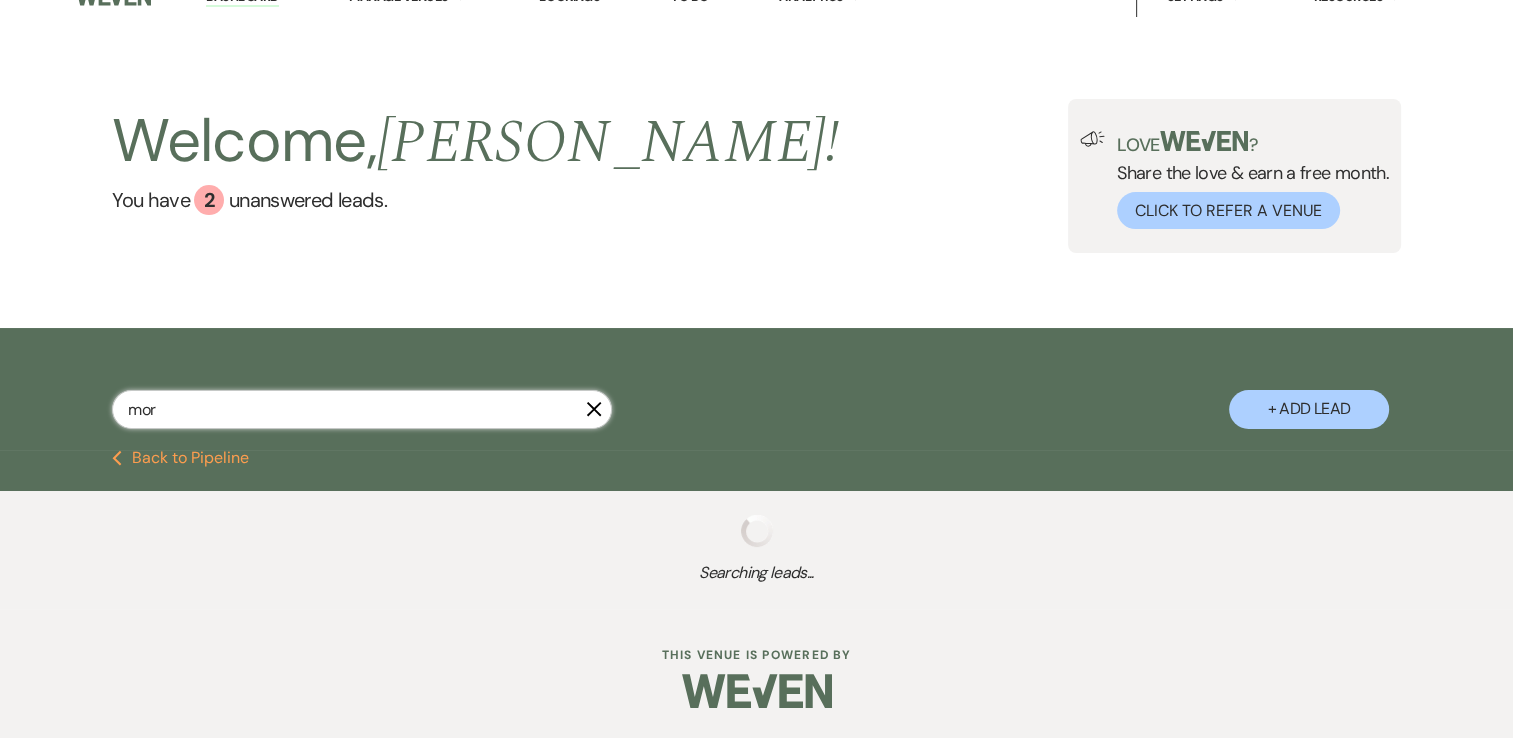 select on "6" 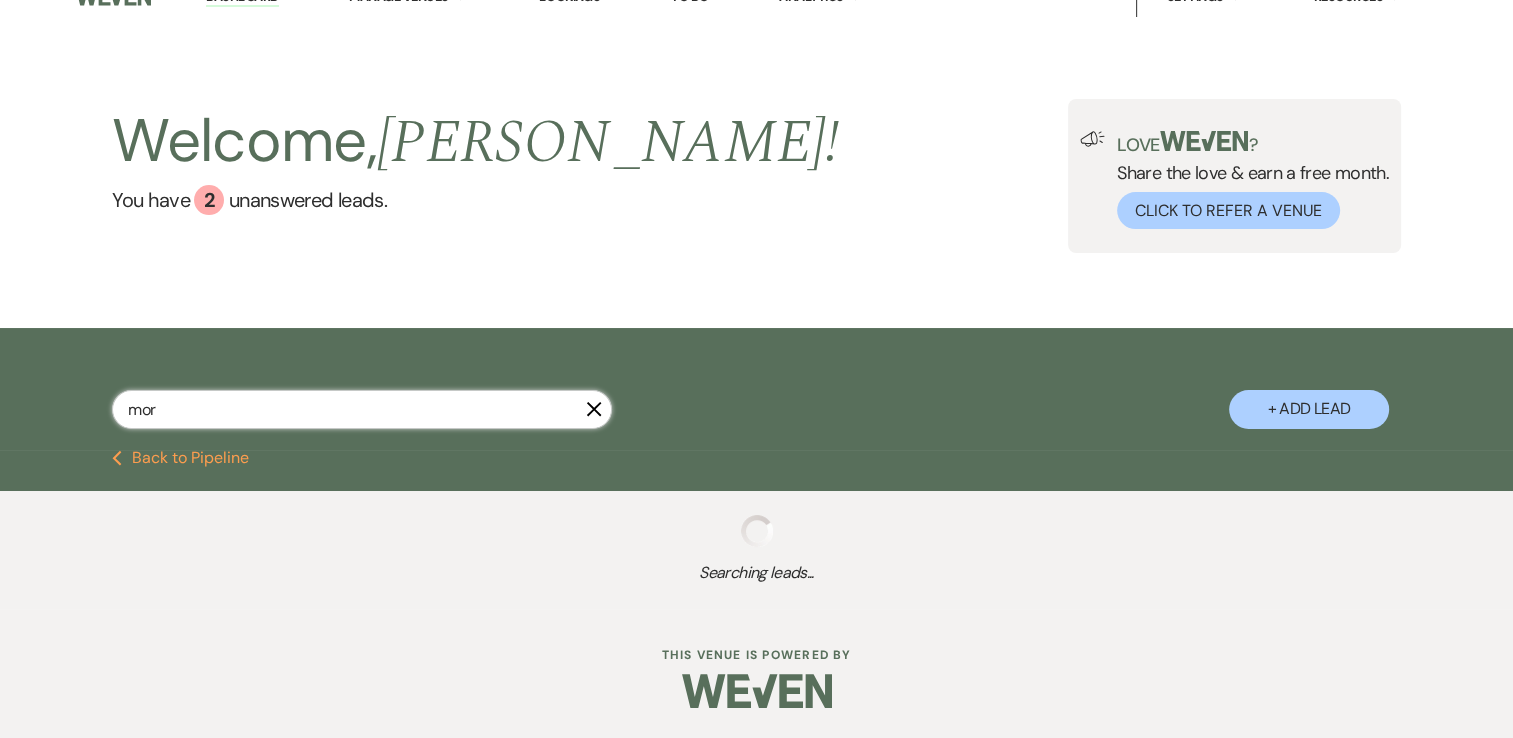 select on "8" 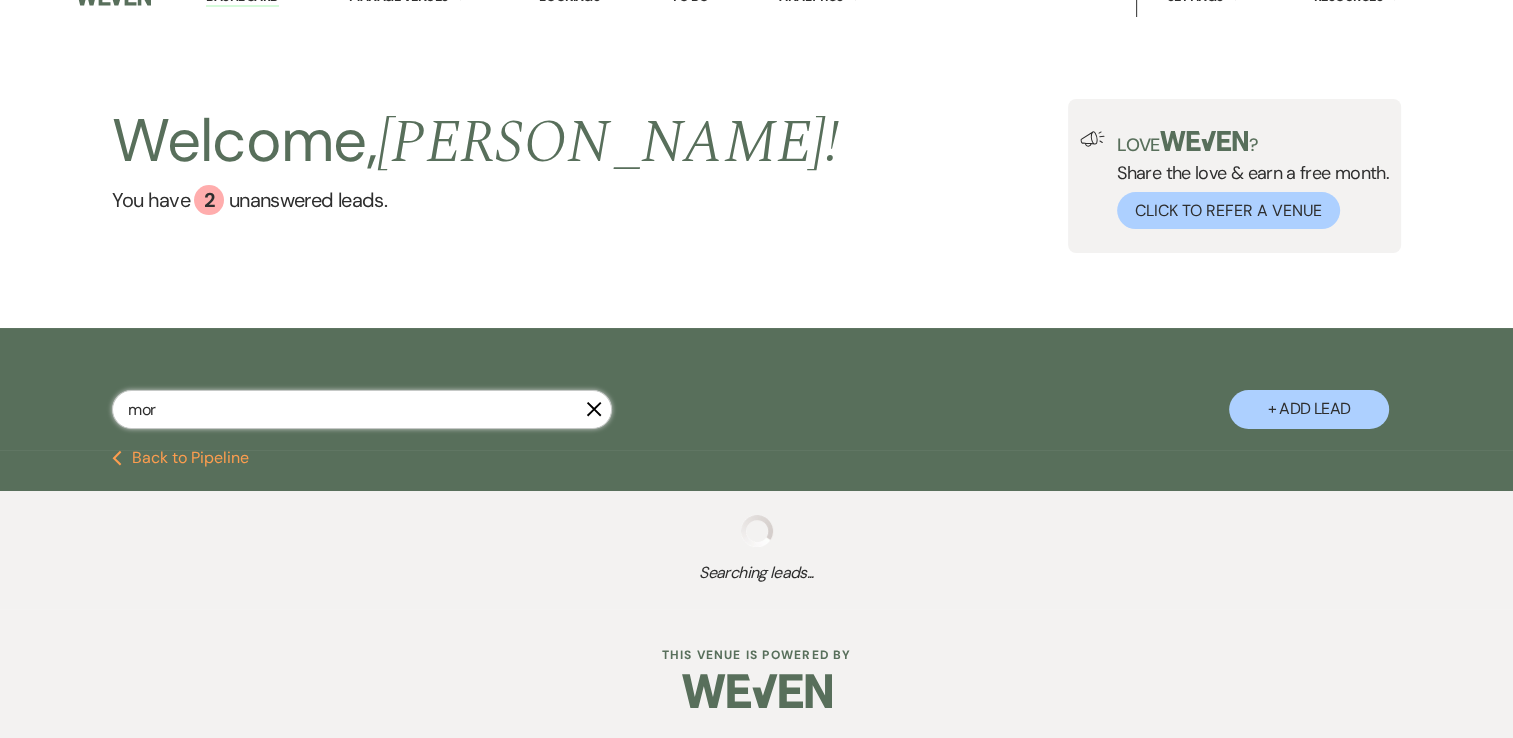 select on "5" 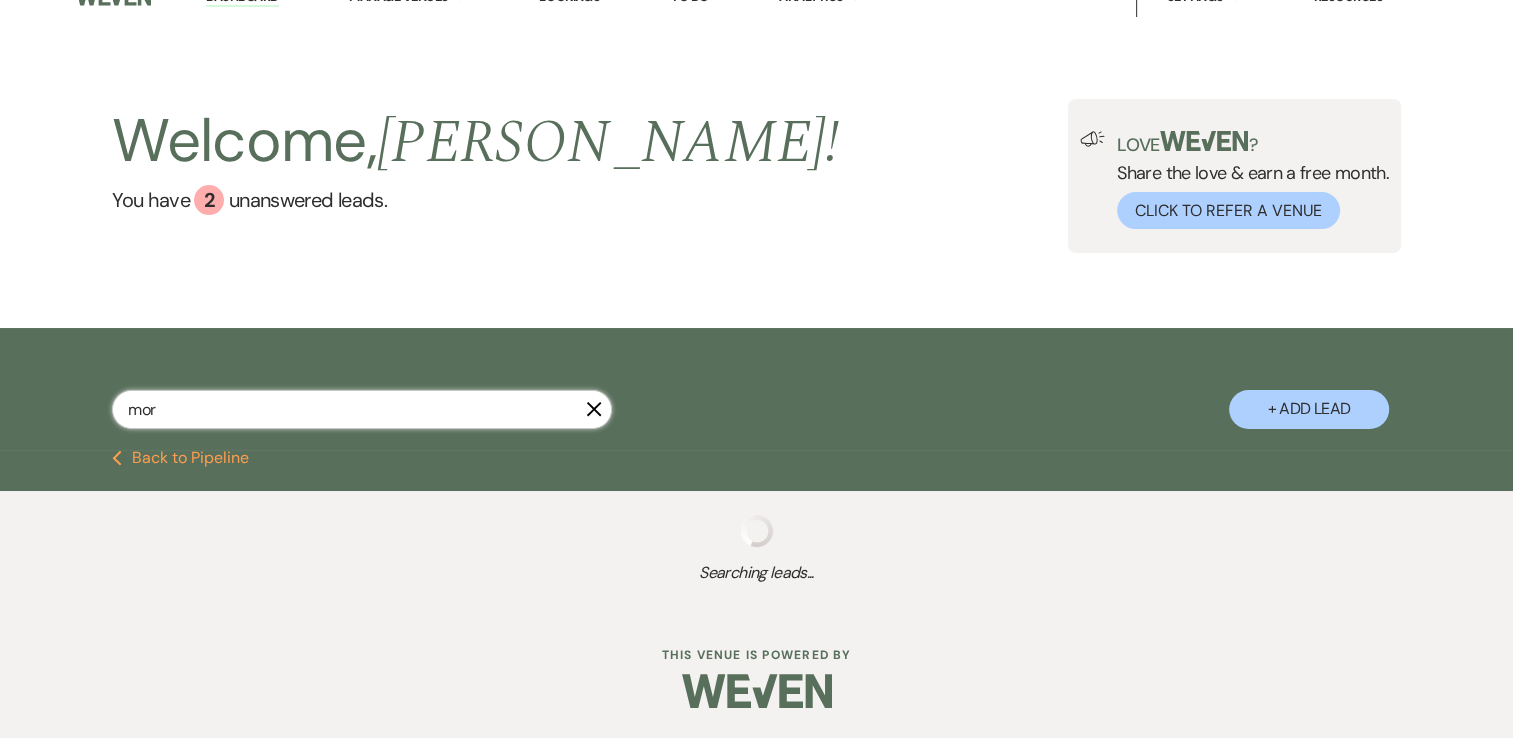 select on "8" 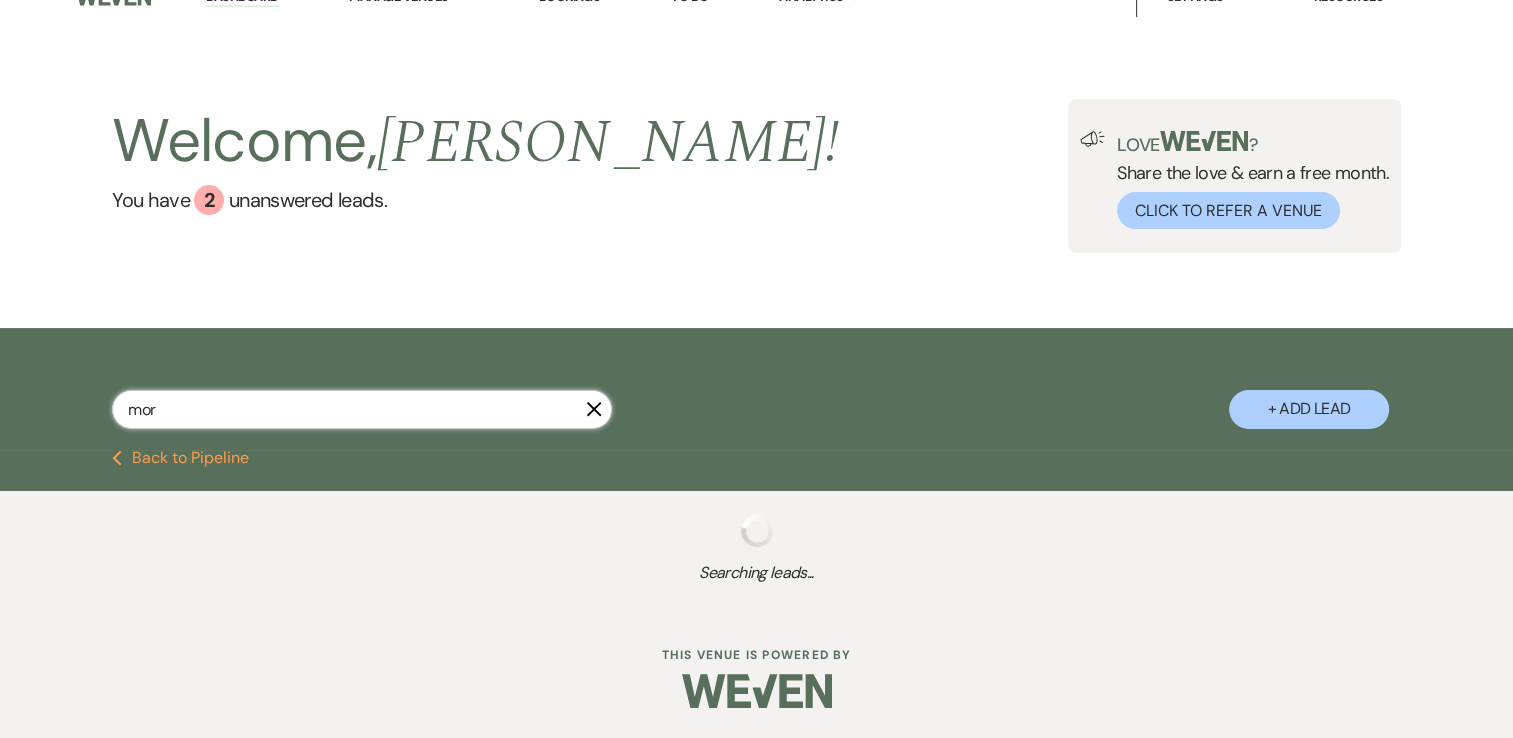 select on "5" 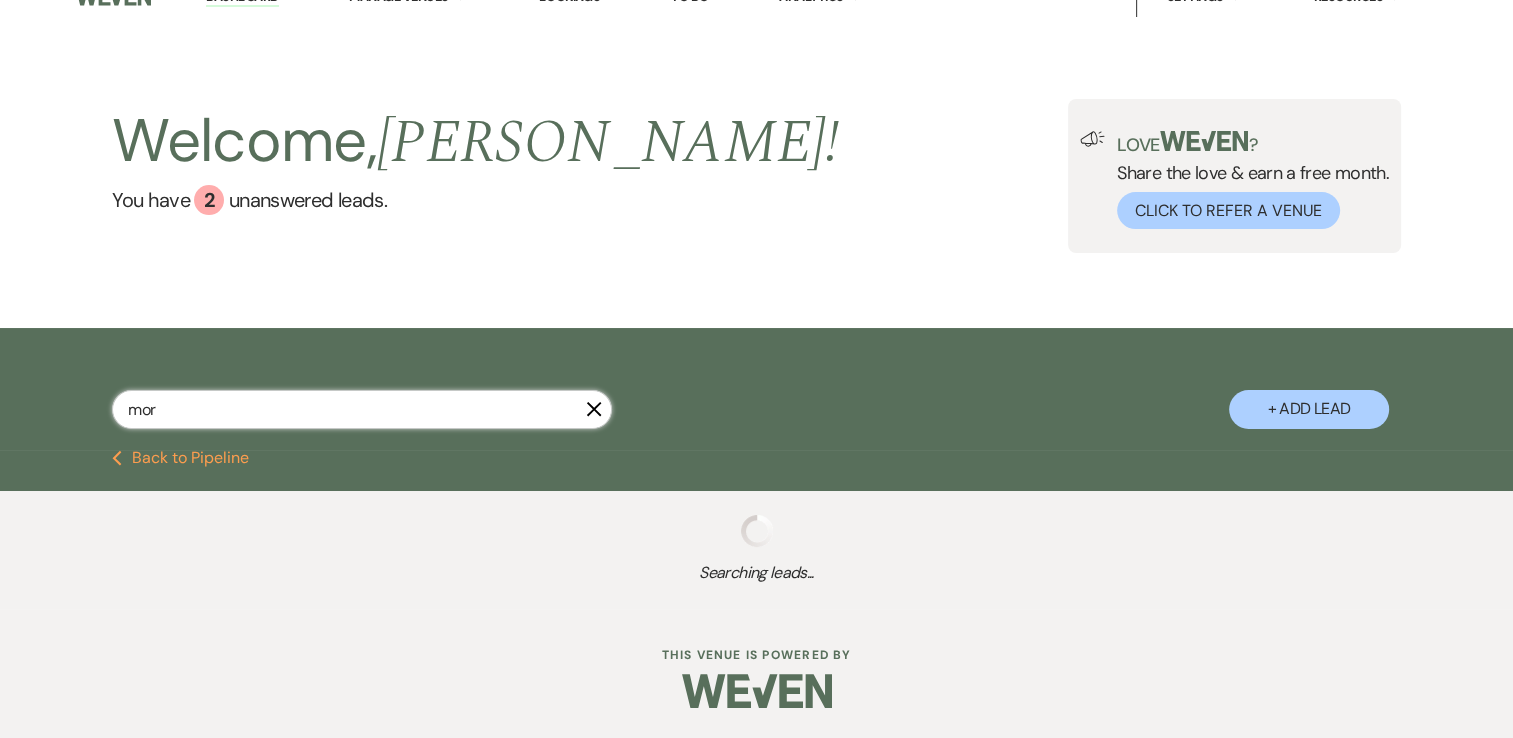 select on "8" 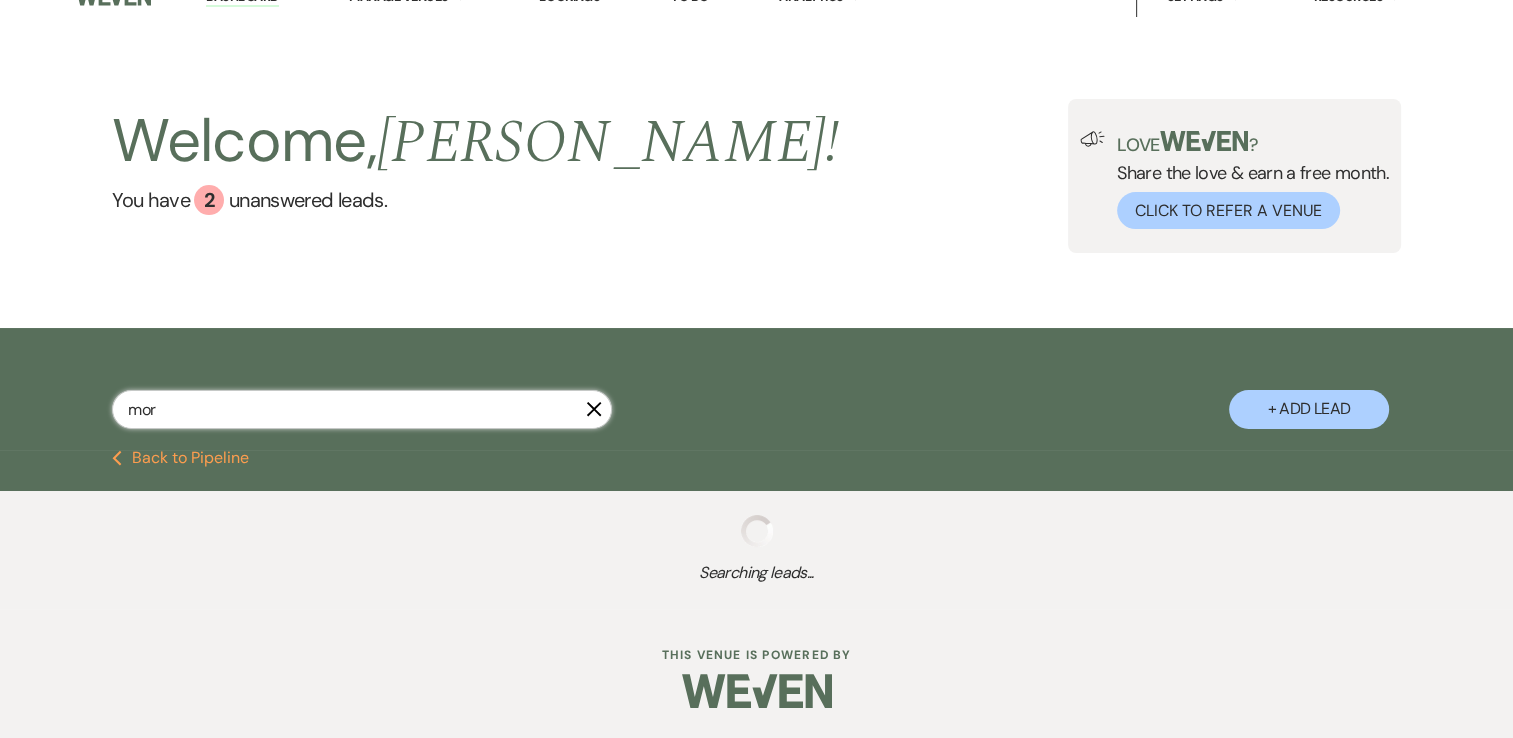 select on "5" 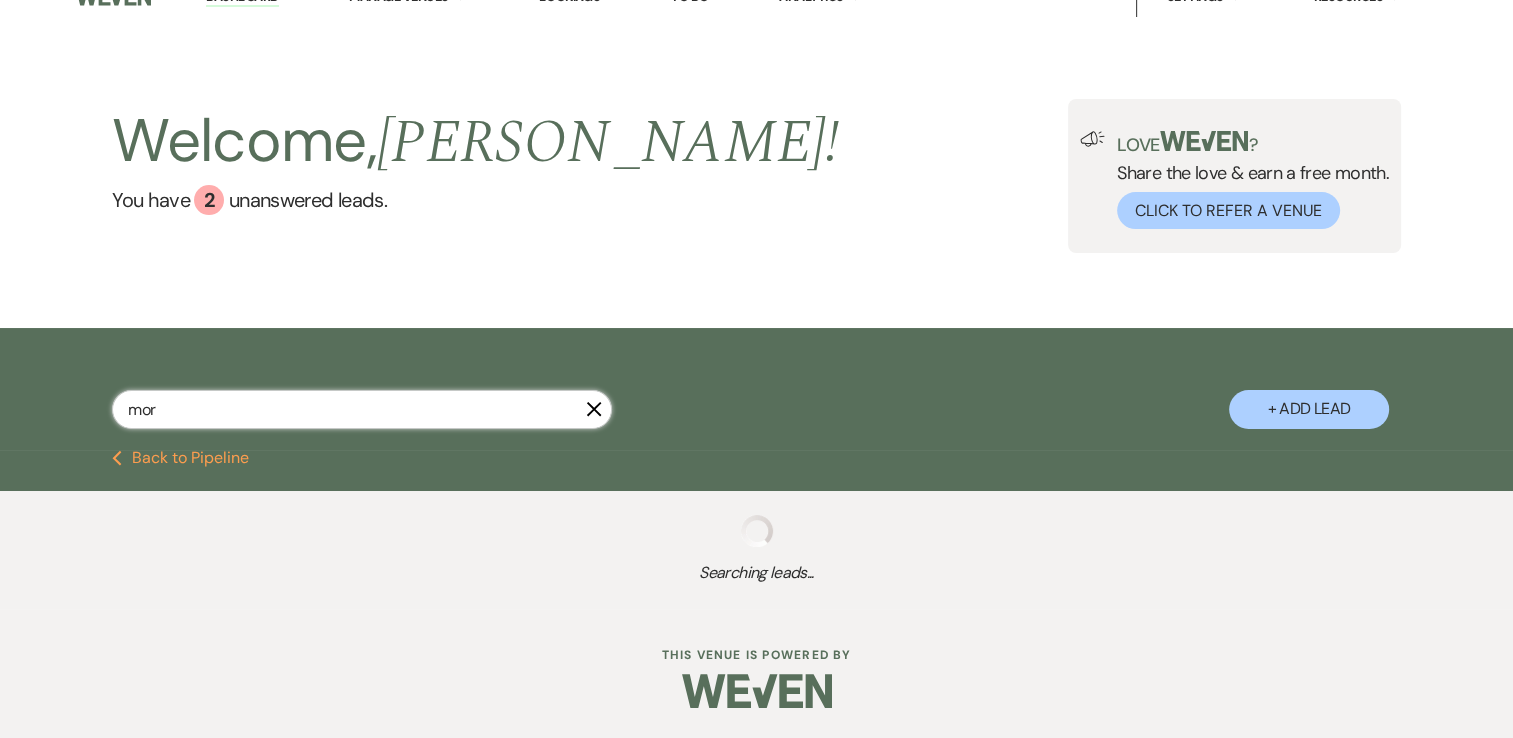 select on "8" 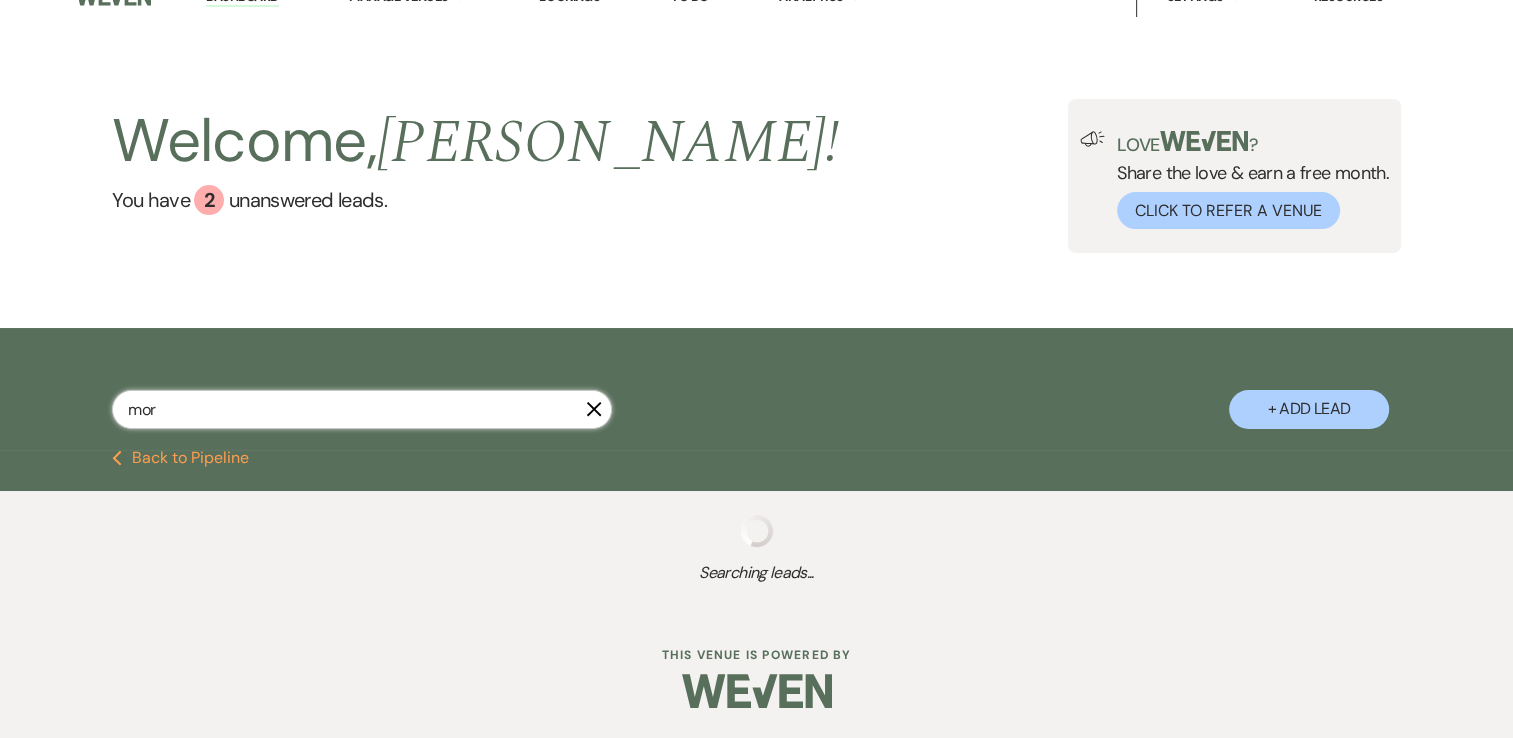 select on "5" 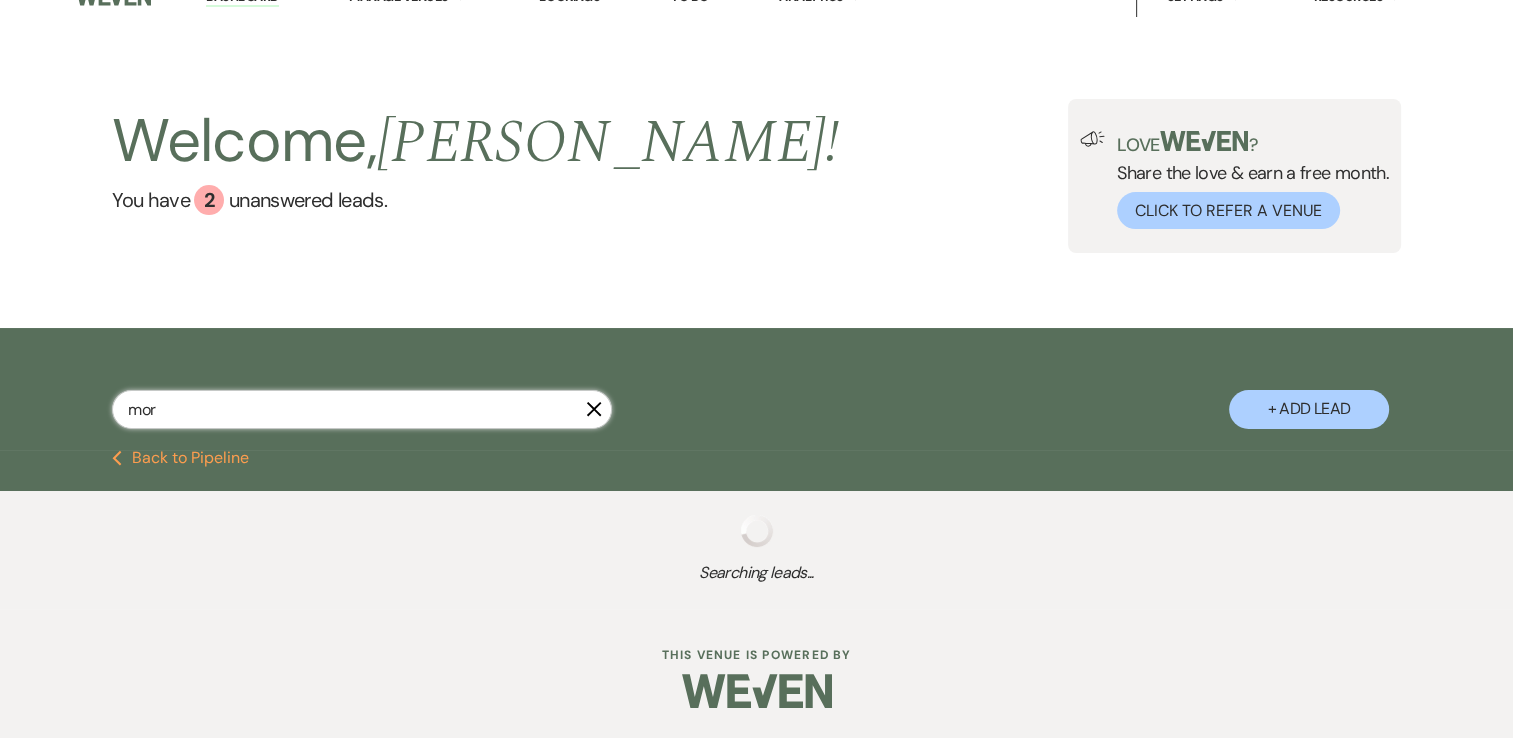 select on "8" 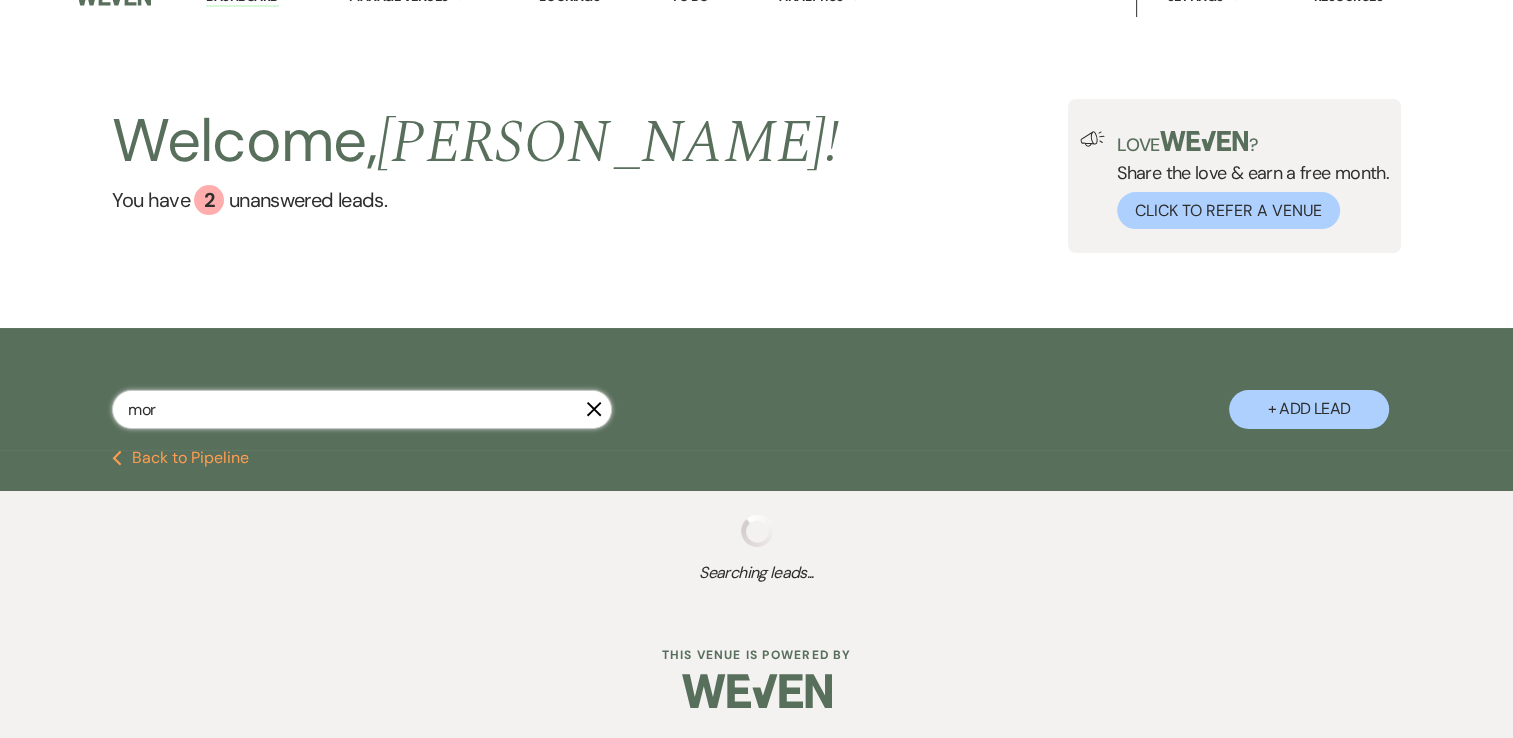 select on "5" 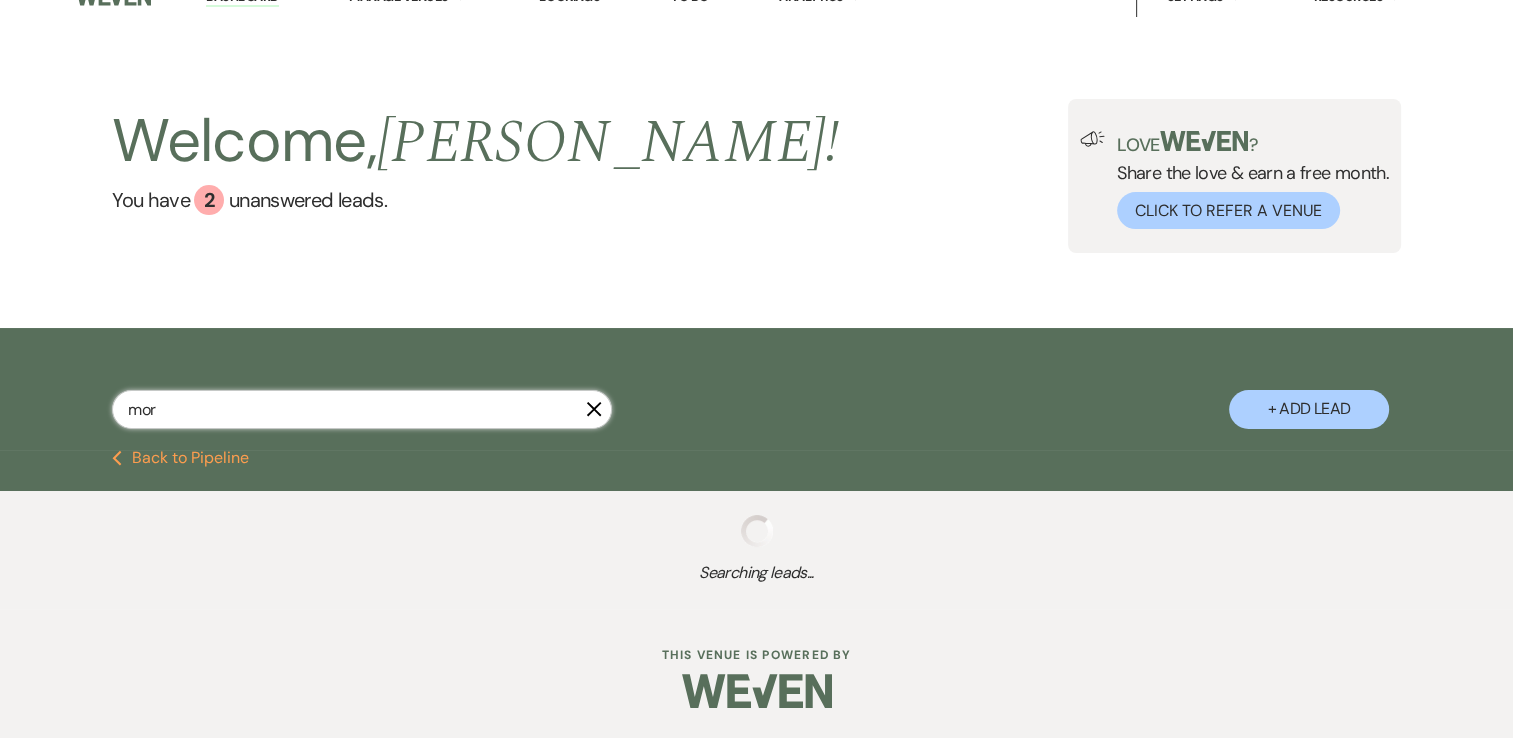 select on "8" 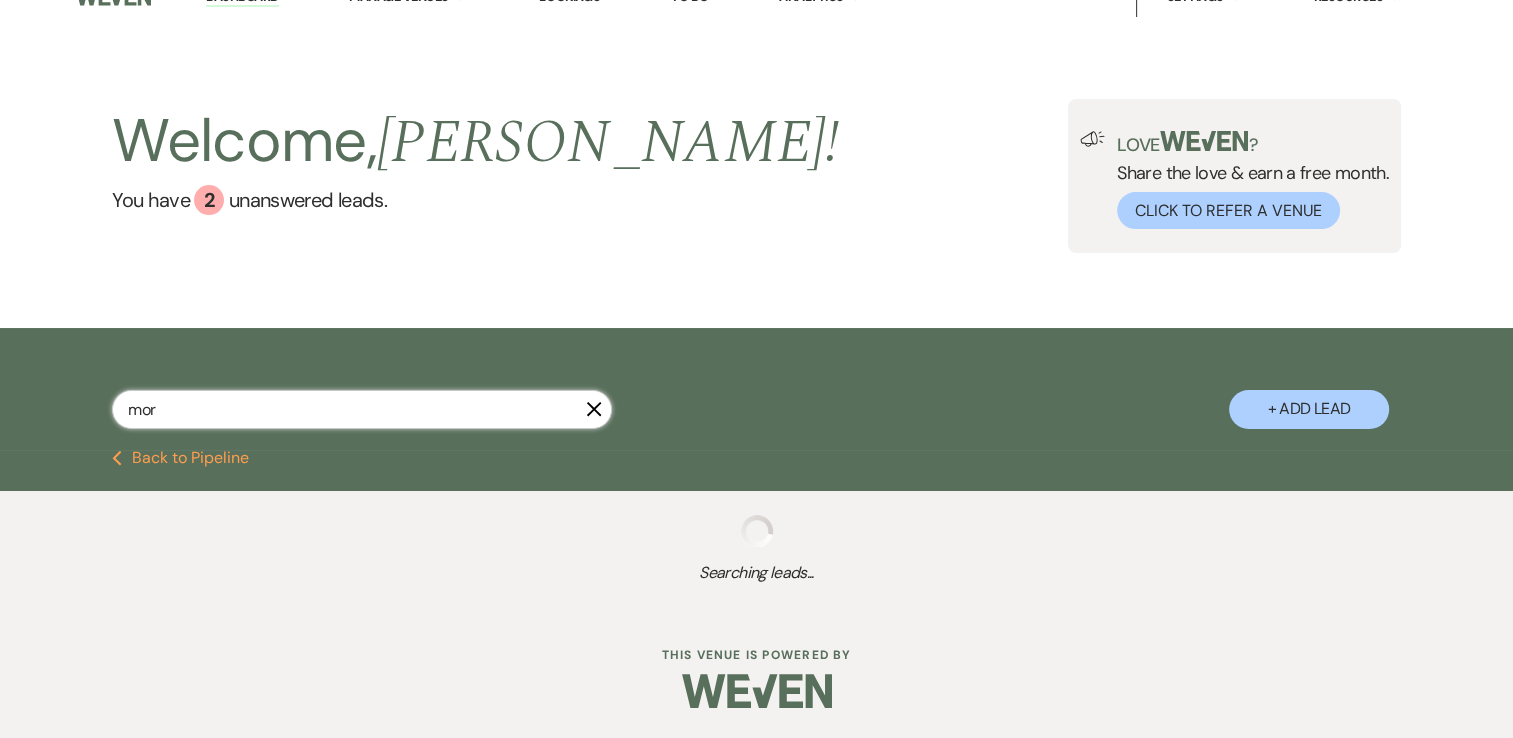 select on "5" 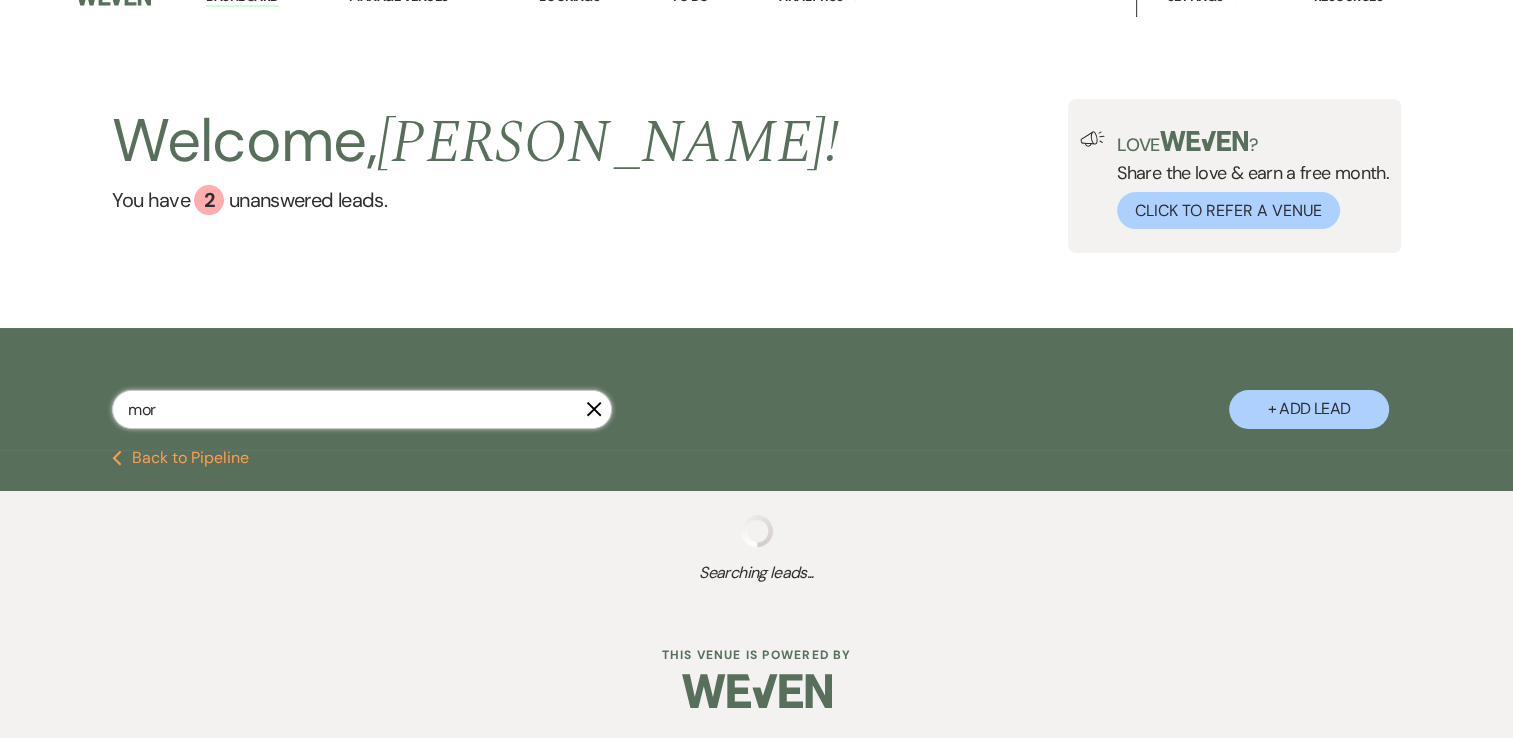 select on "8" 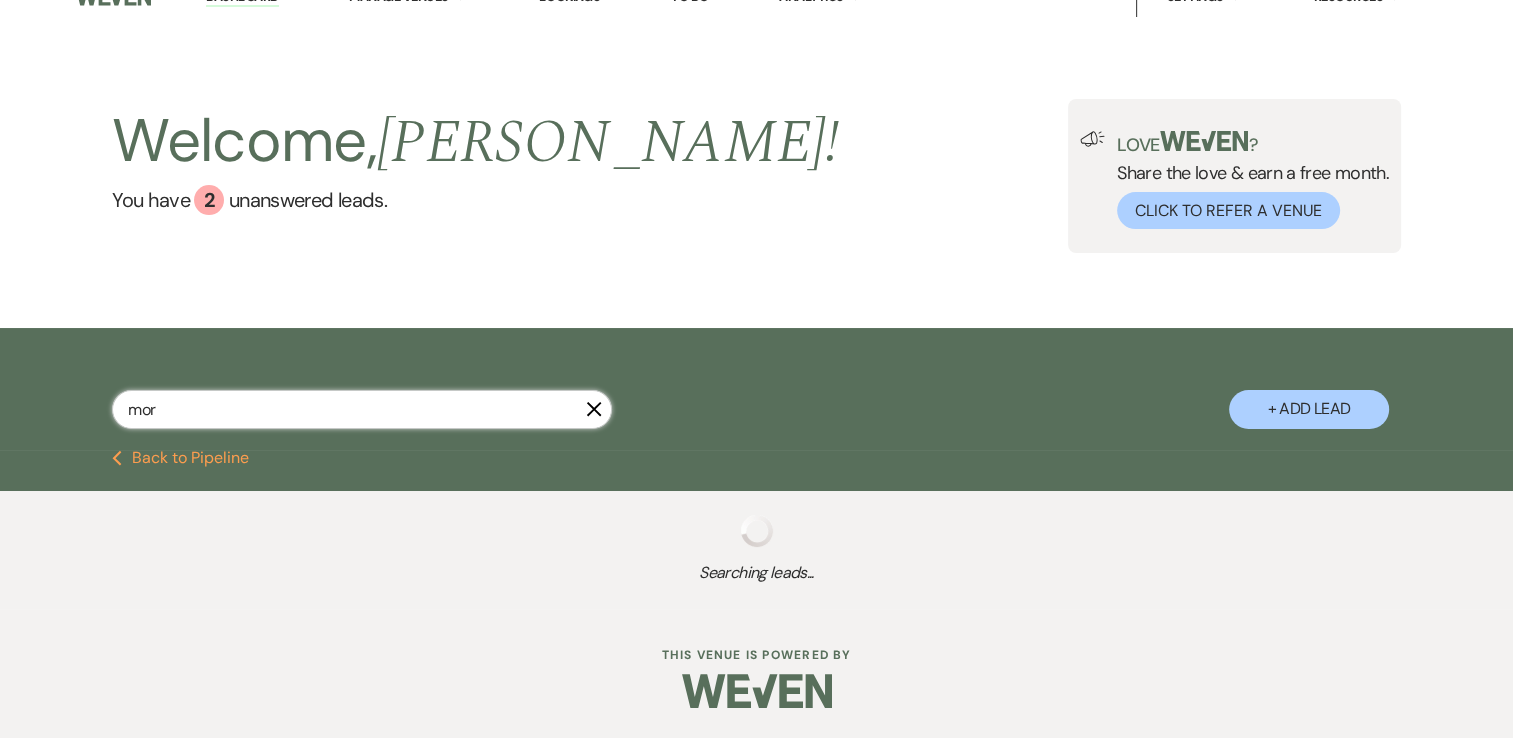 select on "5" 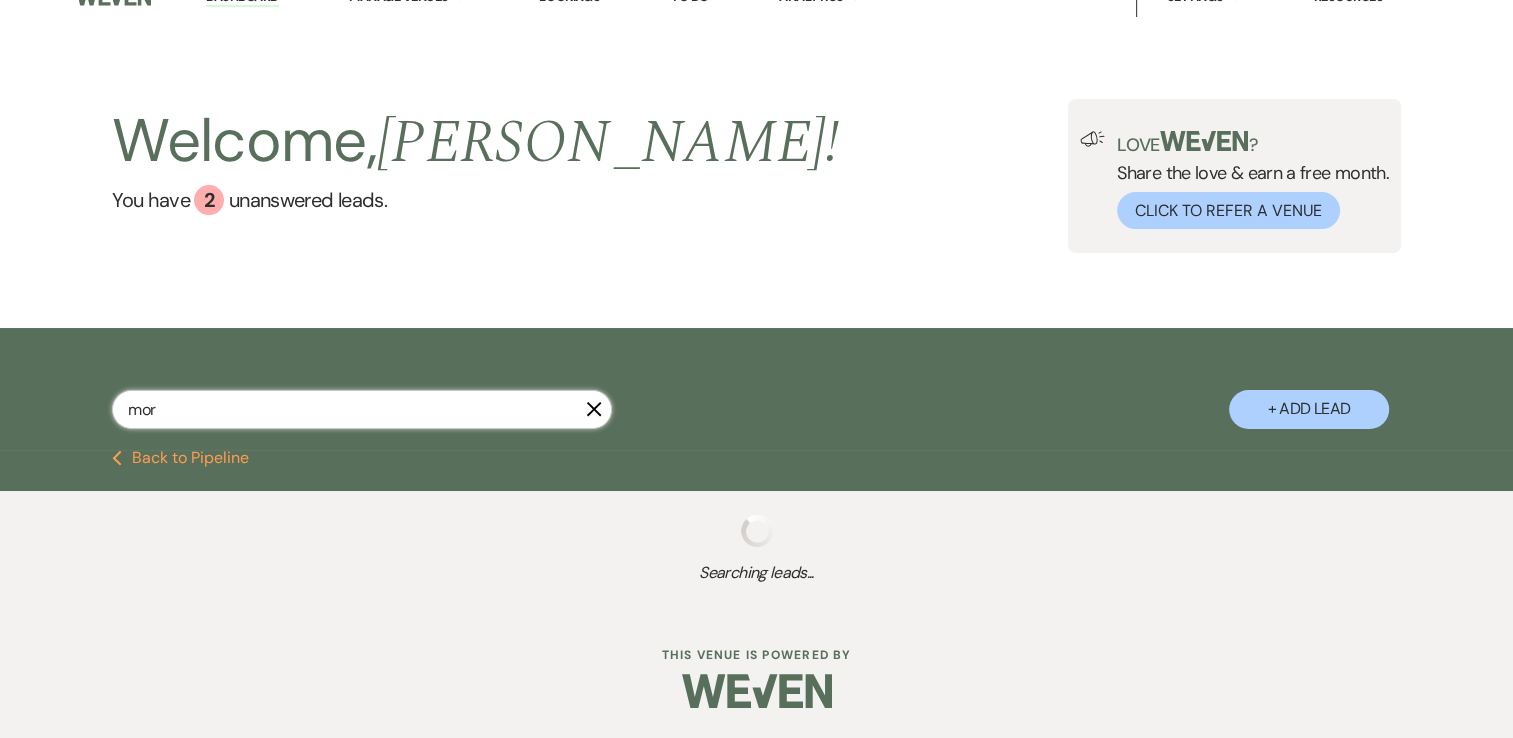 select on "8" 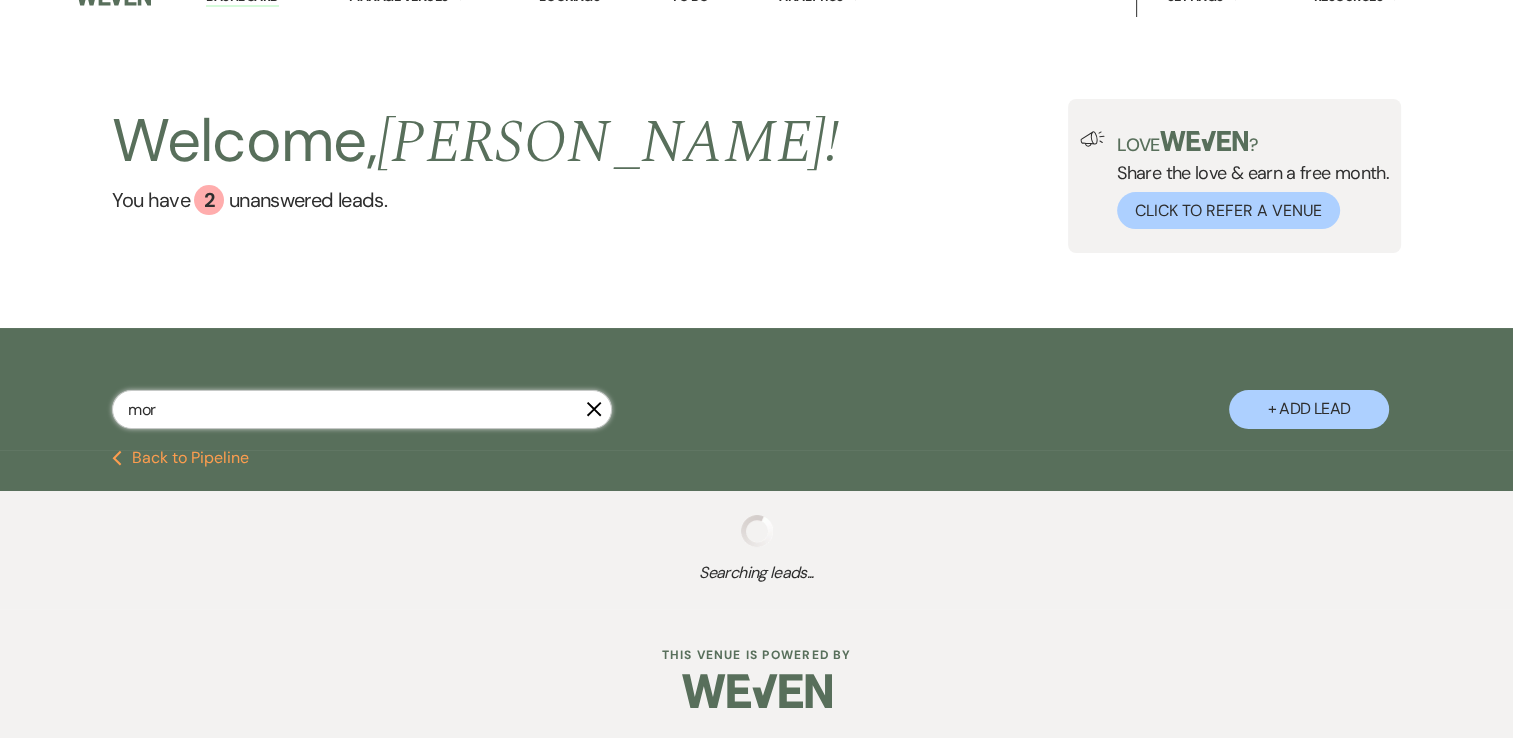 select on "11" 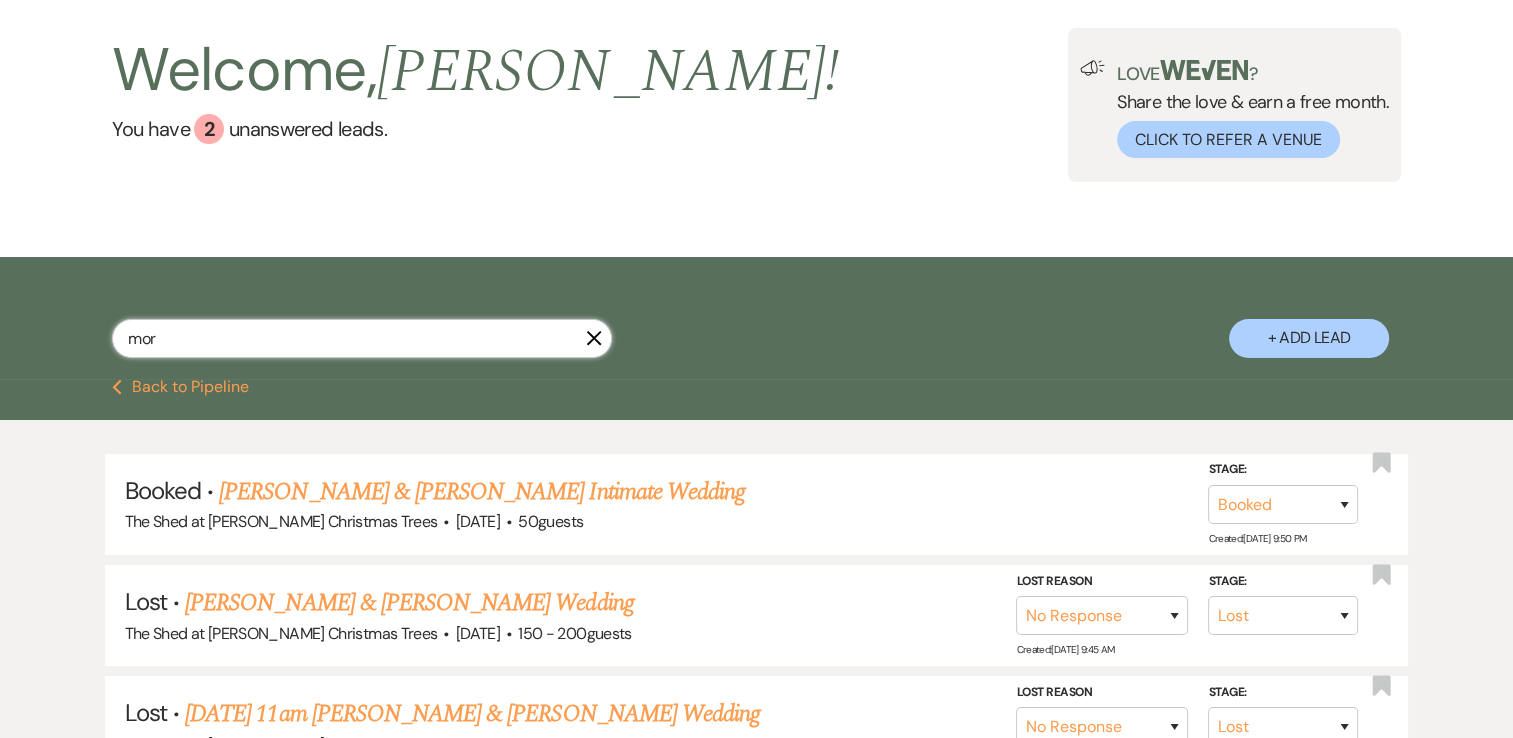scroll, scrollTop: 200, scrollLeft: 0, axis: vertical 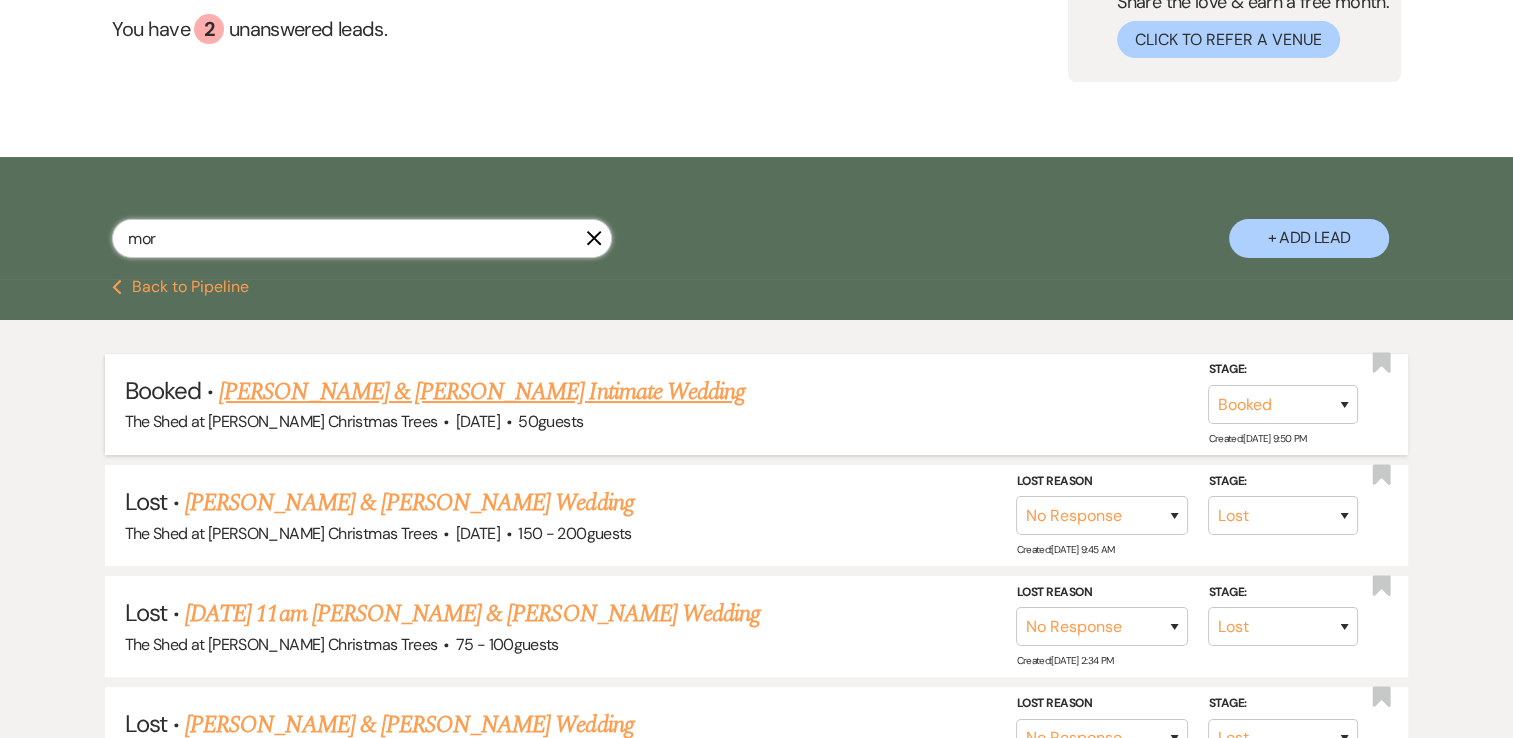 type on "mor" 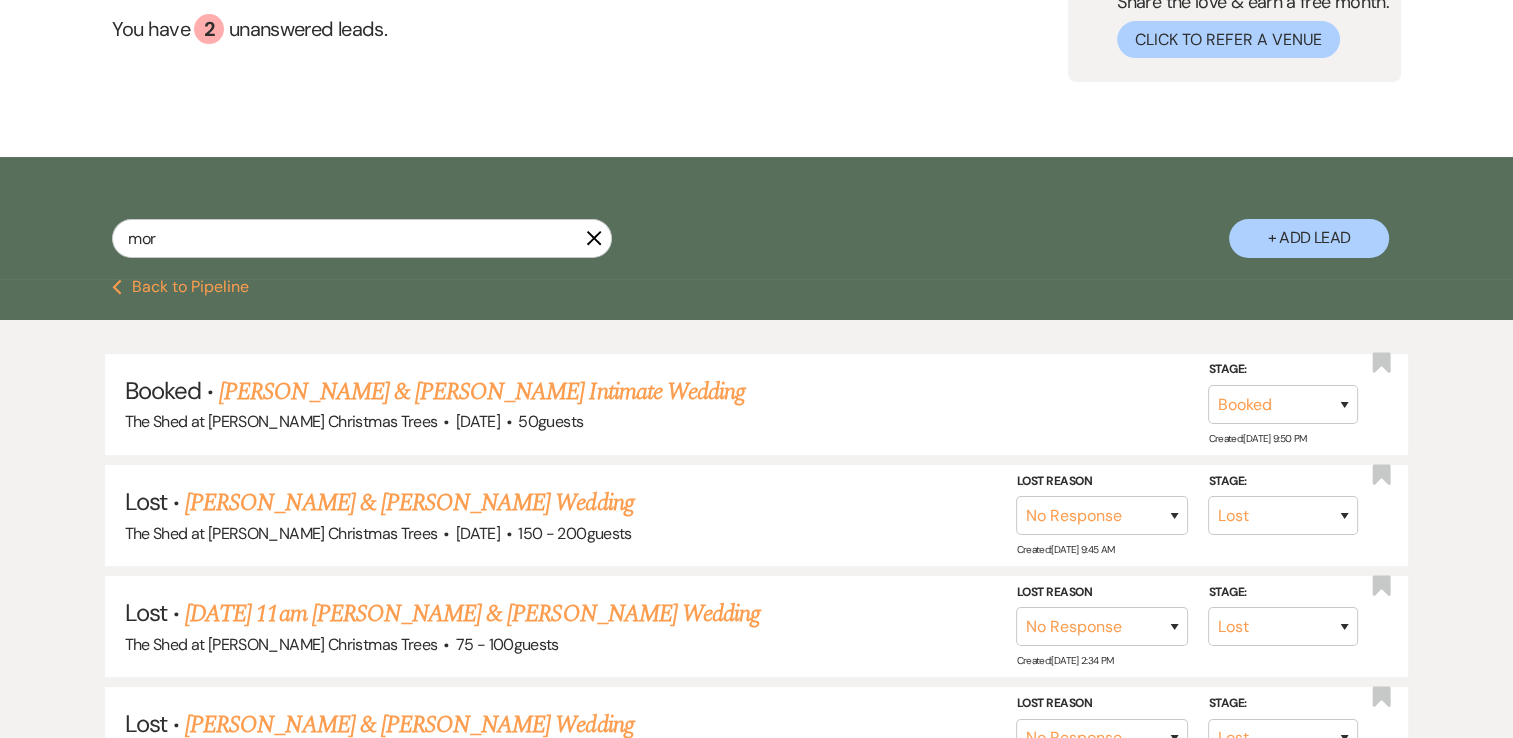 click on "[PERSON_NAME] & [PERSON_NAME] Intimate Wedding" at bounding box center [482, 392] 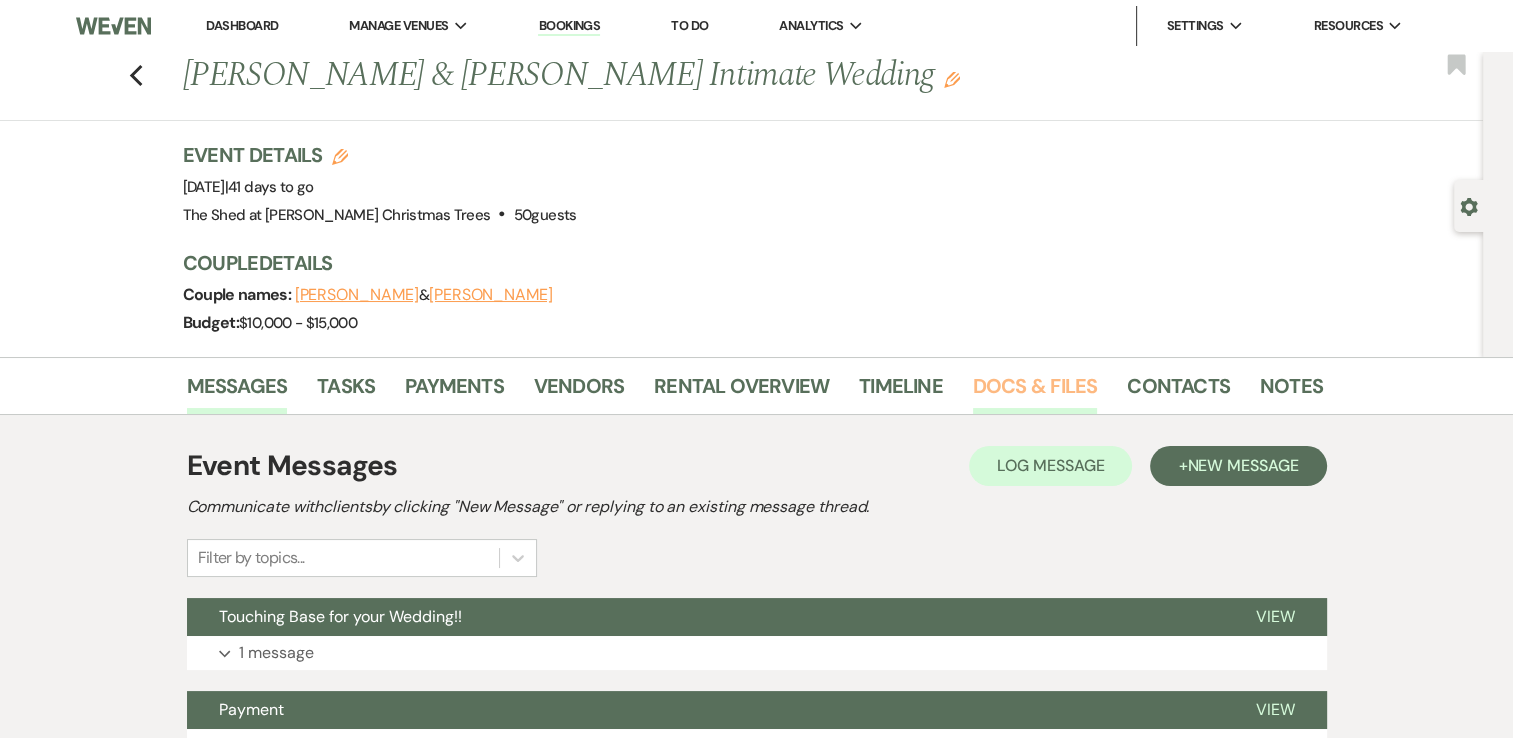 click on "Docs & Files" at bounding box center [1035, 392] 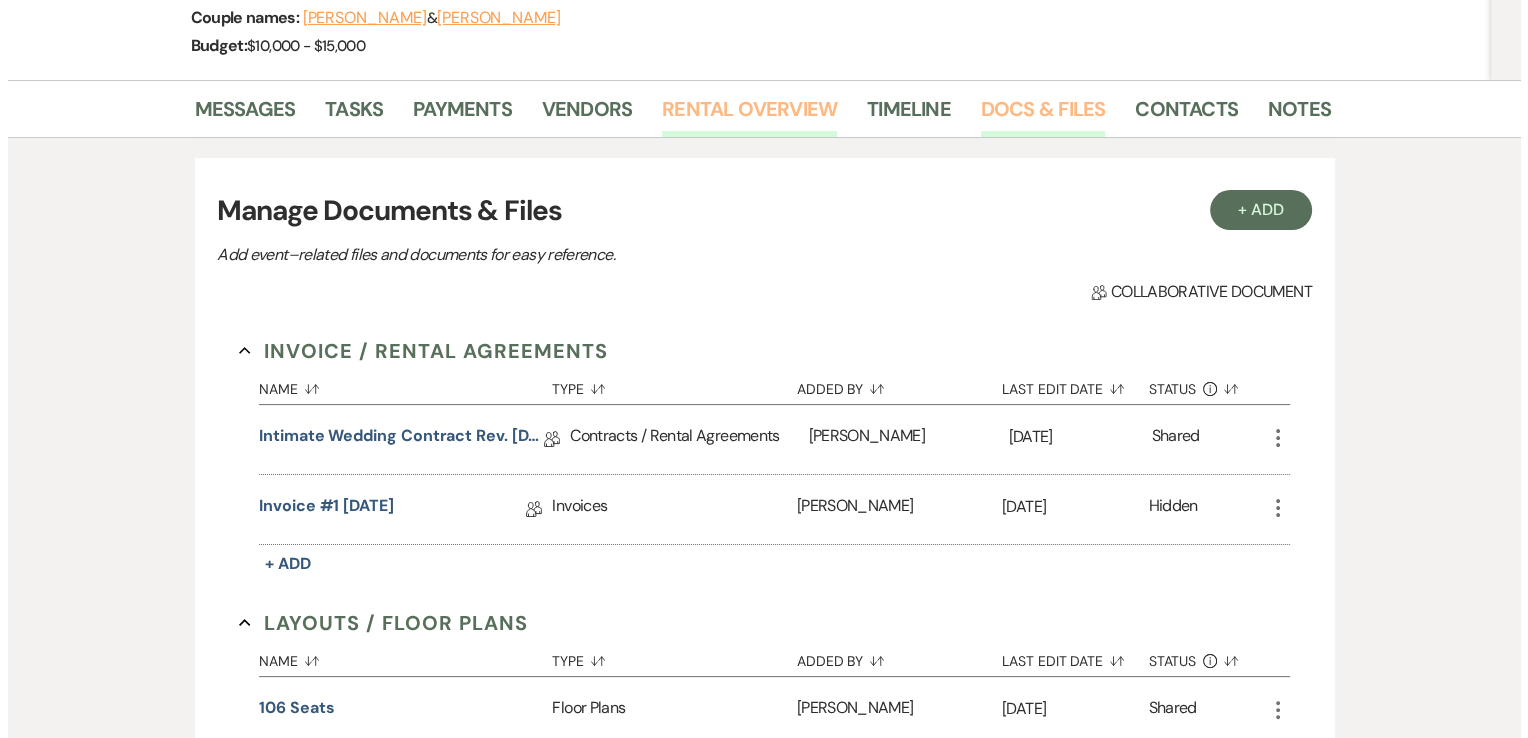 scroll, scrollTop: 300, scrollLeft: 0, axis: vertical 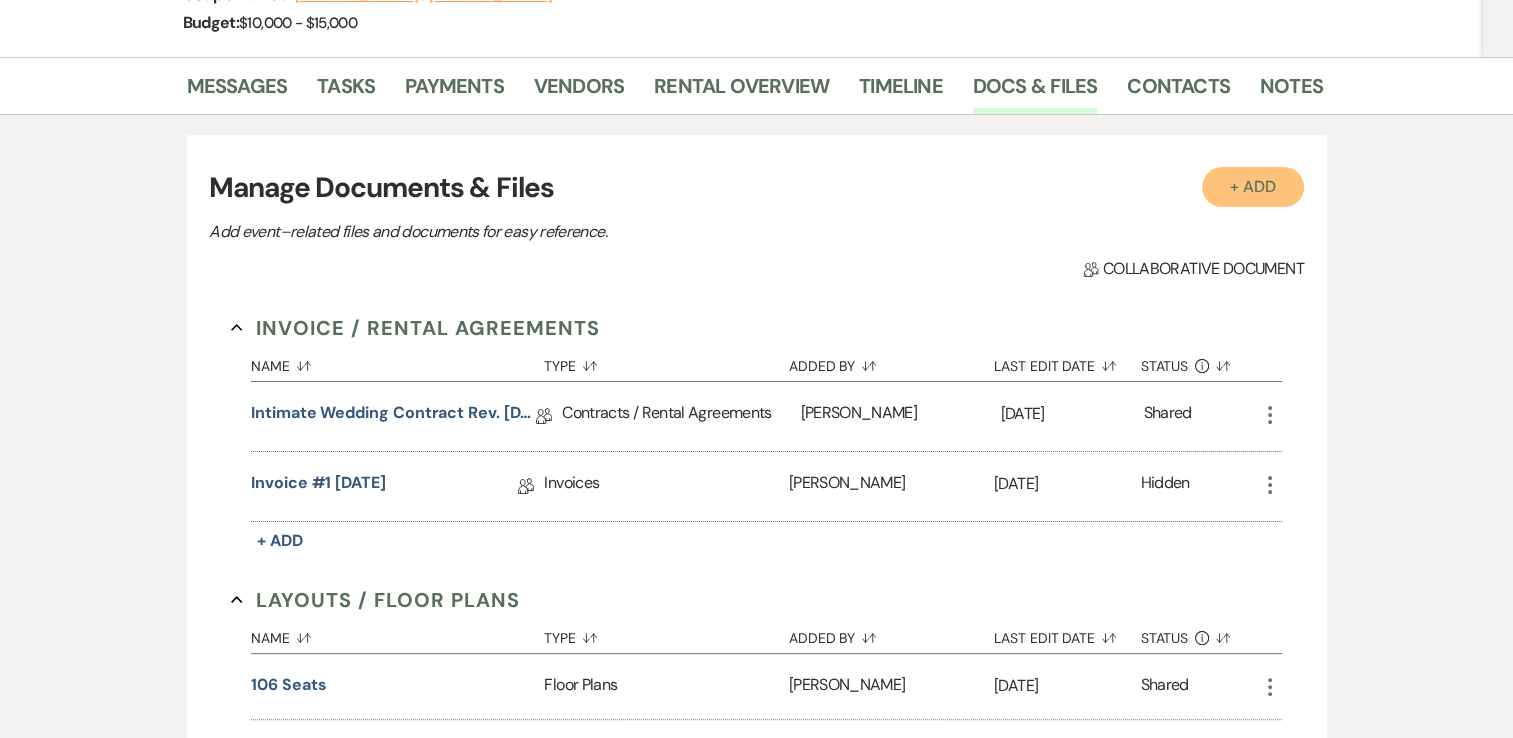 click on "+ Add" at bounding box center [1253, 187] 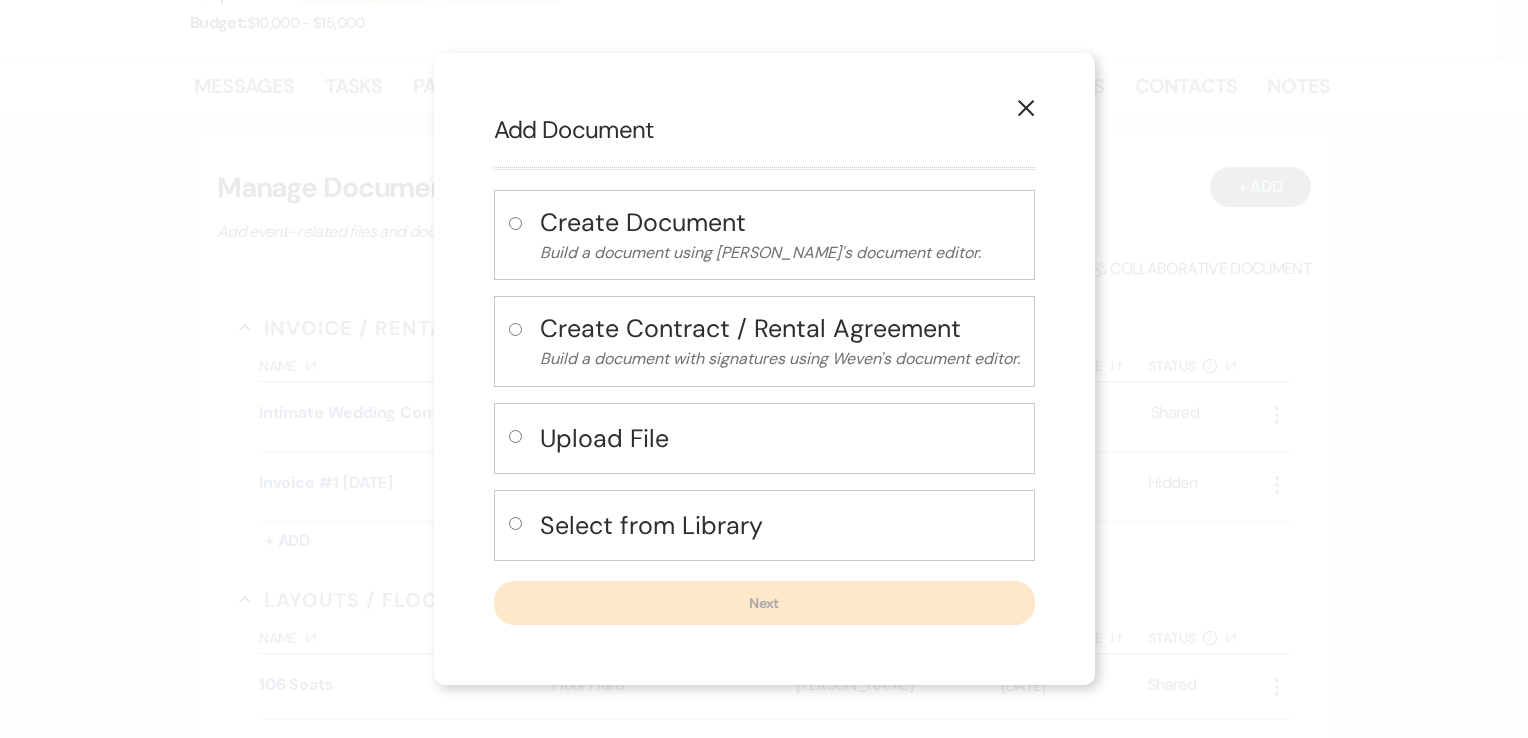 click at bounding box center [515, 436] 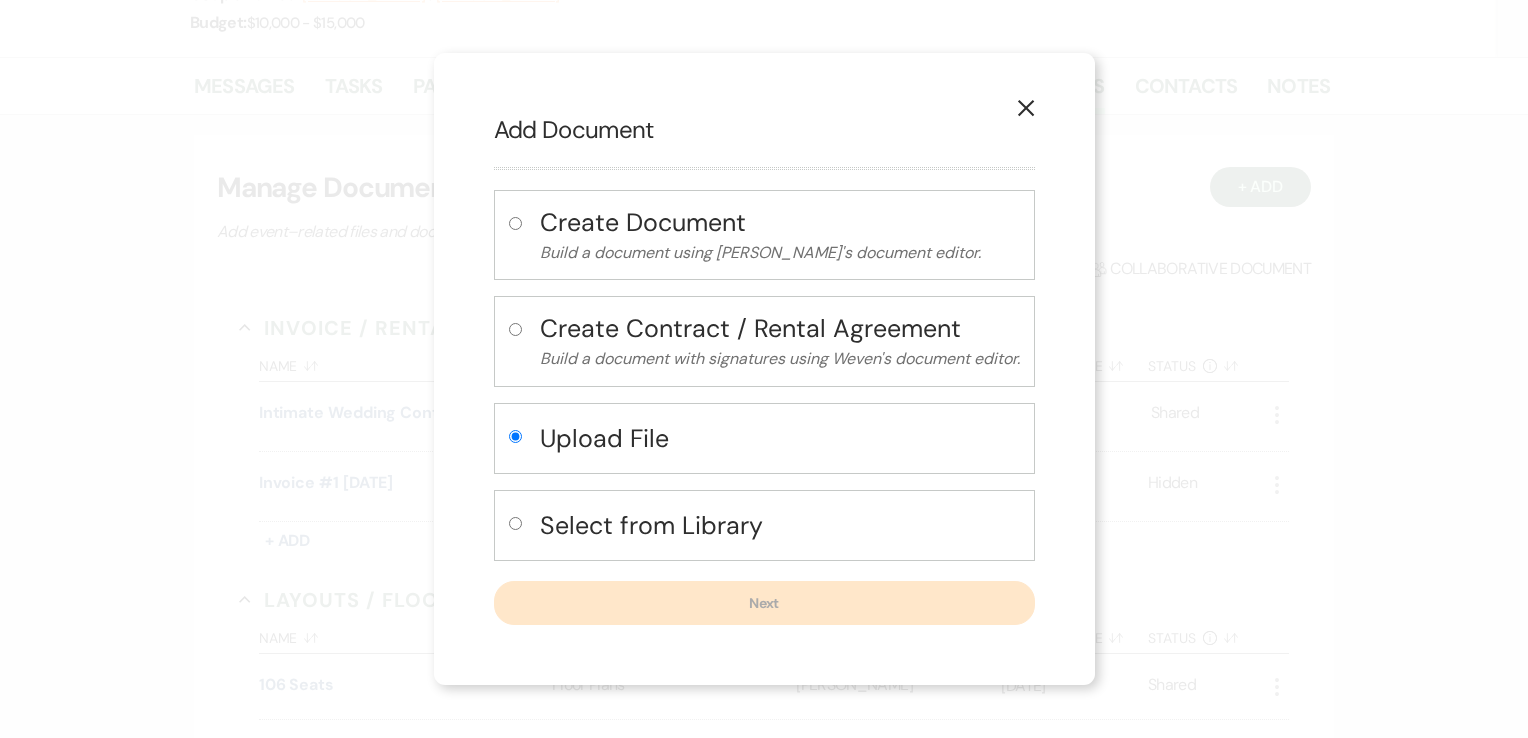 radio on "true" 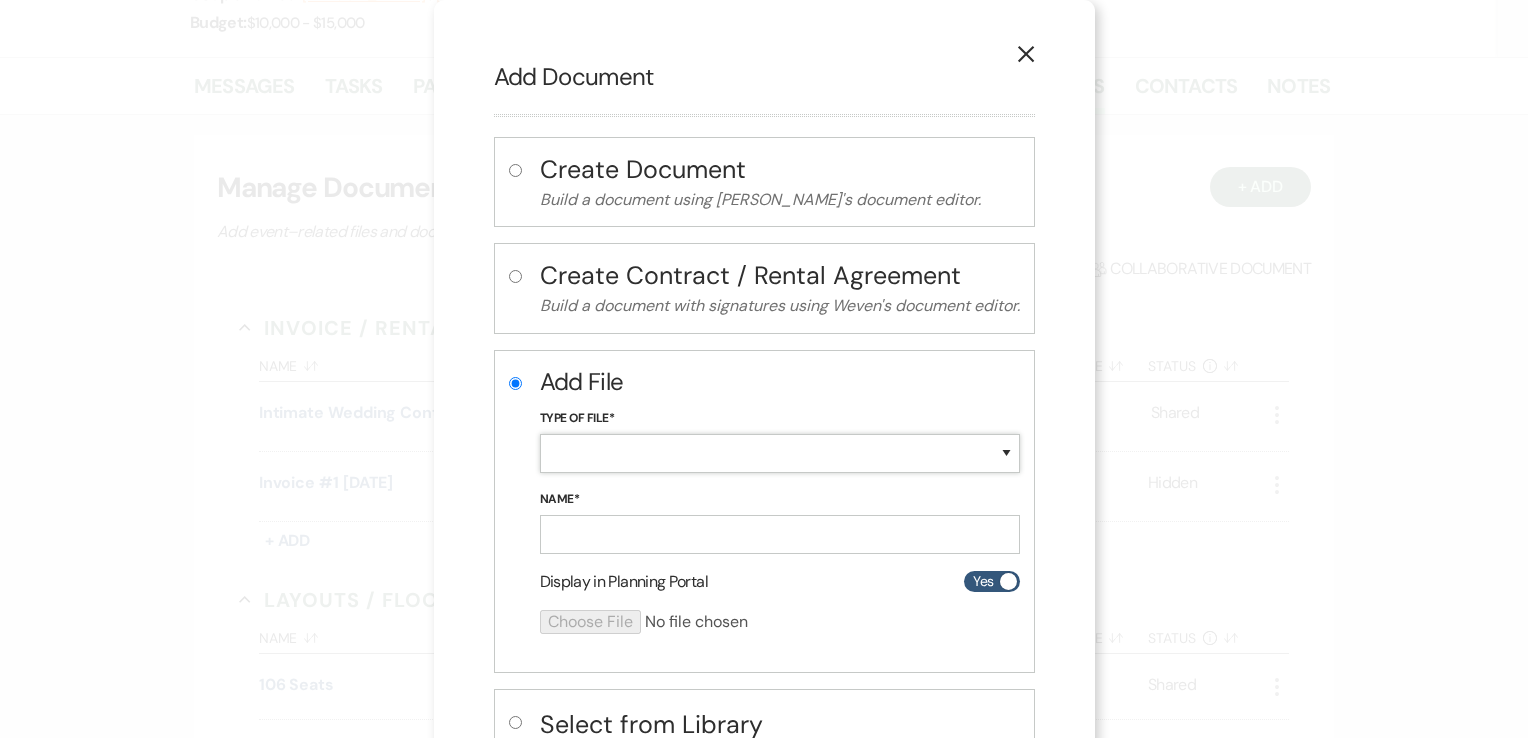 click on "Special Event Insurance Vendor Certificate of Insurance Contracts / Rental Agreements Invoices Receipts Event Maps Floor Plans Rain Plan Seating Charts Venue Layout Catering / Alcohol Permit Event Permit Fire Permit Fuel Permit Generator Permit Tent Permit Venue Permit Other Permit Inventory  Promotional Sample Venue Beverage Ceremony Event Finalize + Share Guests Lodging Menu Vendors Venue Beverage Brochure Menu Packages Product Specifications Quotes Beverage Event and Ceremony Details Finalize & Share Guests Lodging Menu Vendors Venue Event Timeline Family / Wedding Party Timeline Food and Beverage Timeline MC / DJ / Band Timeline Master Timeline Photography Timeline Set-Up / Clean-Up Vendor Timeline Bartender Safe Serve / TiPS Certification Vendor Certification Vendor License Other" at bounding box center [780, 453] 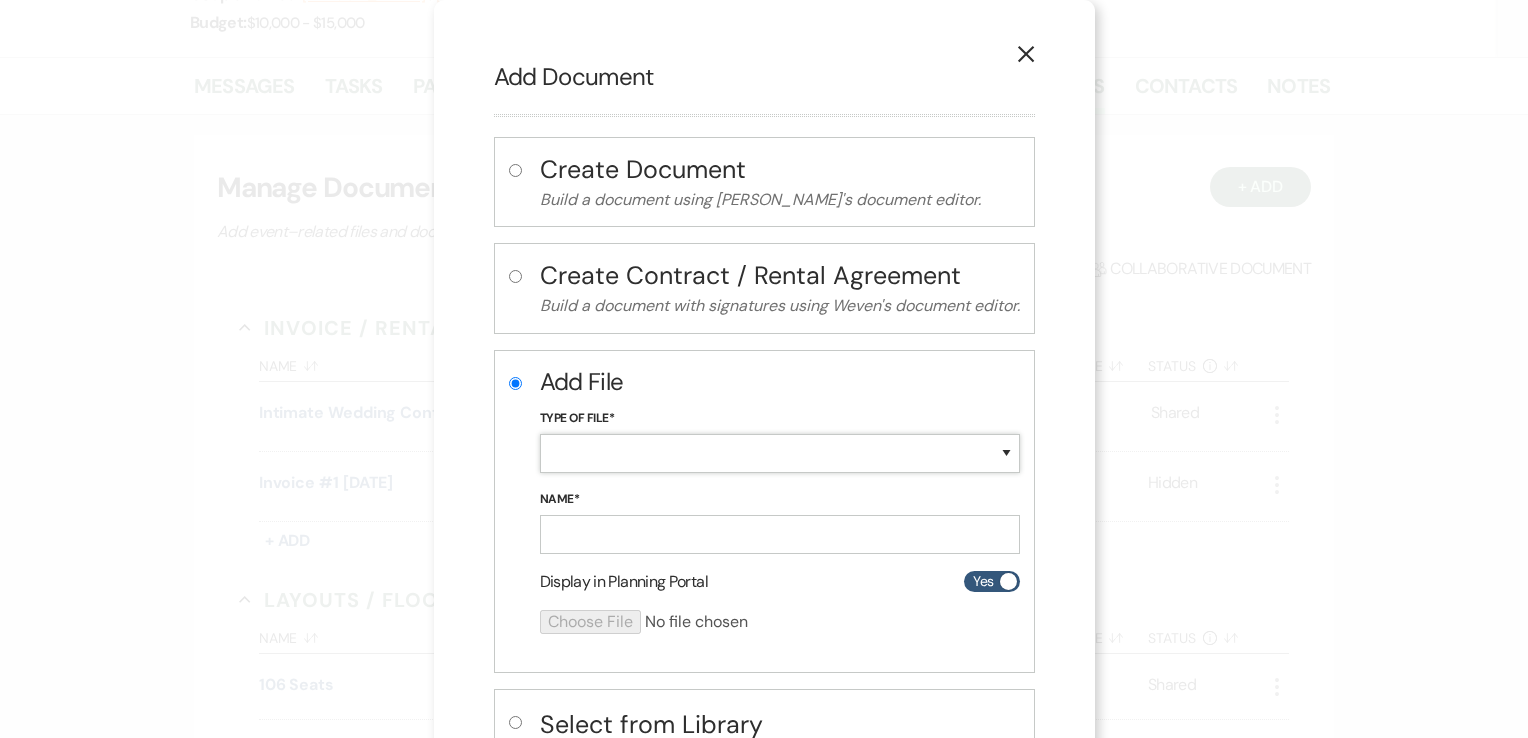 select on "18" 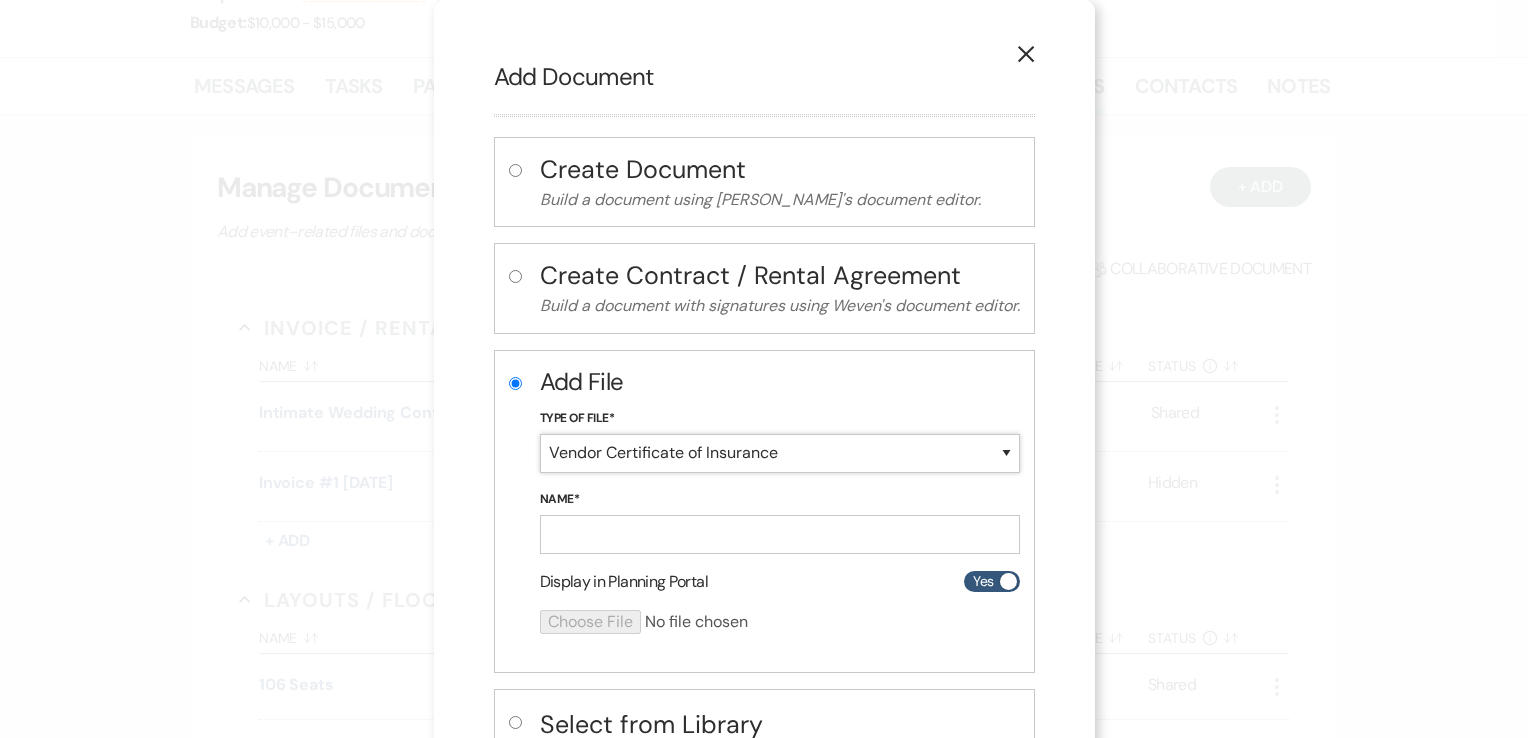 click on "Special Event Insurance Vendor Certificate of Insurance Contracts / Rental Agreements Invoices Receipts Event Maps Floor Plans Rain Plan Seating Charts Venue Layout Catering / Alcohol Permit Event Permit Fire Permit Fuel Permit Generator Permit Tent Permit Venue Permit Other Permit Inventory  Promotional Sample Venue Beverage Ceremony Event Finalize + Share Guests Lodging Menu Vendors Venue Beverage Brochure Menu Packages Product Specifications Quotes Beverage Event and Ceremony Details Finalize & Share Guests Lodging Menu Vendors Venue Event Timeline Family / Wedding Party Timeline Food and Beverage Timeline MC / DJ / Band Timeline Master Timeline Photography Timeline Set-Up / Clean-Up Vendor Timeline Bartender Safe Serve / TiPS Certification Vendor Certification Vendor License Other" at bounding box center [780, 453] 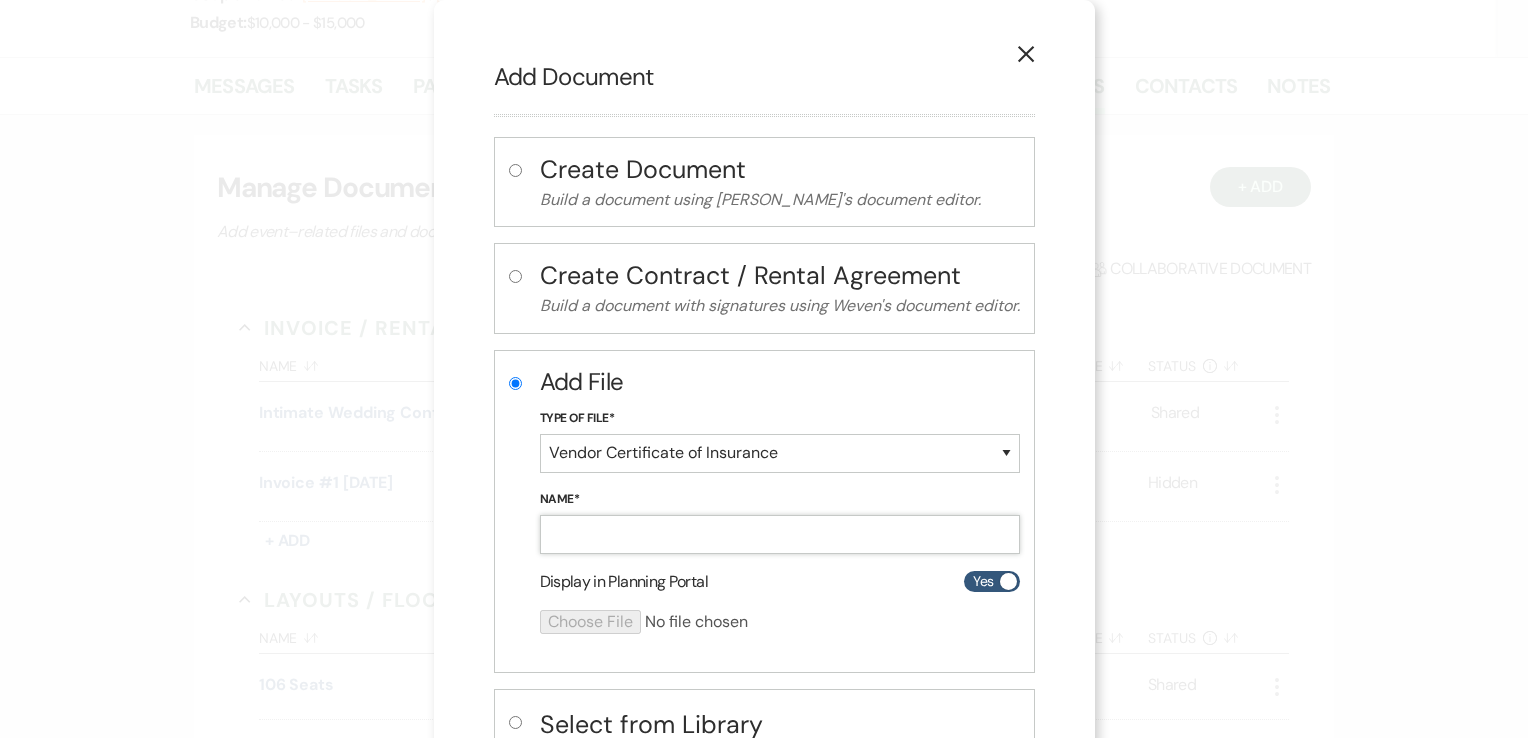 click on "Name*" at bounding box center (780, 534) 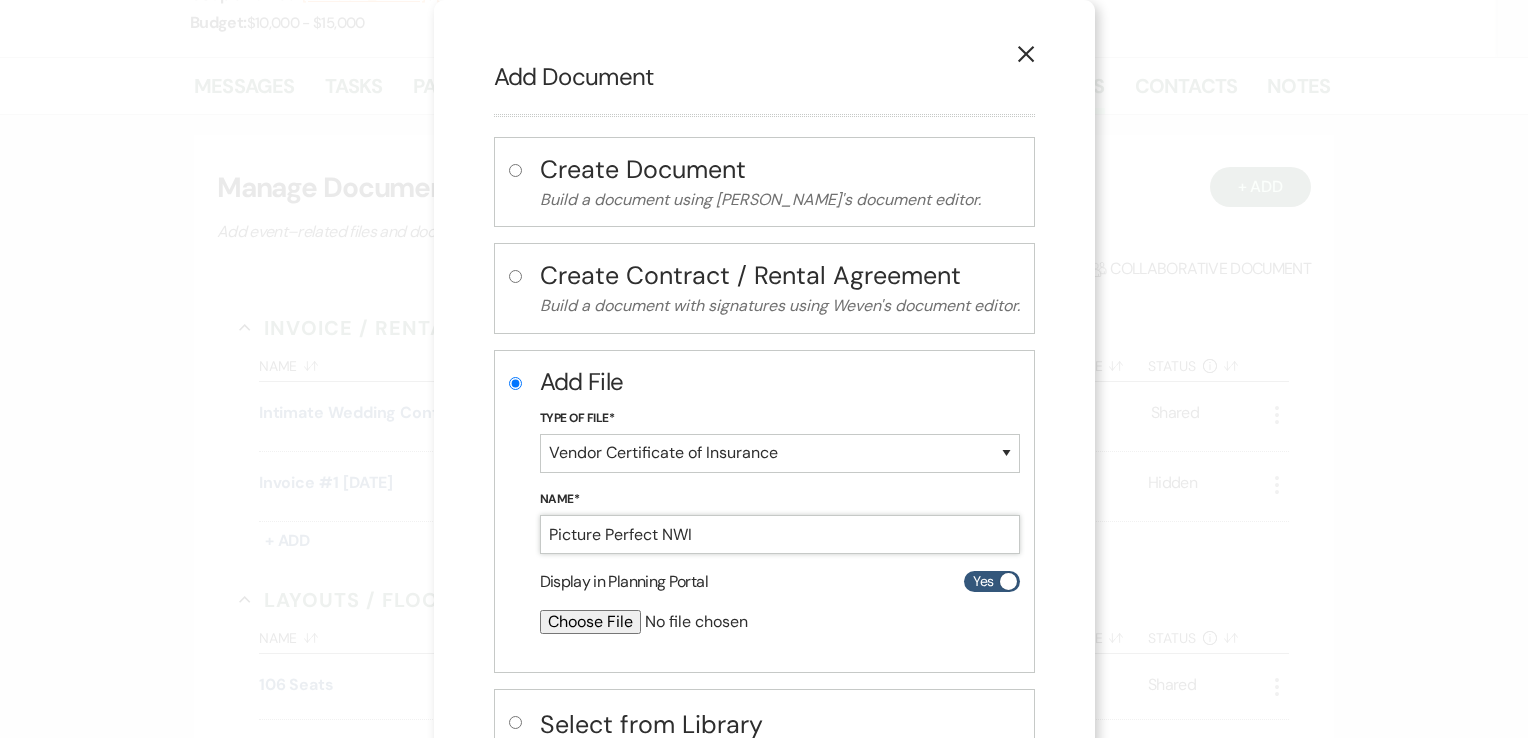 type on "Picture Perfect NWI" 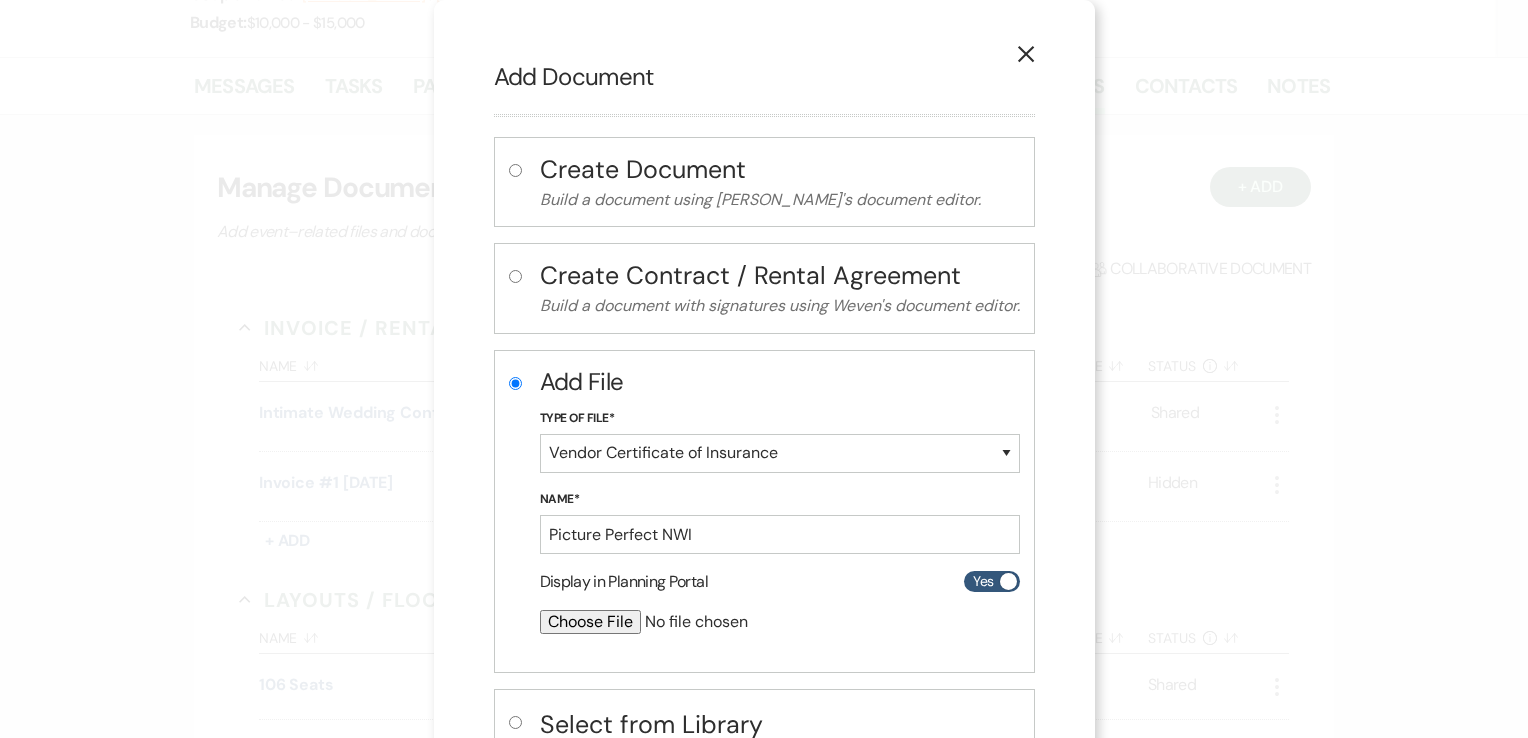 click at bounding box center [727, 630] 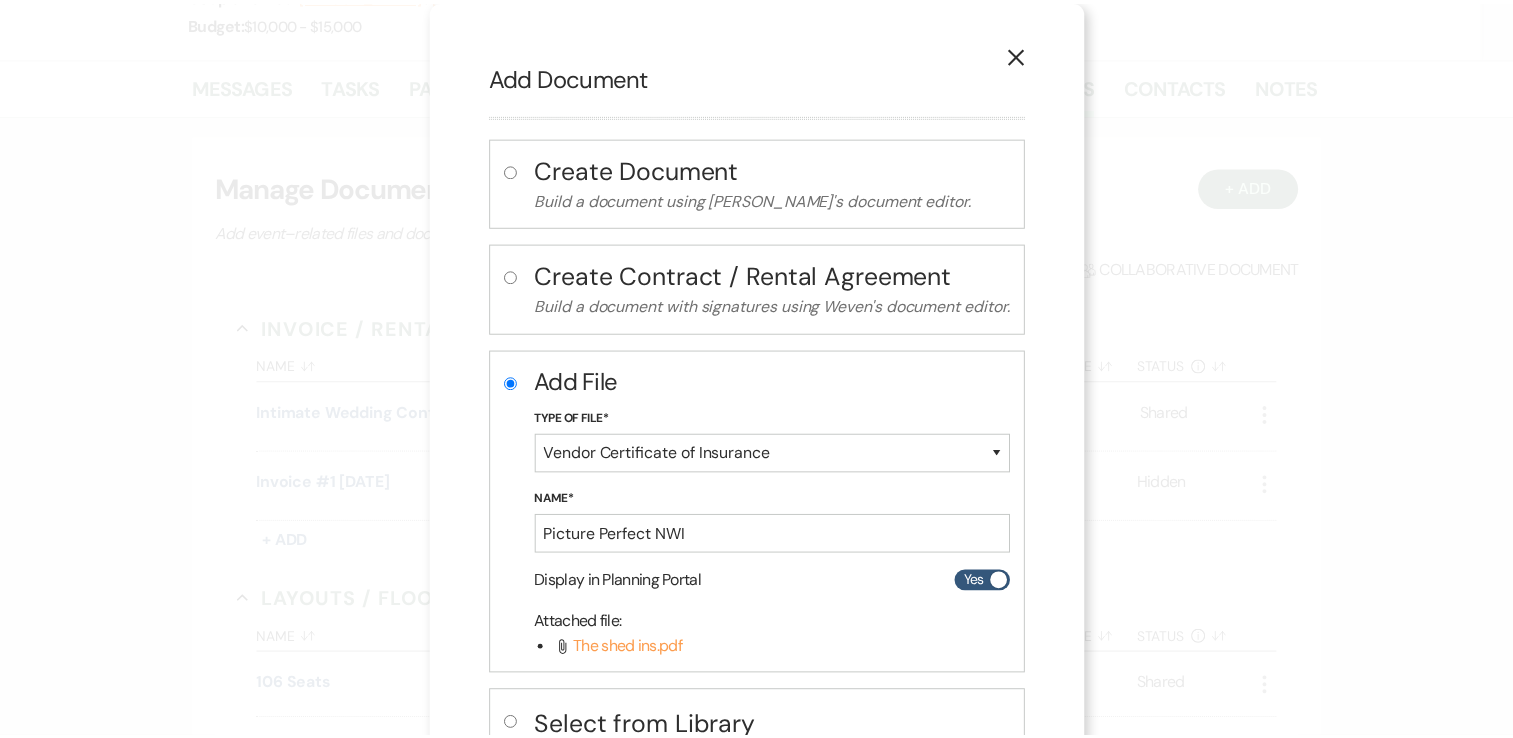 scroll, scrollTop: 144, scrollLeft: 0, axis: vertical 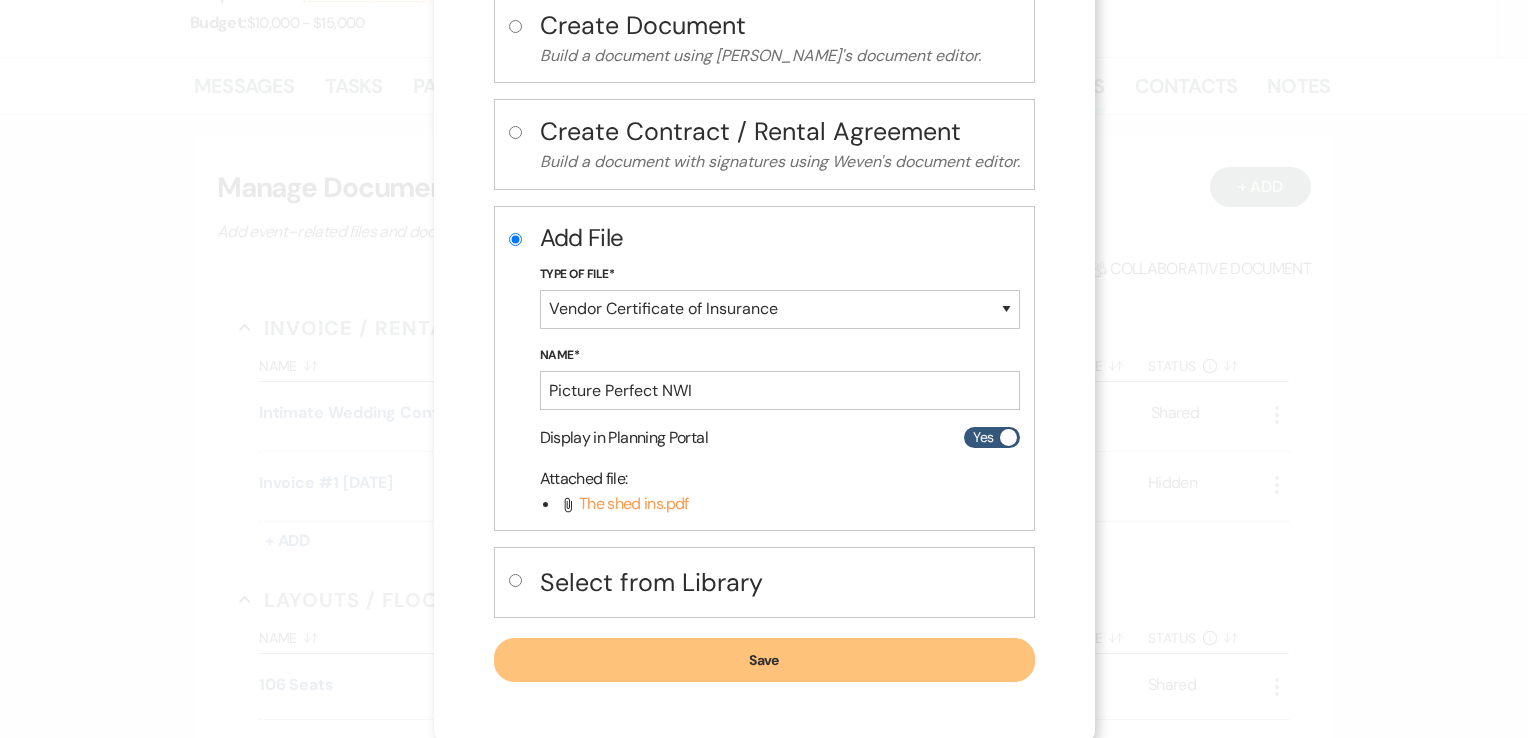 click on "Save" at bounding box center (764, 660) 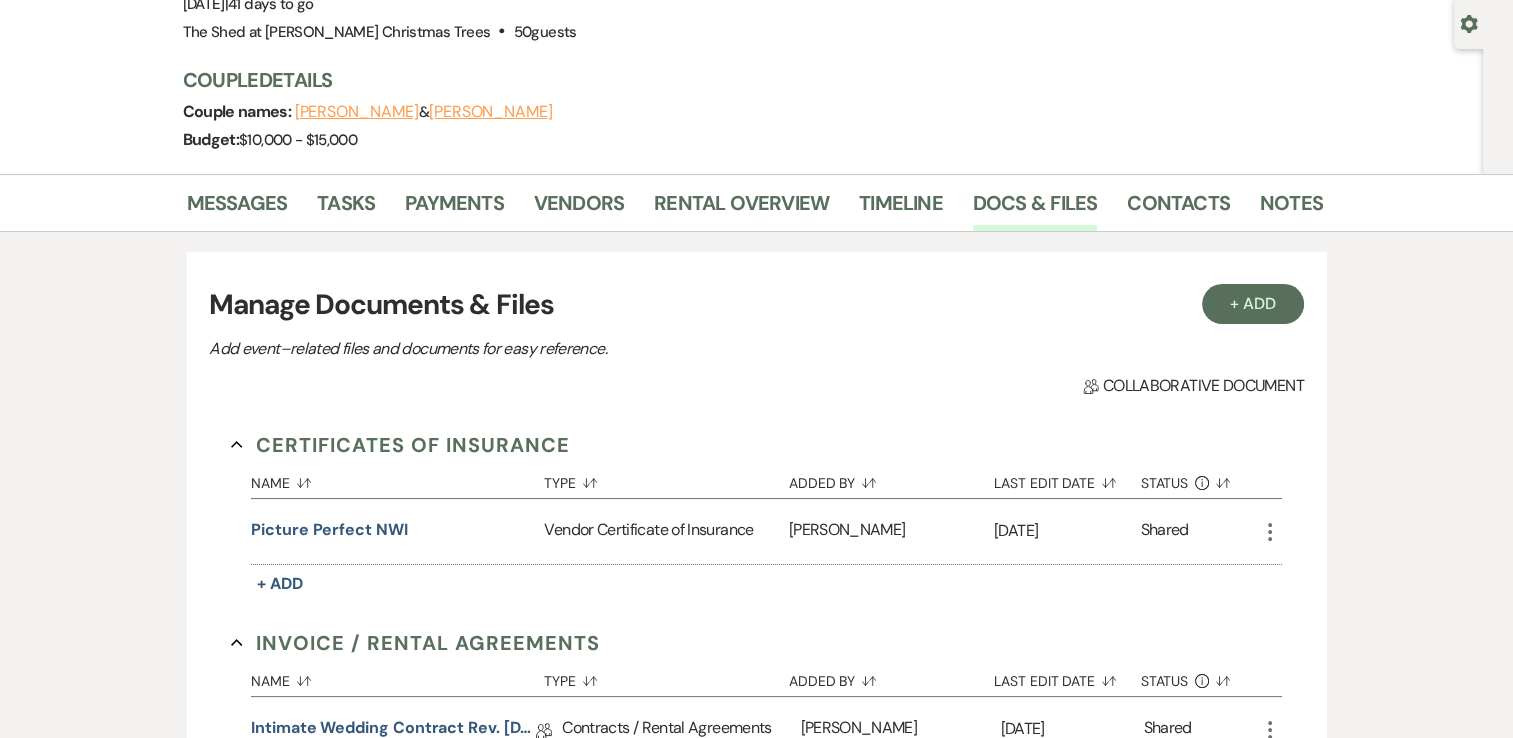 scroll, scrollTop: 0, scrollLeft: 0, axis: both 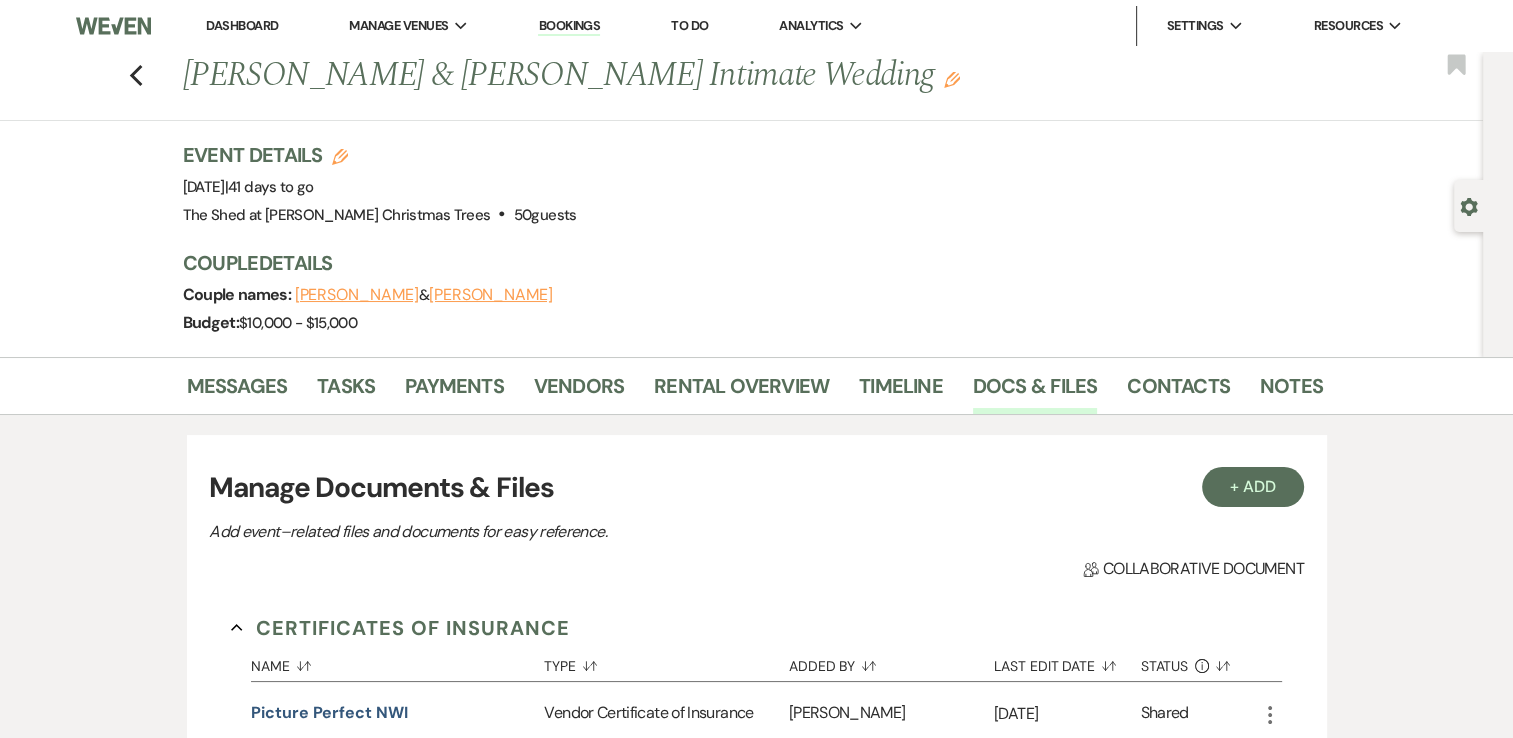 click on "Dashboard" at bounding box center (242, 25) 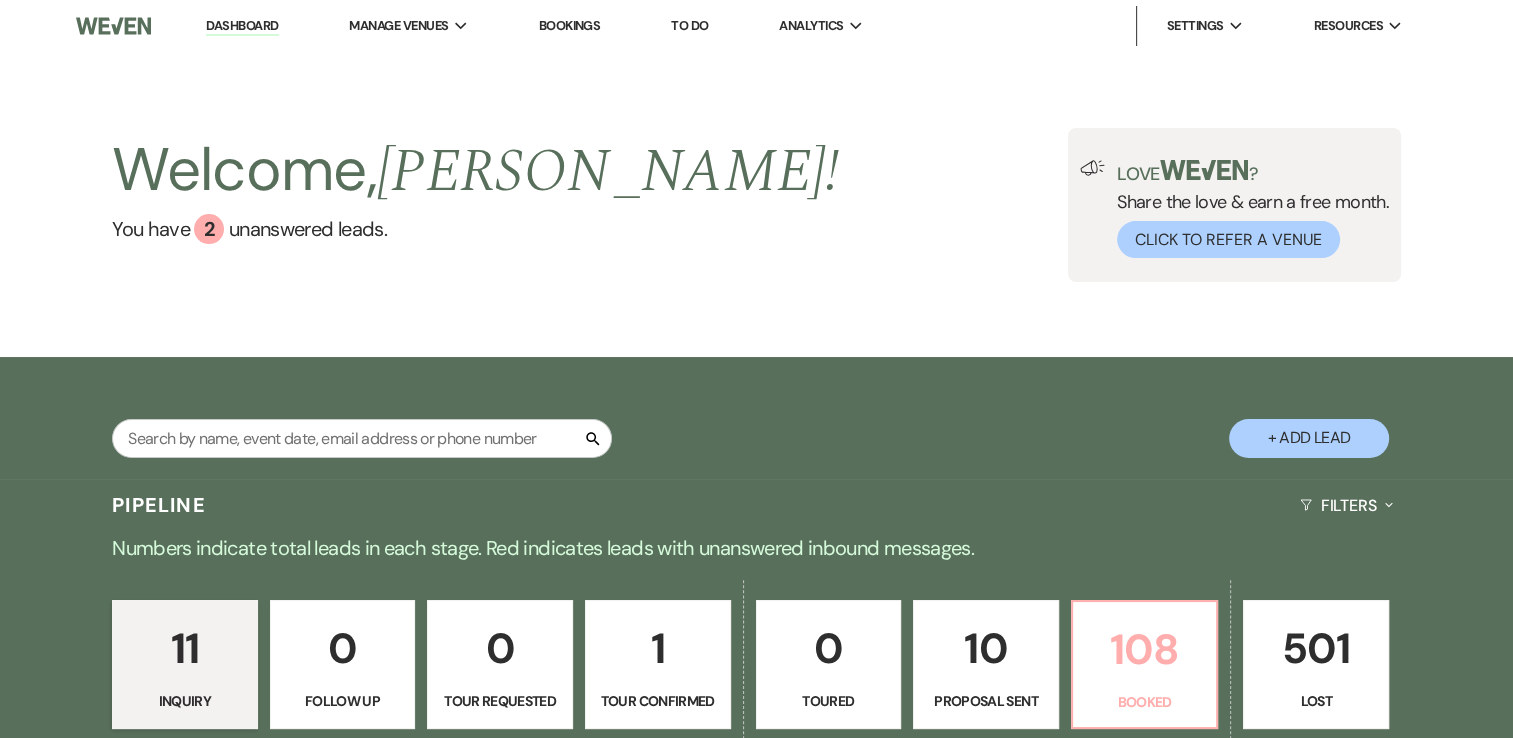 click on "108" at bounding box center [1145, 649] 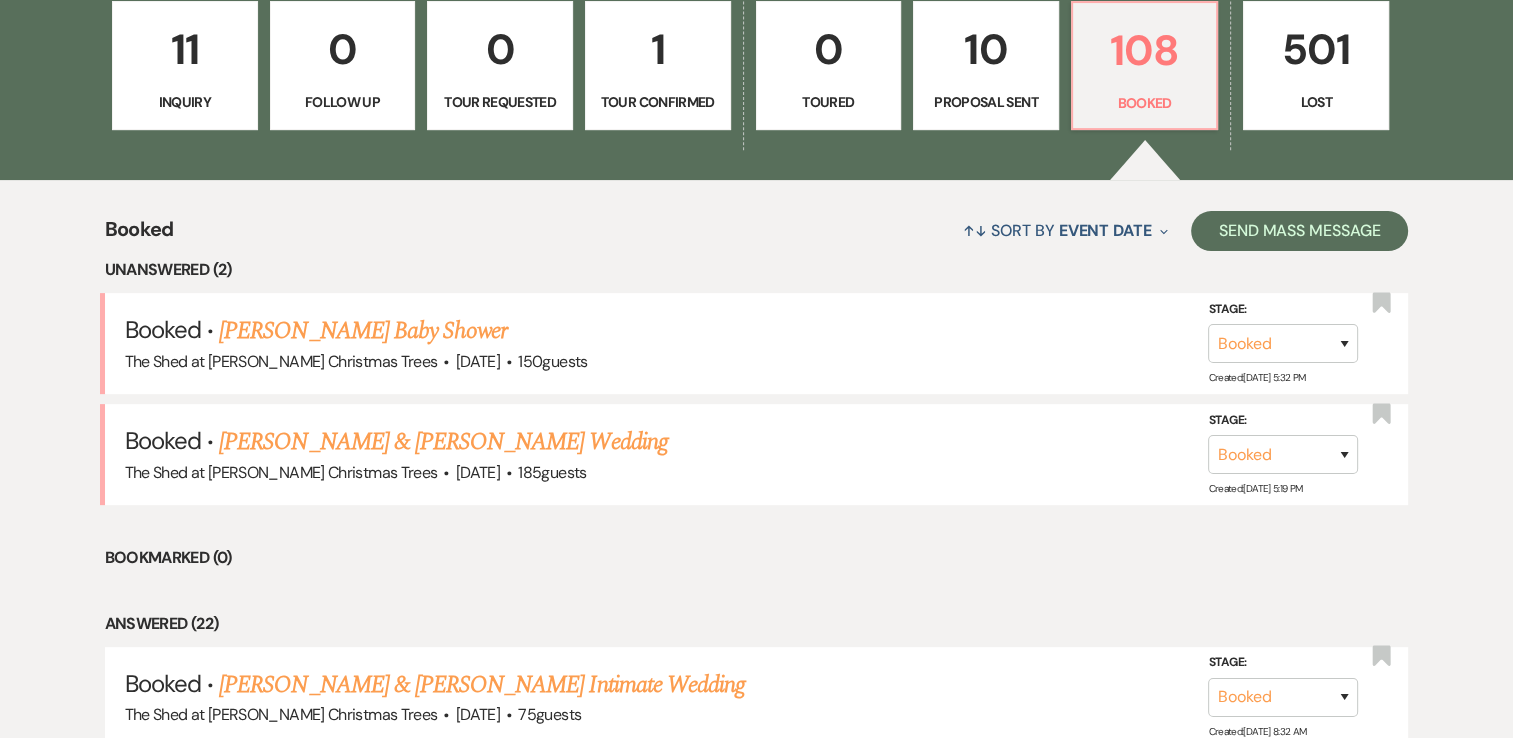 scroll, scrollTop: 688, scrollLeft: 0, axis: vertical 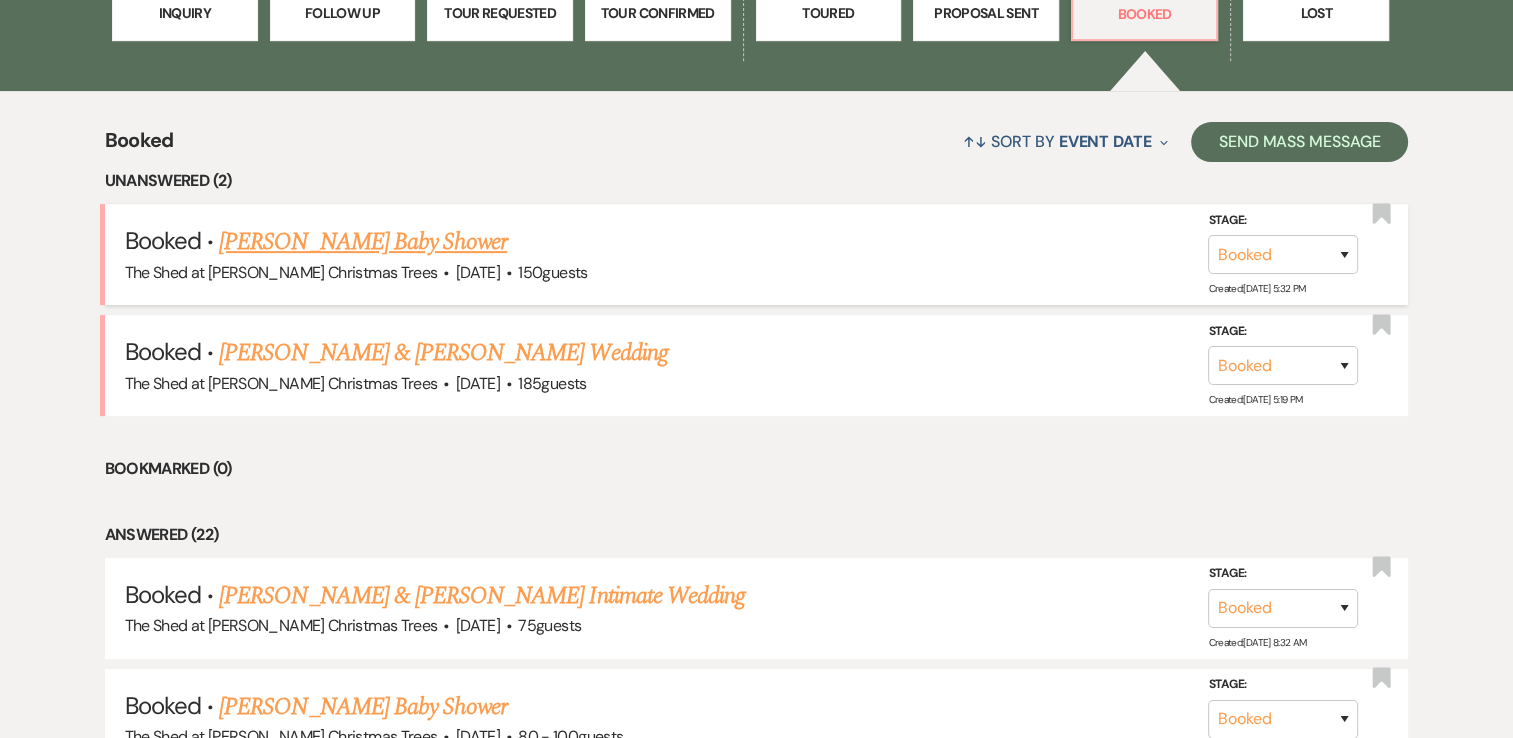 click on "[PERSON_NAME] Baby Shower" at bounding box center [363, 242] 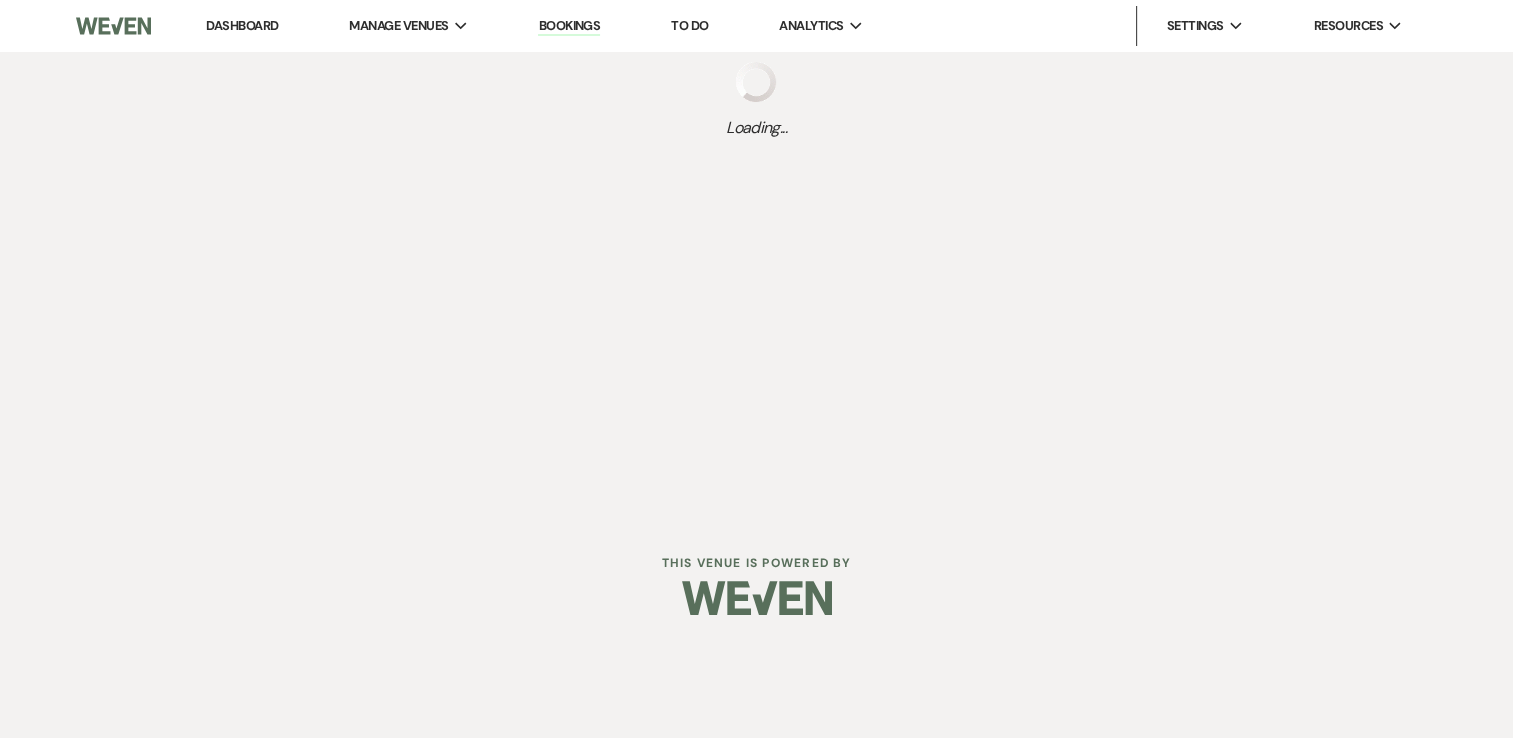 scroll, scrollTop: 0, scrollLeft: 0, axis: both 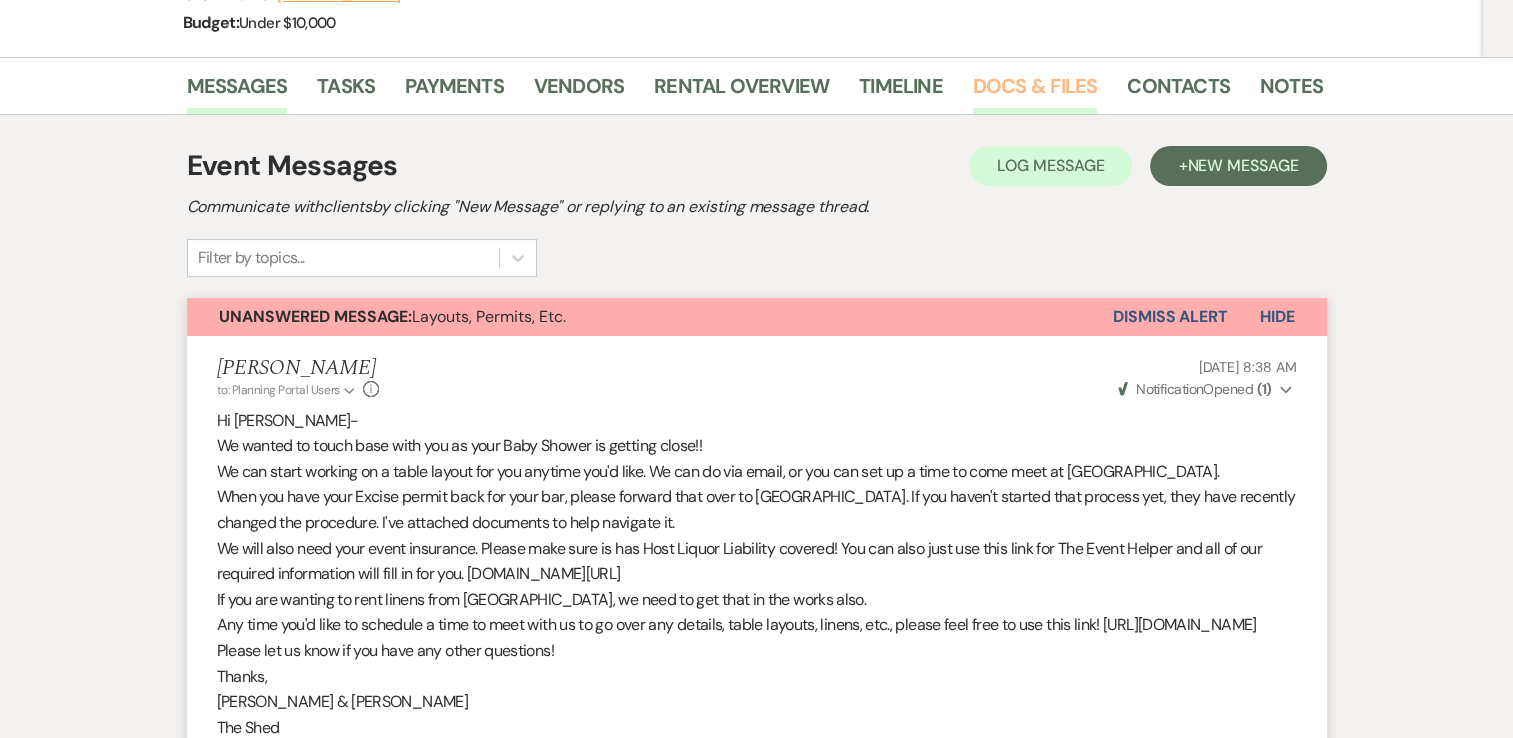 click on "Docs & Files" at bounding box center (1035, 92) 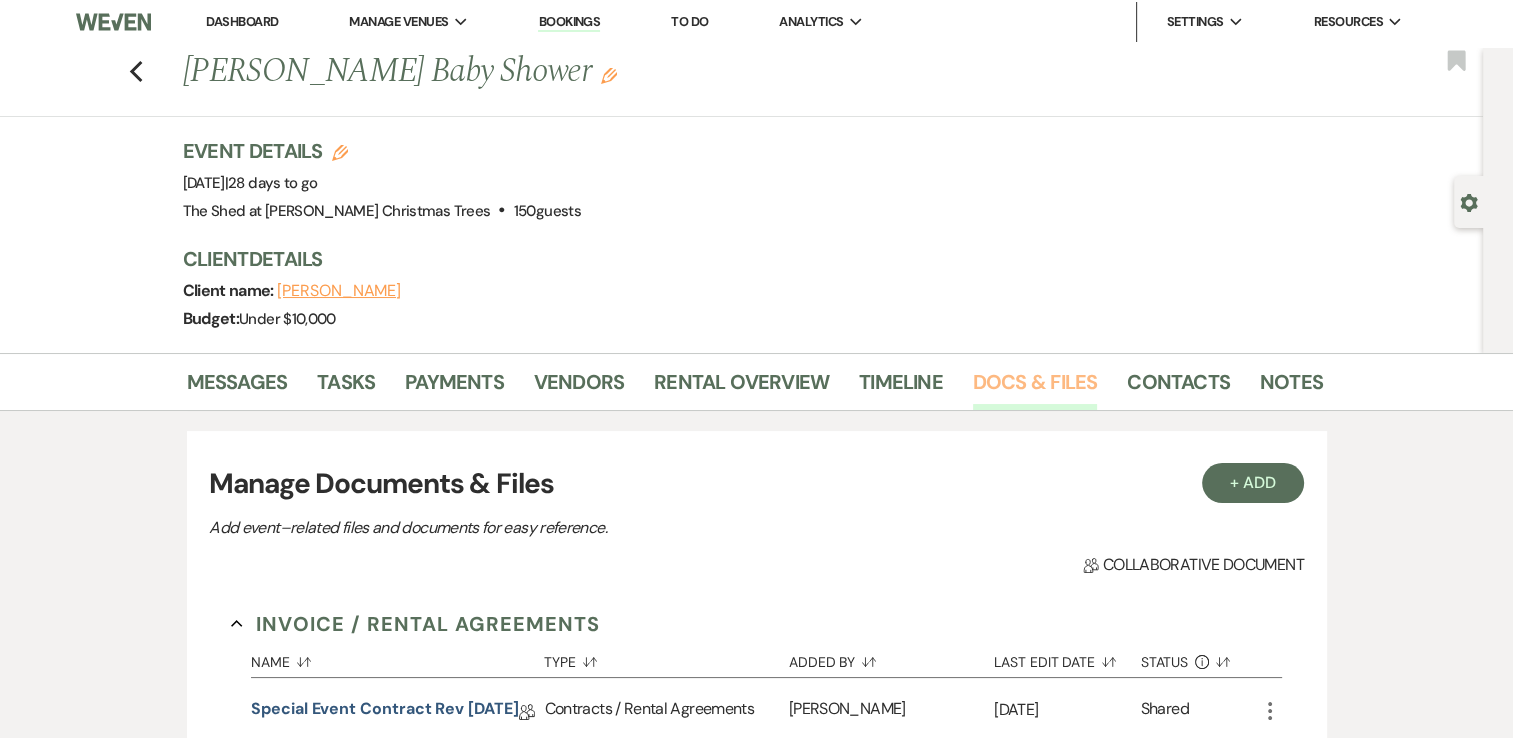 scroll, scrollTop: 0, scrollLeft: 0, axis: both 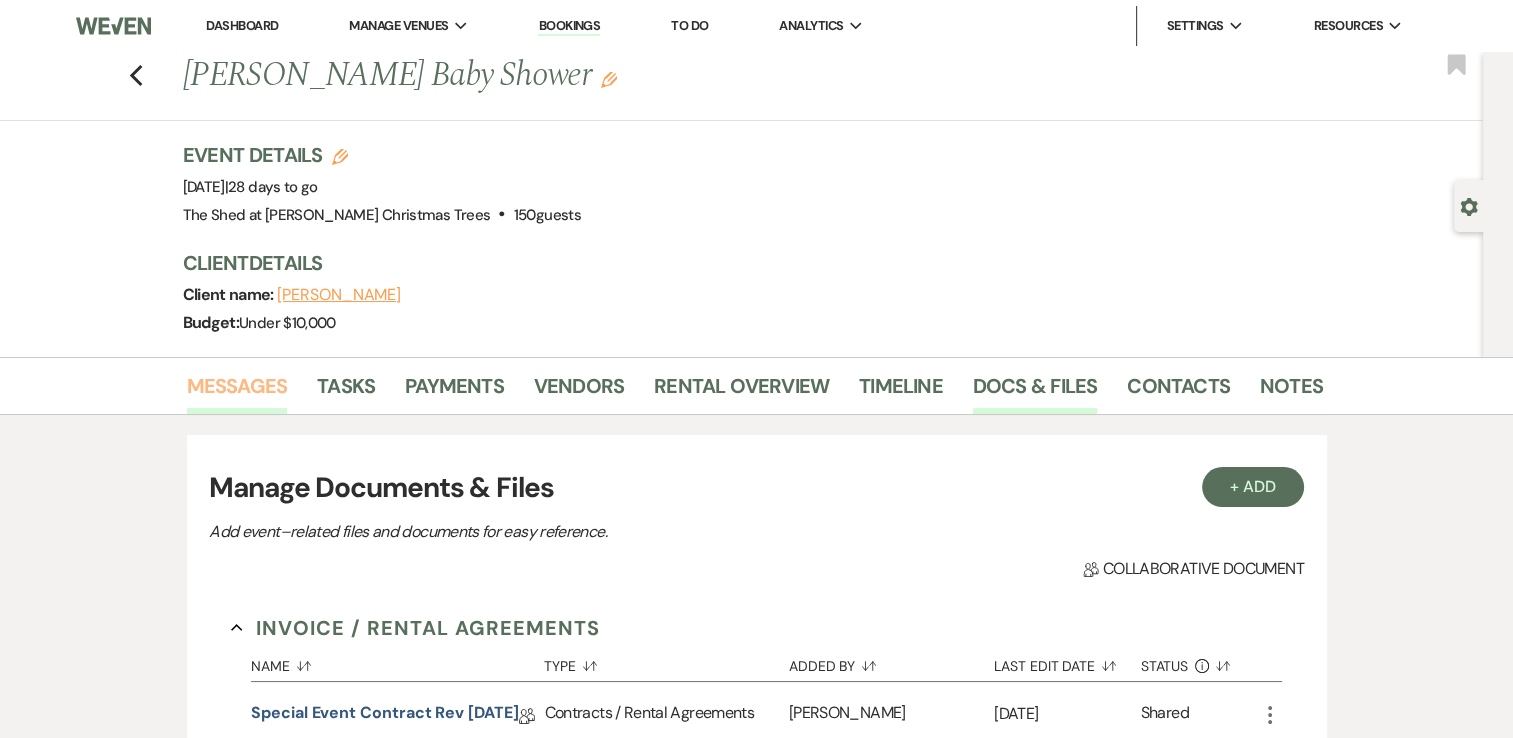 click on "Messages" at bounding box center (237, 392) 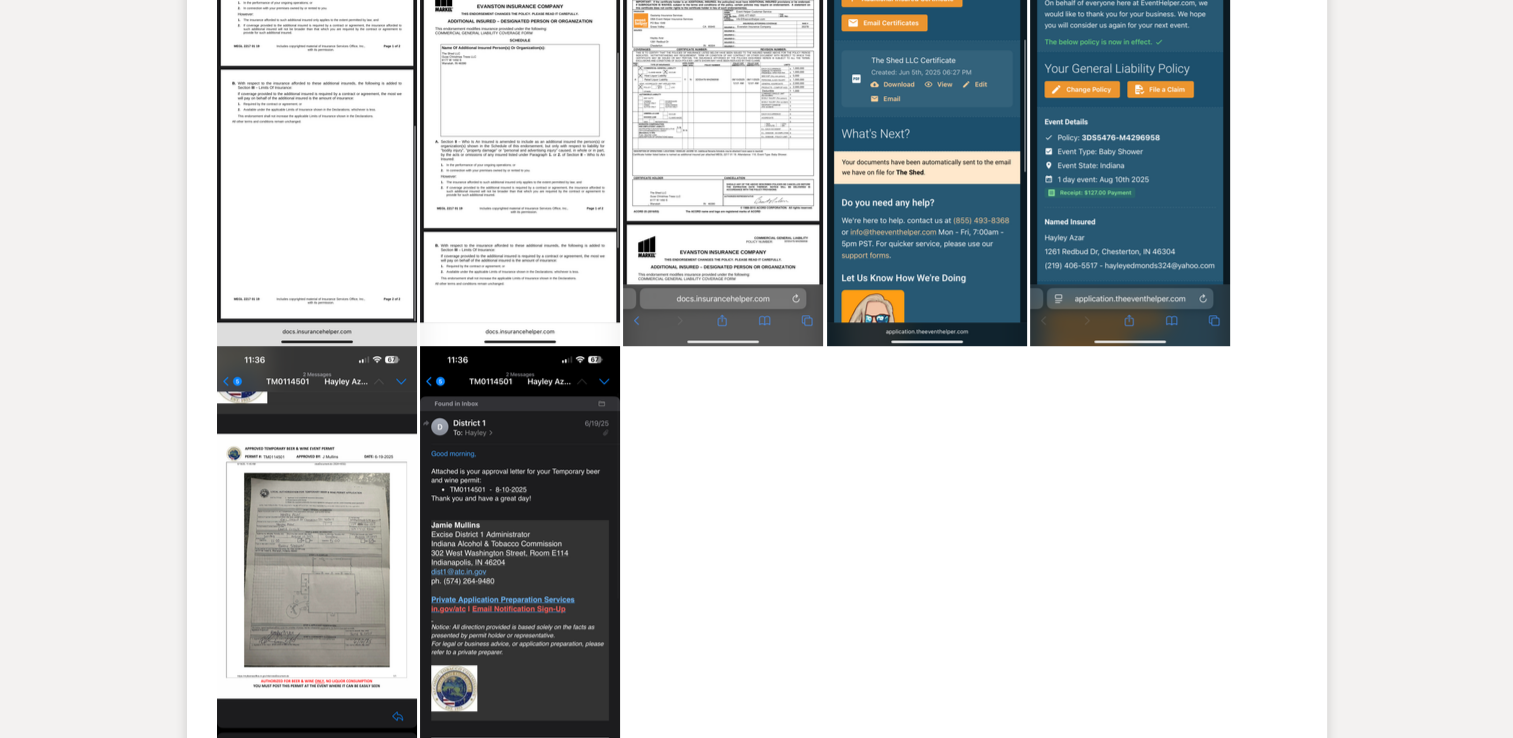 scroll, scrollTop: 1500, scrollLeft: 0, axis: vertical 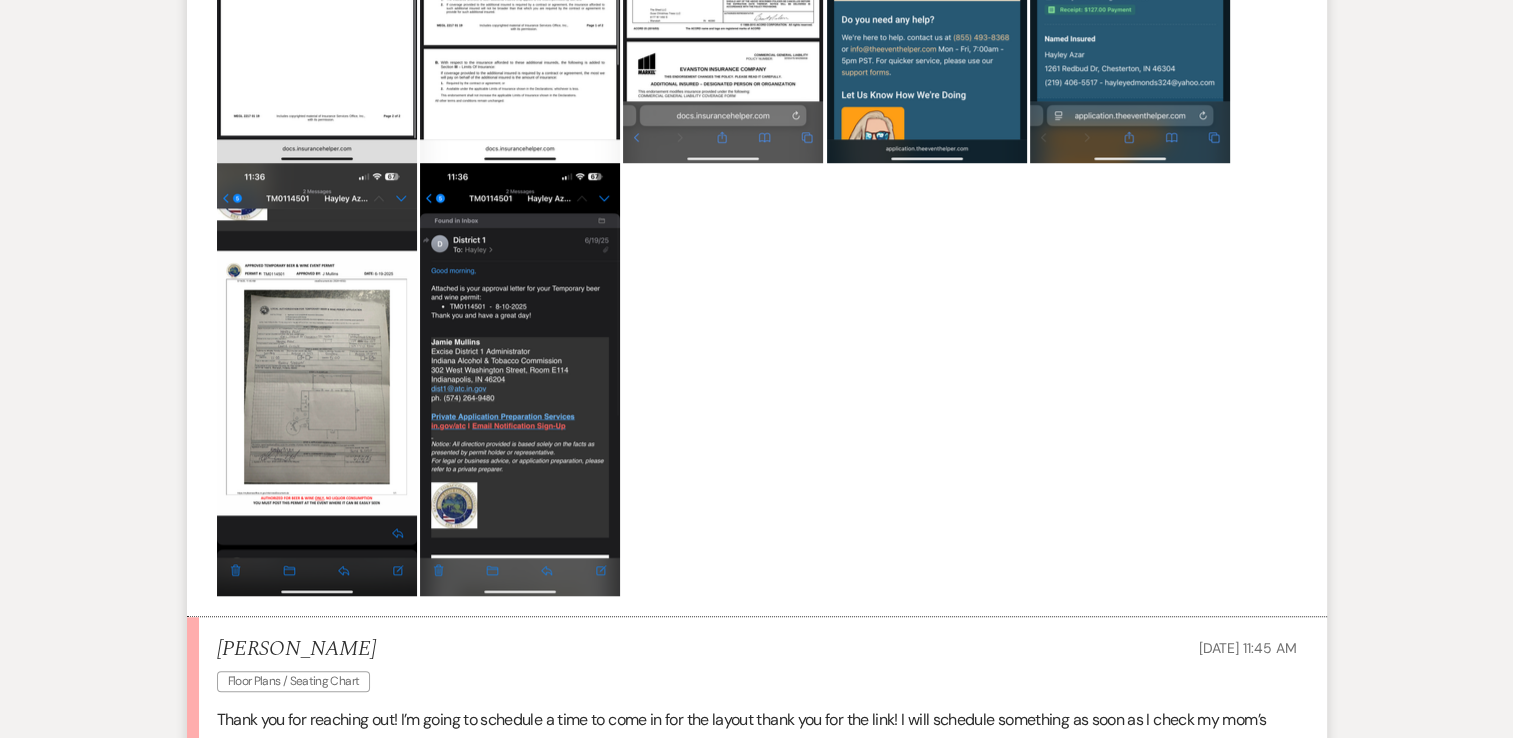 click at bounding box center [317, 379] 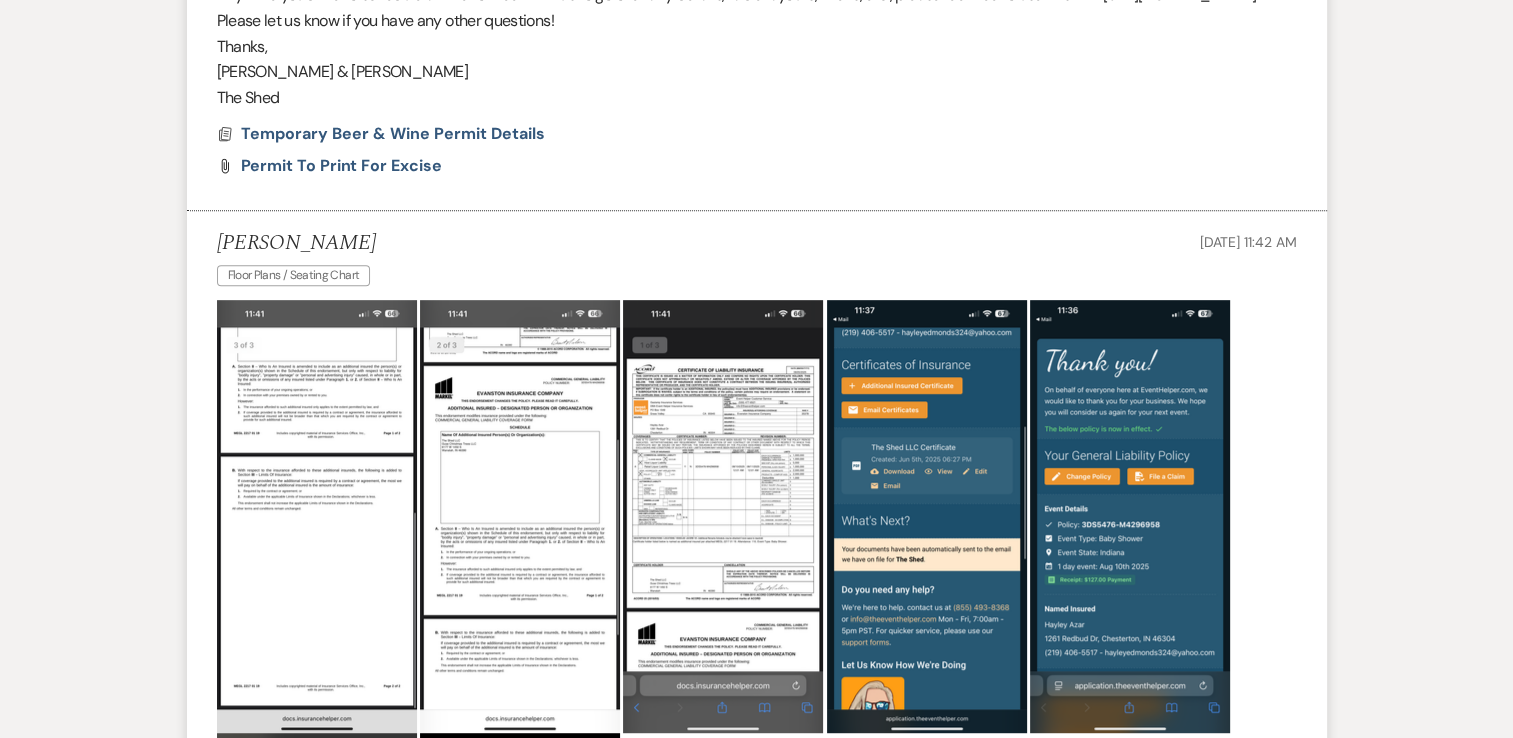 scroll, scrollTop: 900, scrollLeft: 0, axis: vertical 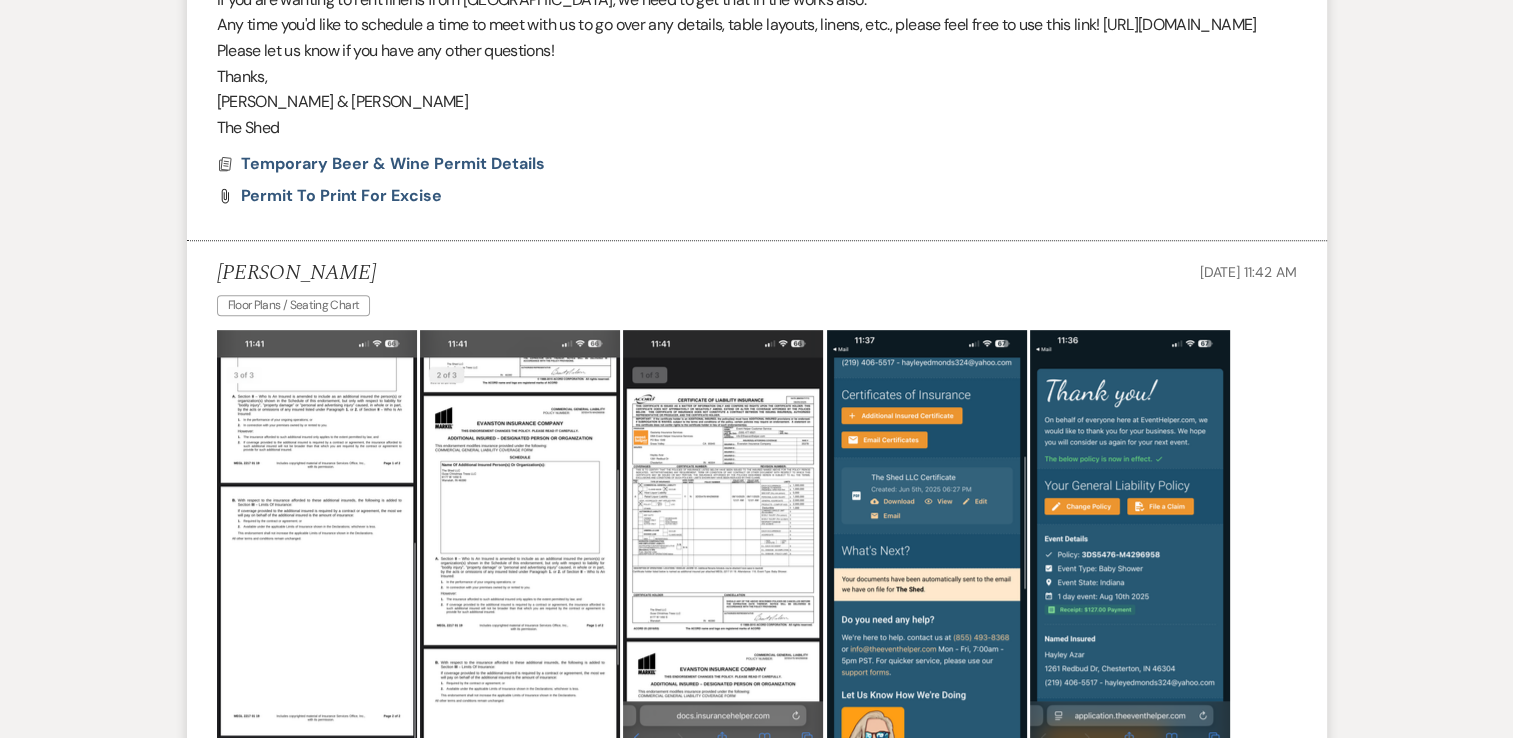 click at bounding box center [317, 546] 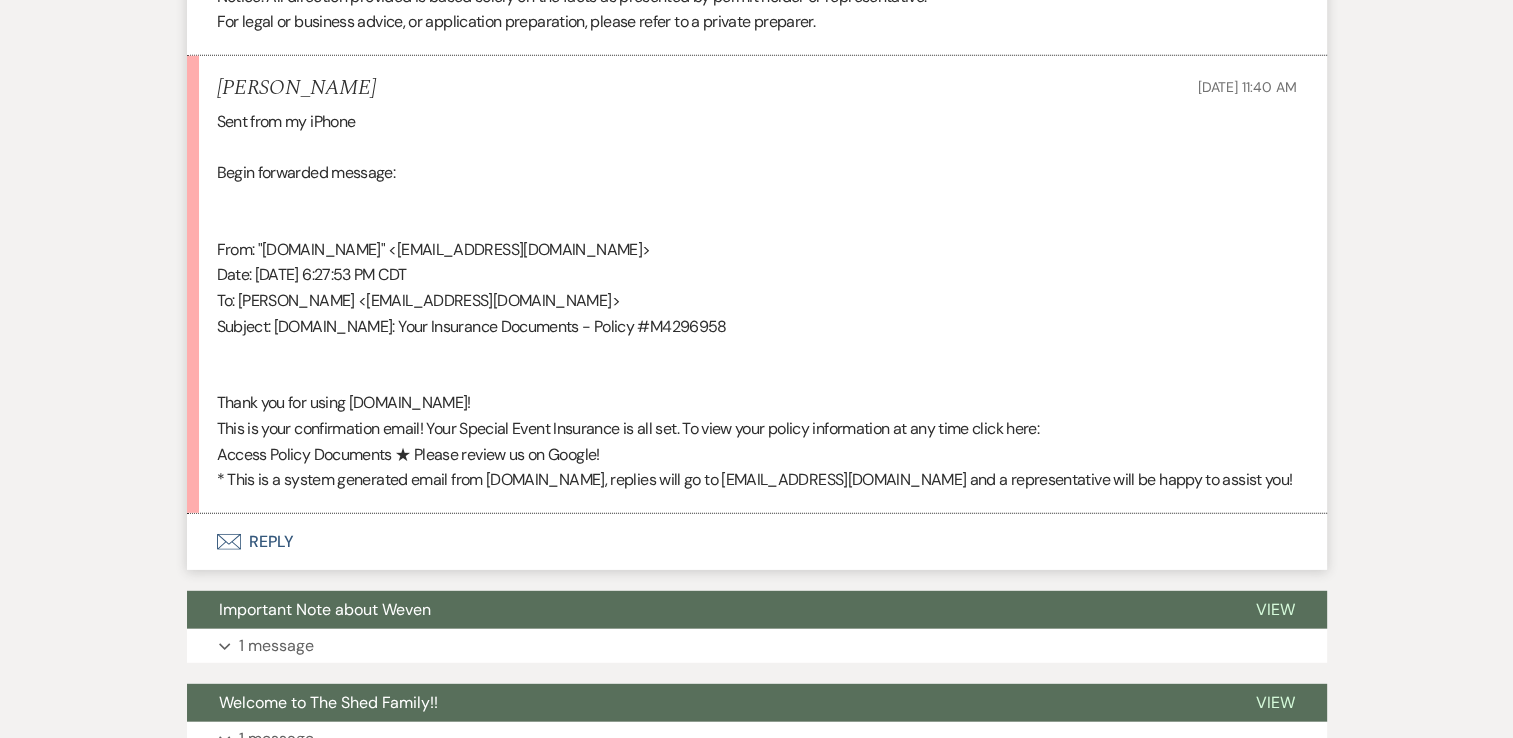 scroll, scrollTop: 5500, scrollLeft: 0, axis: vertical 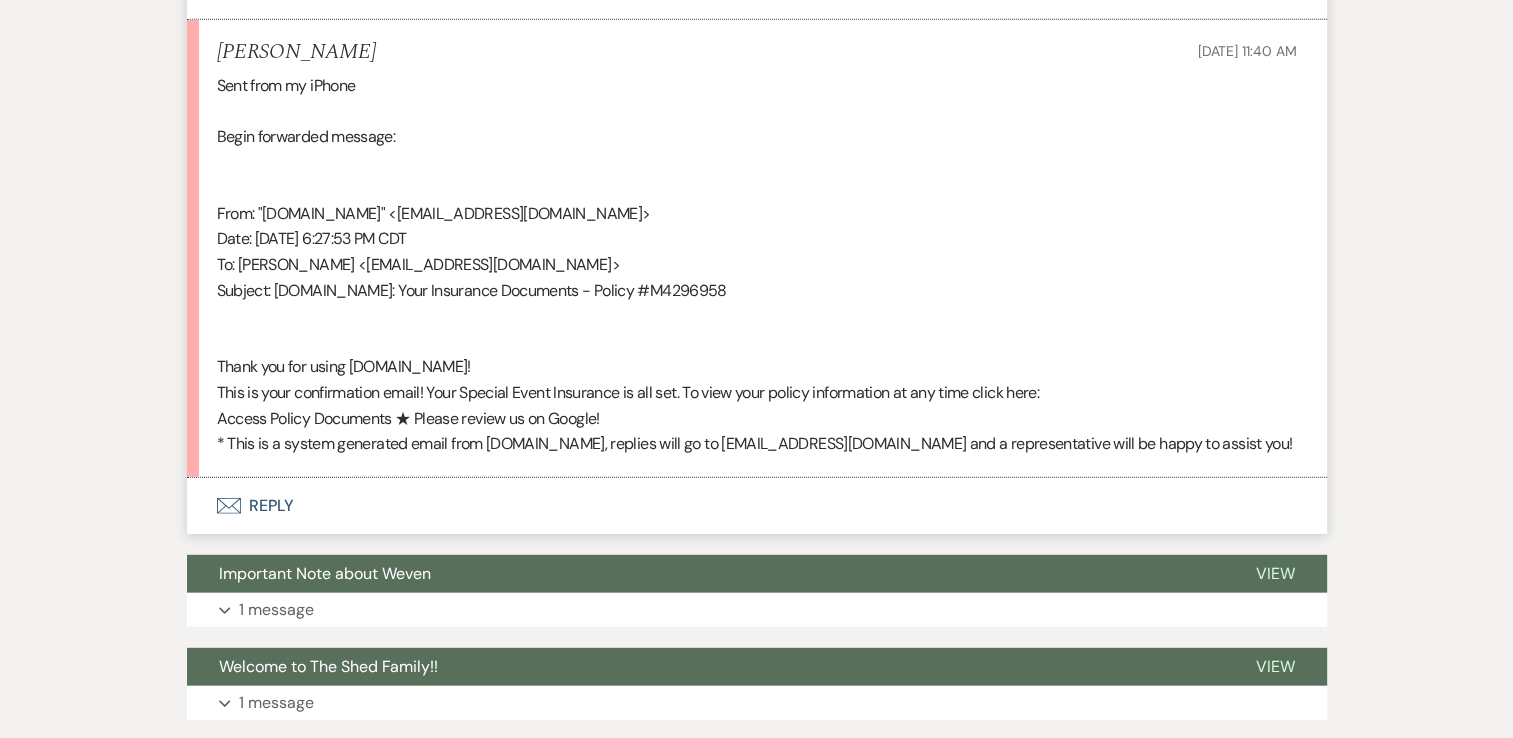 click on "Envelope Reply" at bounding box center (757, 506) 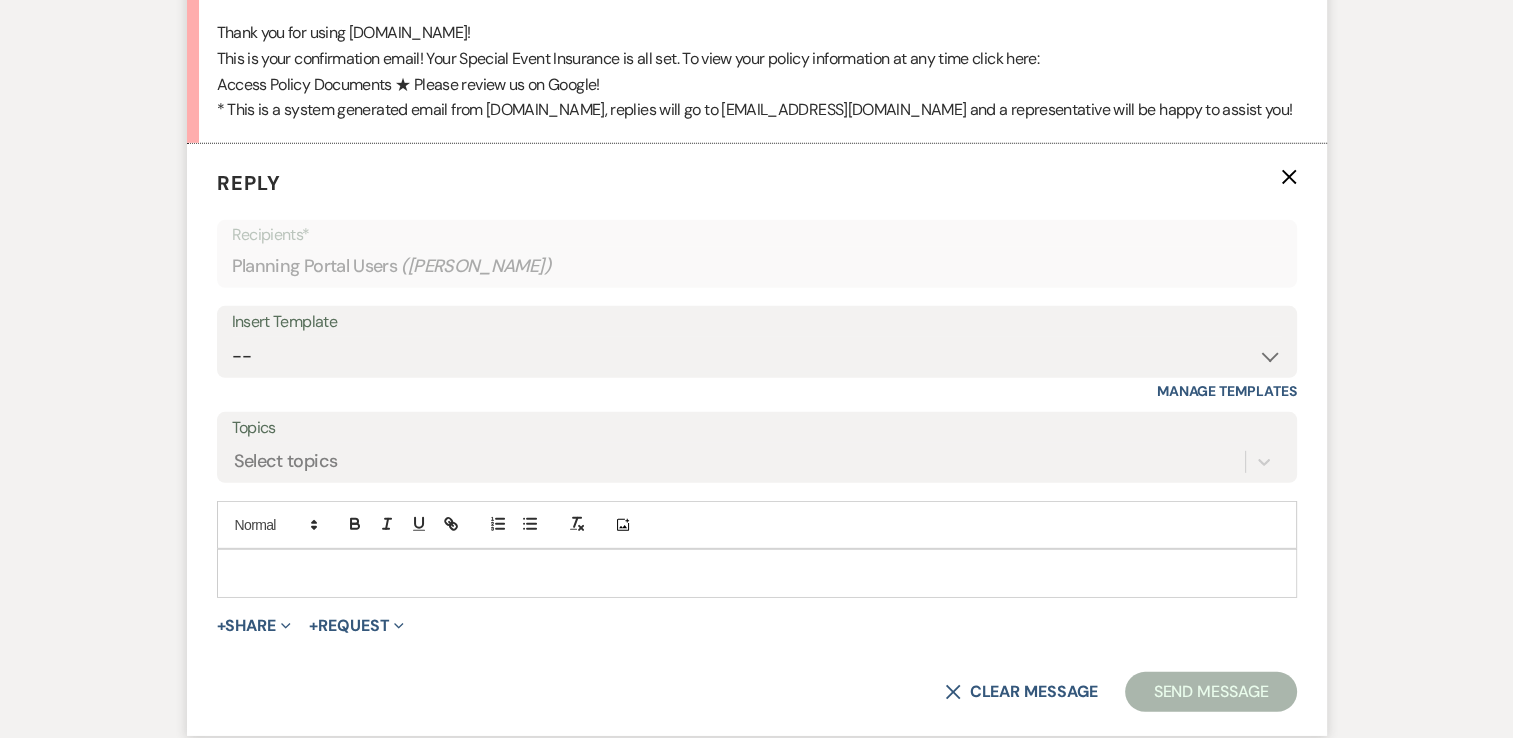 scroll, scrollTop: 5838, scrollLeft: 0, axis: vertical 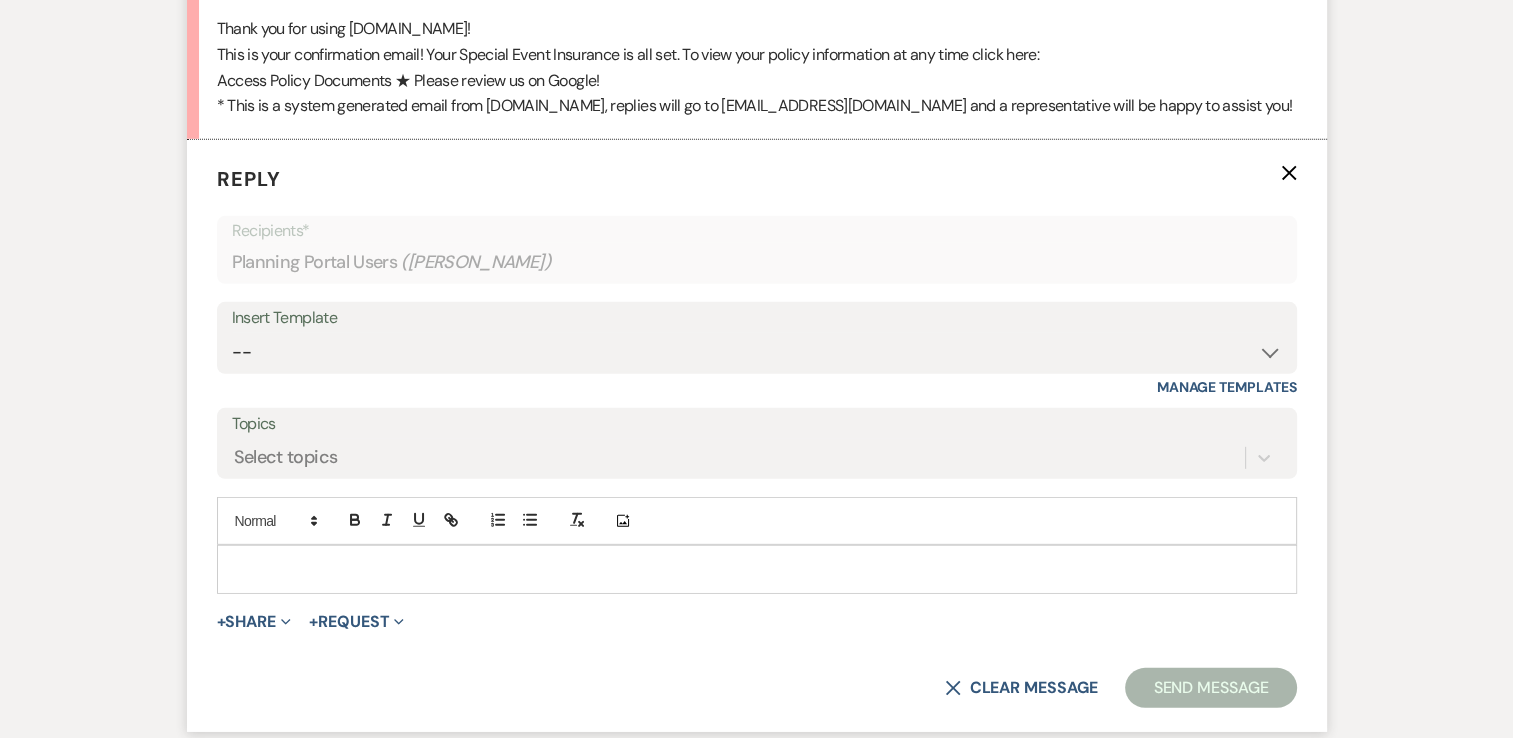 click on "Reply   X Recipients* Planning Portal Users   ( [PERSON_NAME] )   Insert Template   -- Weven Planning Portal Introduction (Booked Events) Contract (Pre-Booked Leads) The Shed - Inquiry Response The Shed - Tour Request Response Thank you for touring w/ contract info Thank you for touring w/ blank contract info Upcoming Brides 2 Weeks Notes Prom Next Year Inquiry Follow Up Weven Closing 2025 Events Weven Closing 2026 Events Manage Templates Topics Select topics                                                                             Add Photo   +  Share Expand Doc Upload Documents Add Photo Images Pref Vendors Preferred vendors Plan Portal Link Planning portal log in link +  Request Expand Generate Payment Payment Vendor List Vendor list Doc Upload Document upload X  Clear message Send Message" at bounding box center (757, 436) 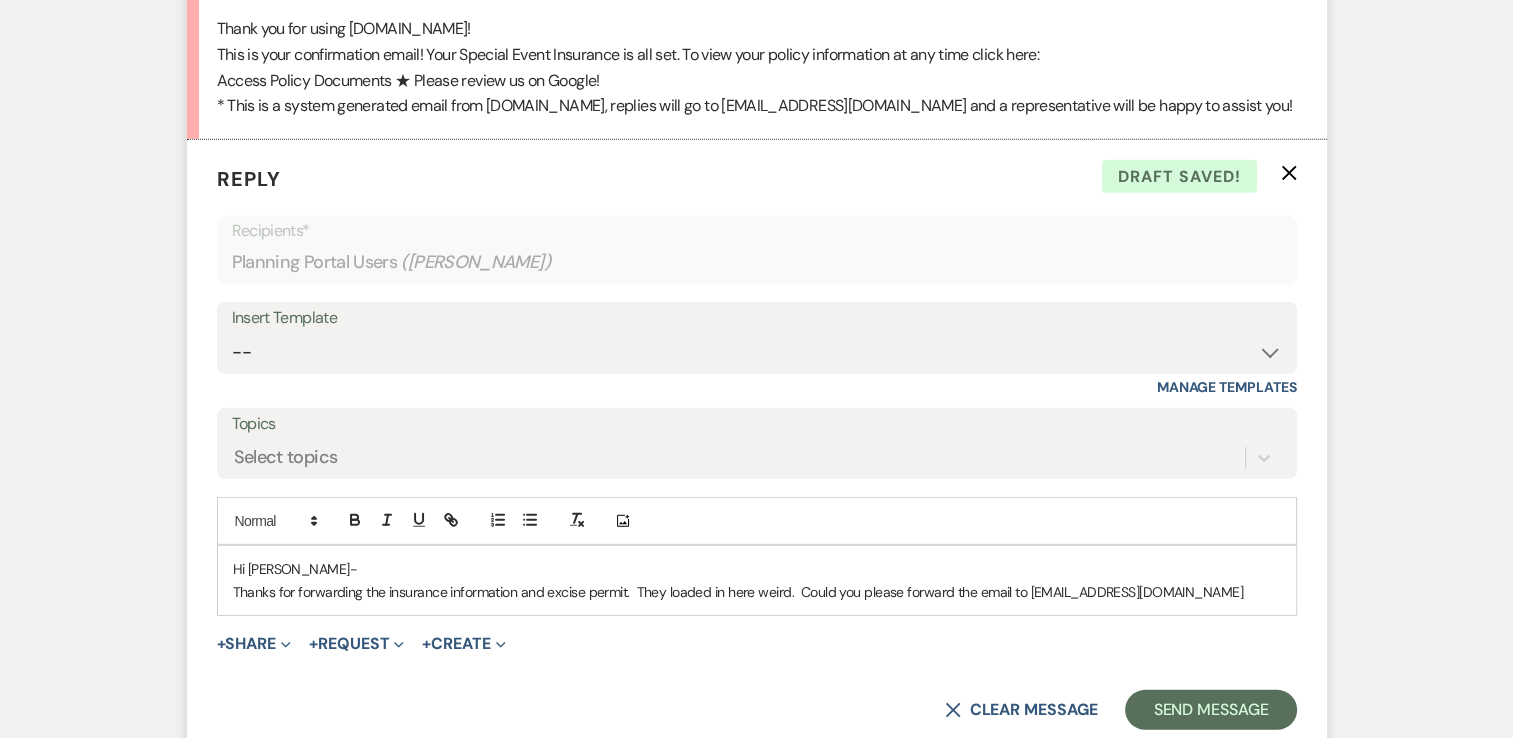 drag, startPoint x: 789, startPoint y: 618, endPoint x: 874, endPoint y: 574, distance: 95.71311 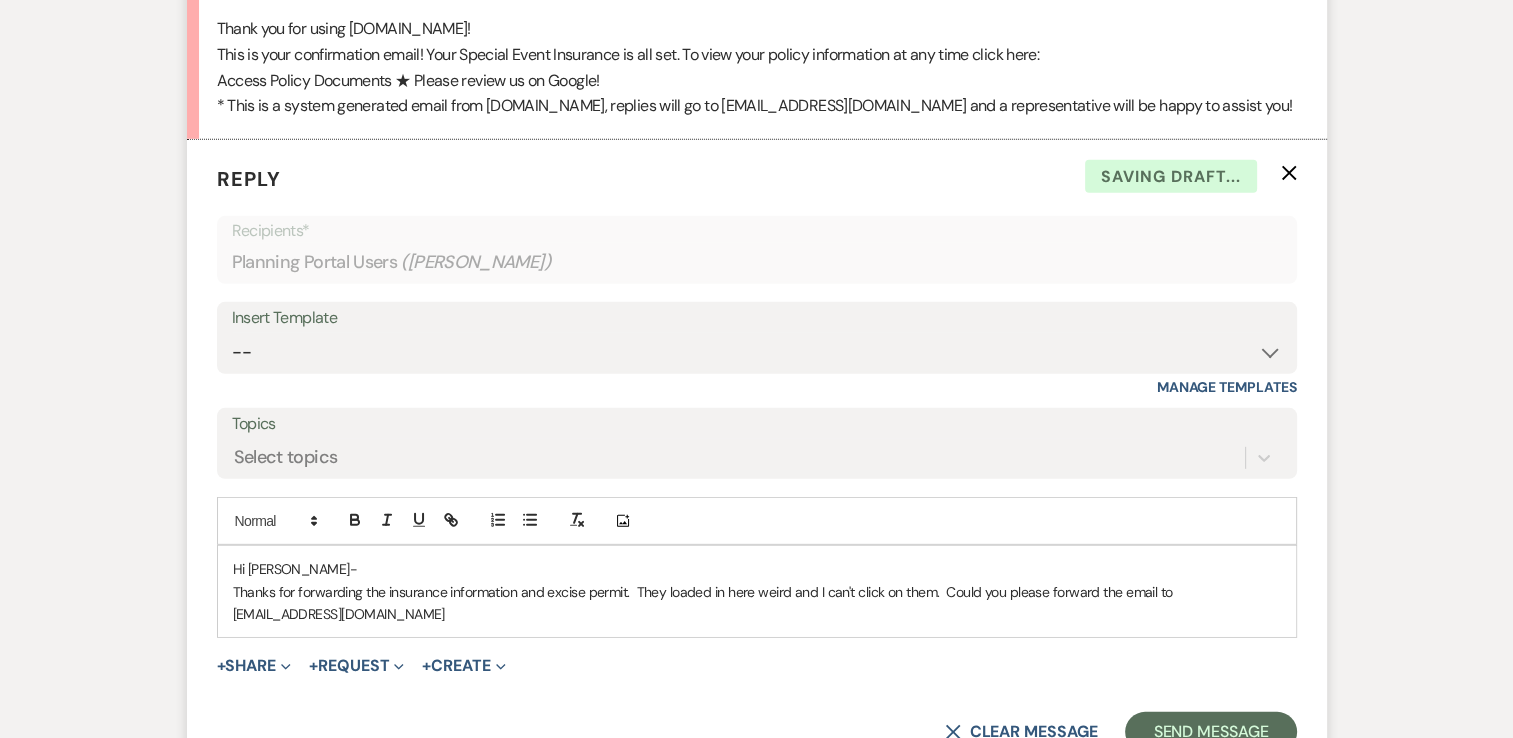 click on "Thanks for forwarding the insurance information and excise permit.  They loaded in here weird and I can't click on them.  Could you please forward the email to [EMAIL_ADDRESS][DOMAIN_NAME]" at bounding box center [757, 603] 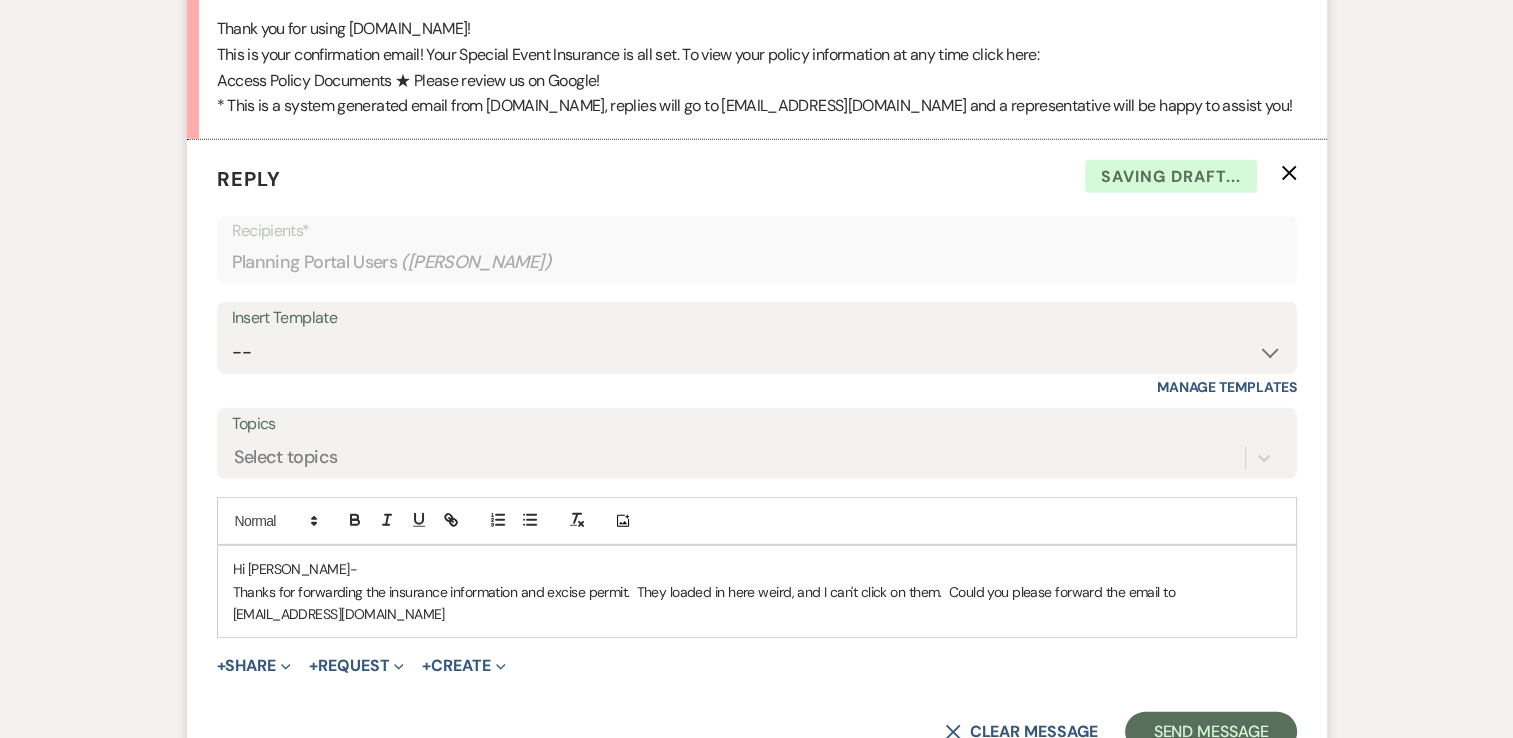 click on "Thanks for forwarding the insurance information and excise permit.  They loaded in here weird, and I can't click on them.  Could you please forward the email to [EMAIL_ADDRESS][DOMAIN_NAME]" at bounding box center [757, 603] 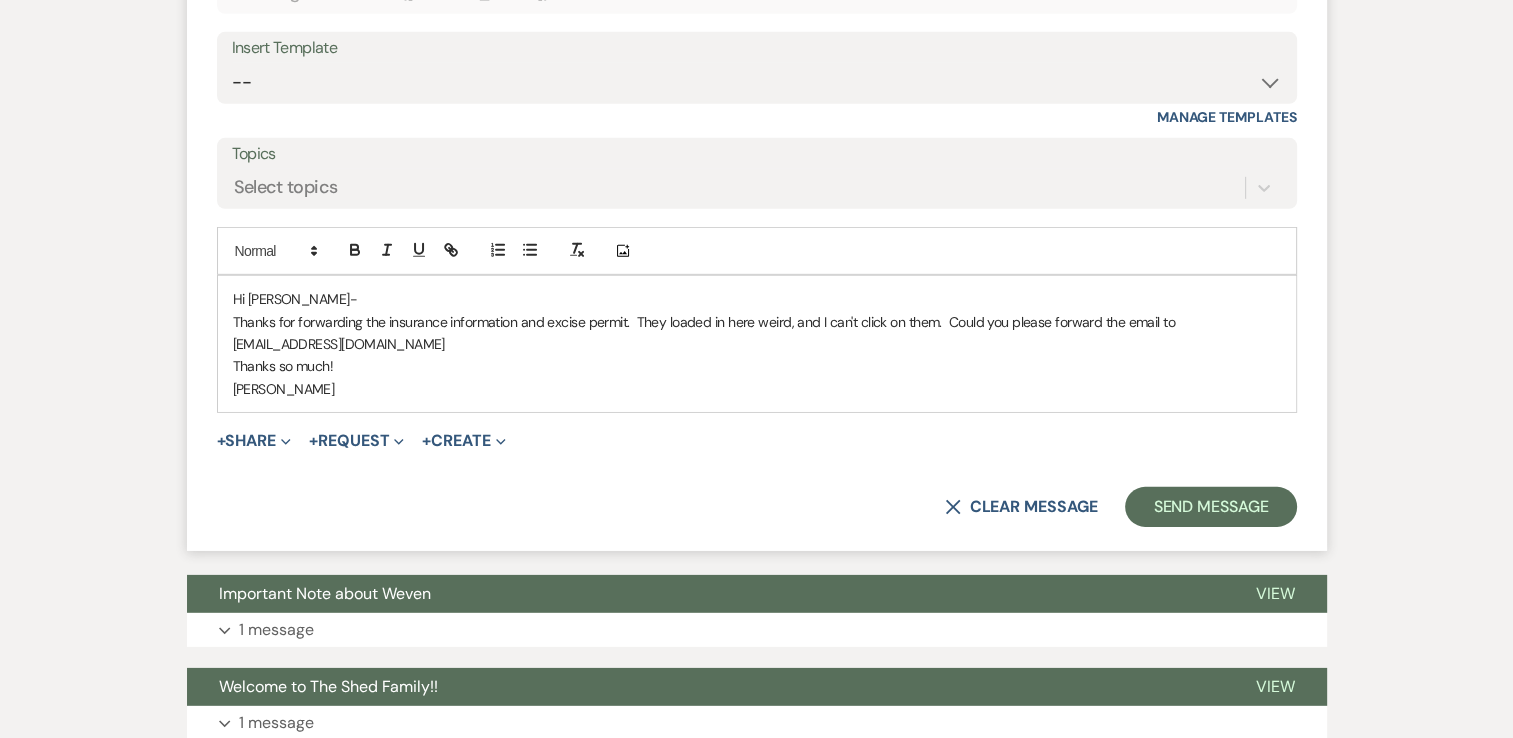 scroll, scrollTop: 6138, scrollLeft: 0, axis: vertical 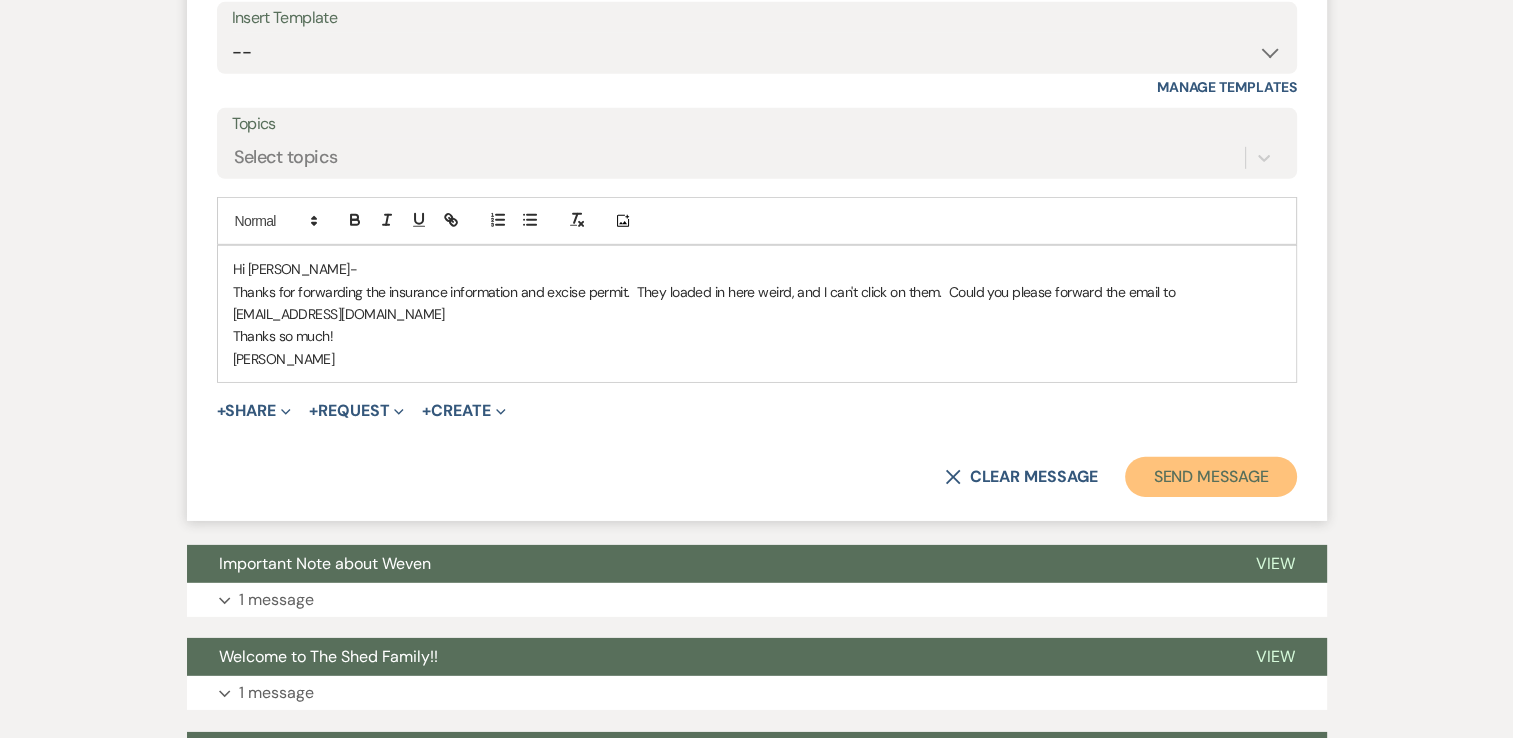 click on "Send Message" at bounding box center (1210, 477) 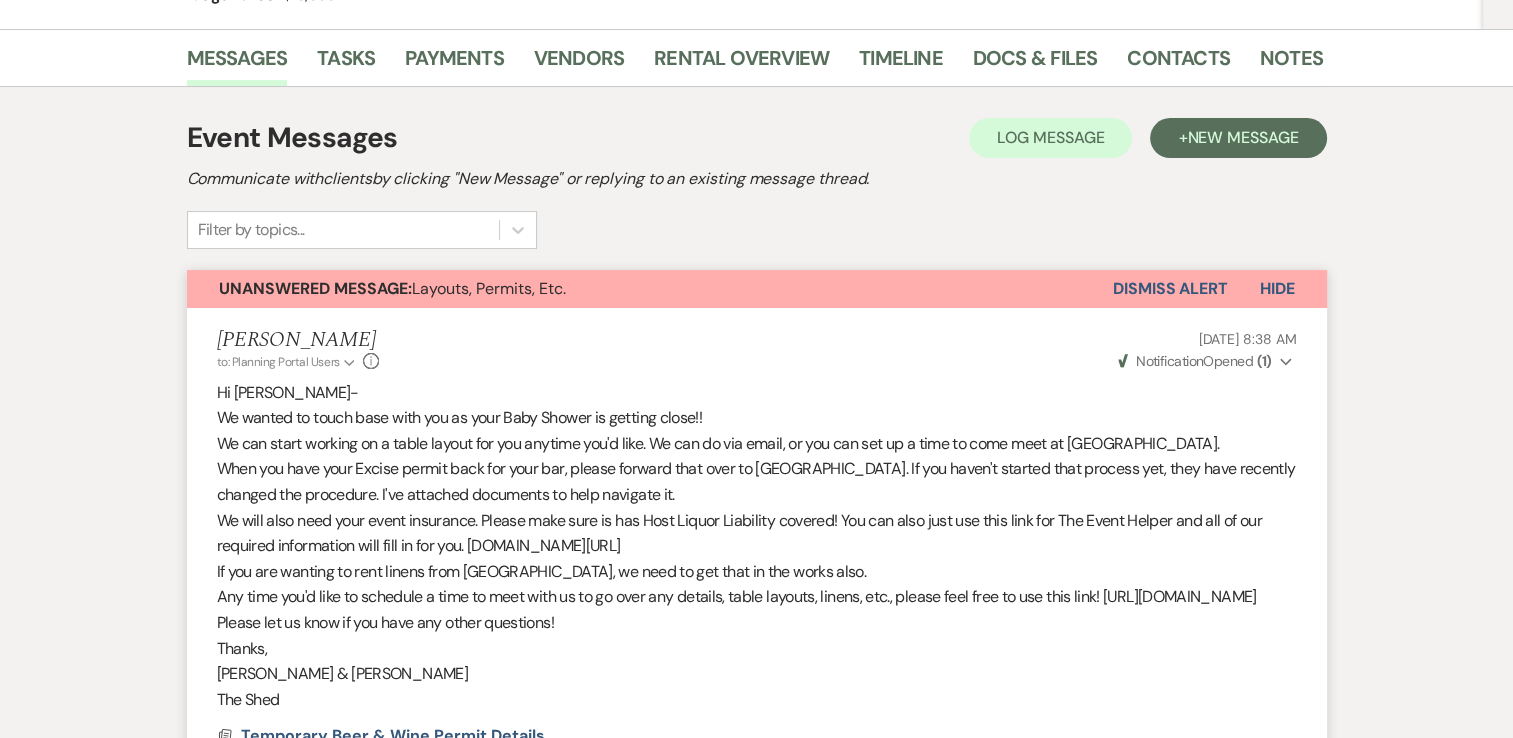 scroll, scrollTop: 300, scrollLeft: 0, axis: vertical 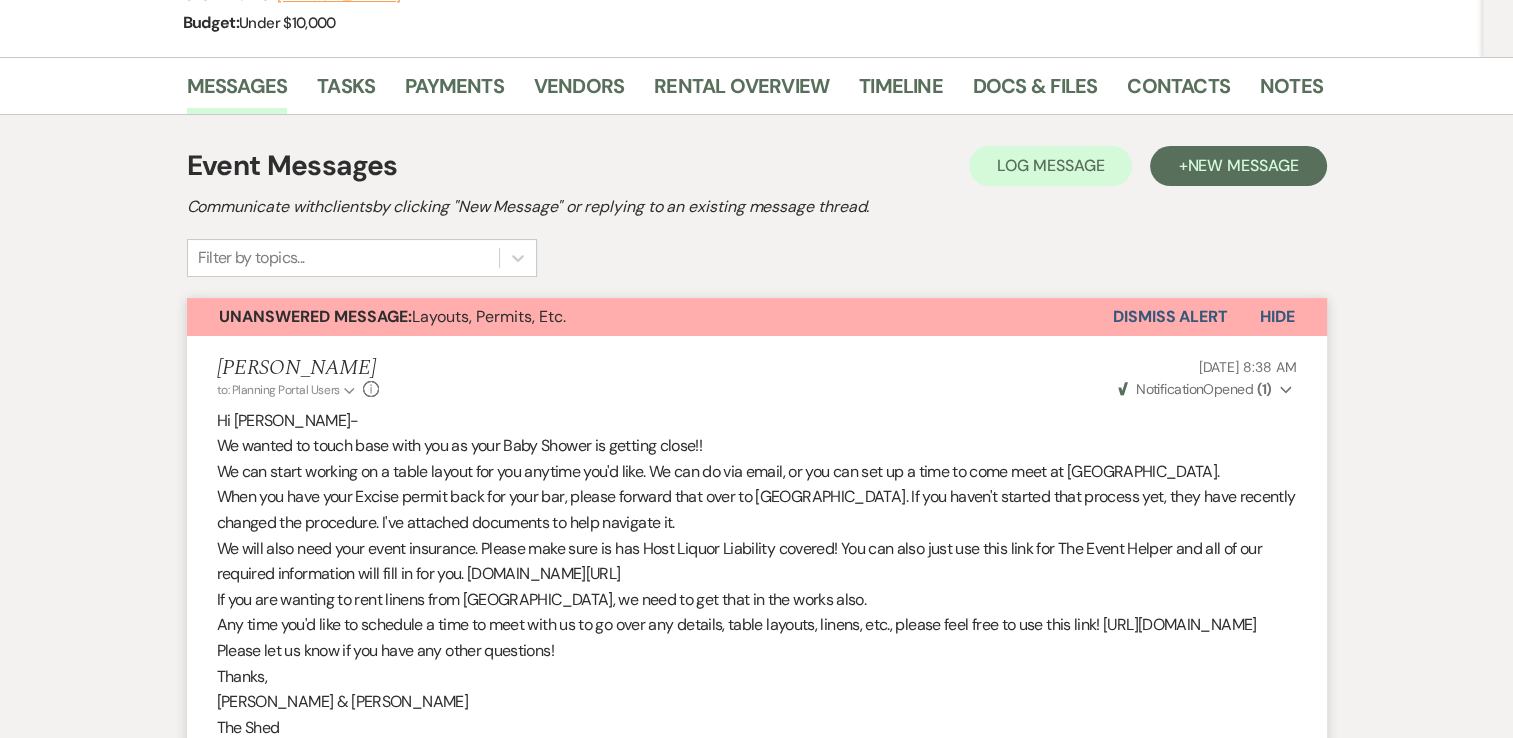 click on "Dismiss Alert" at bounding box center (1170, 317) 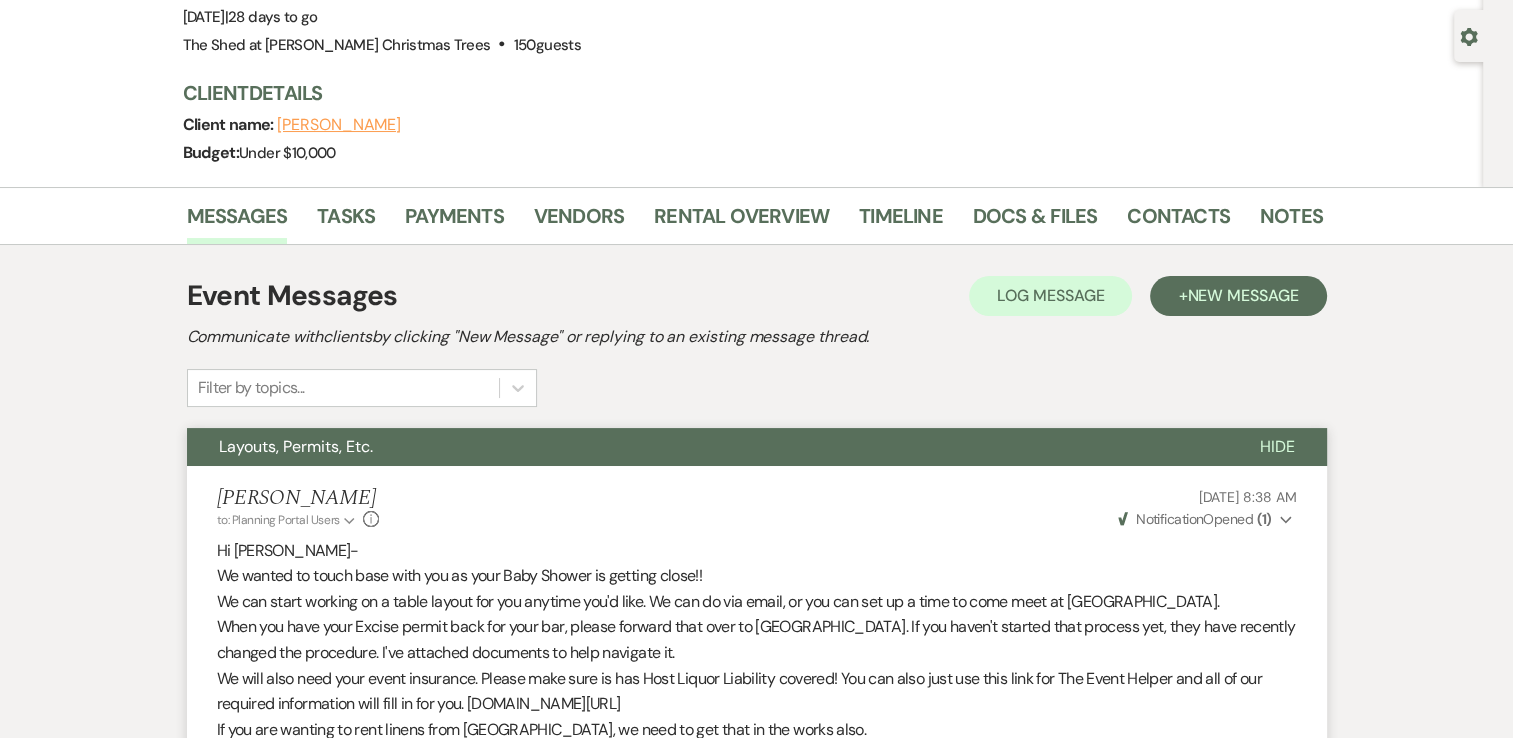 scroll, scrollTop: 0, scrollLeft: 0, axis: both 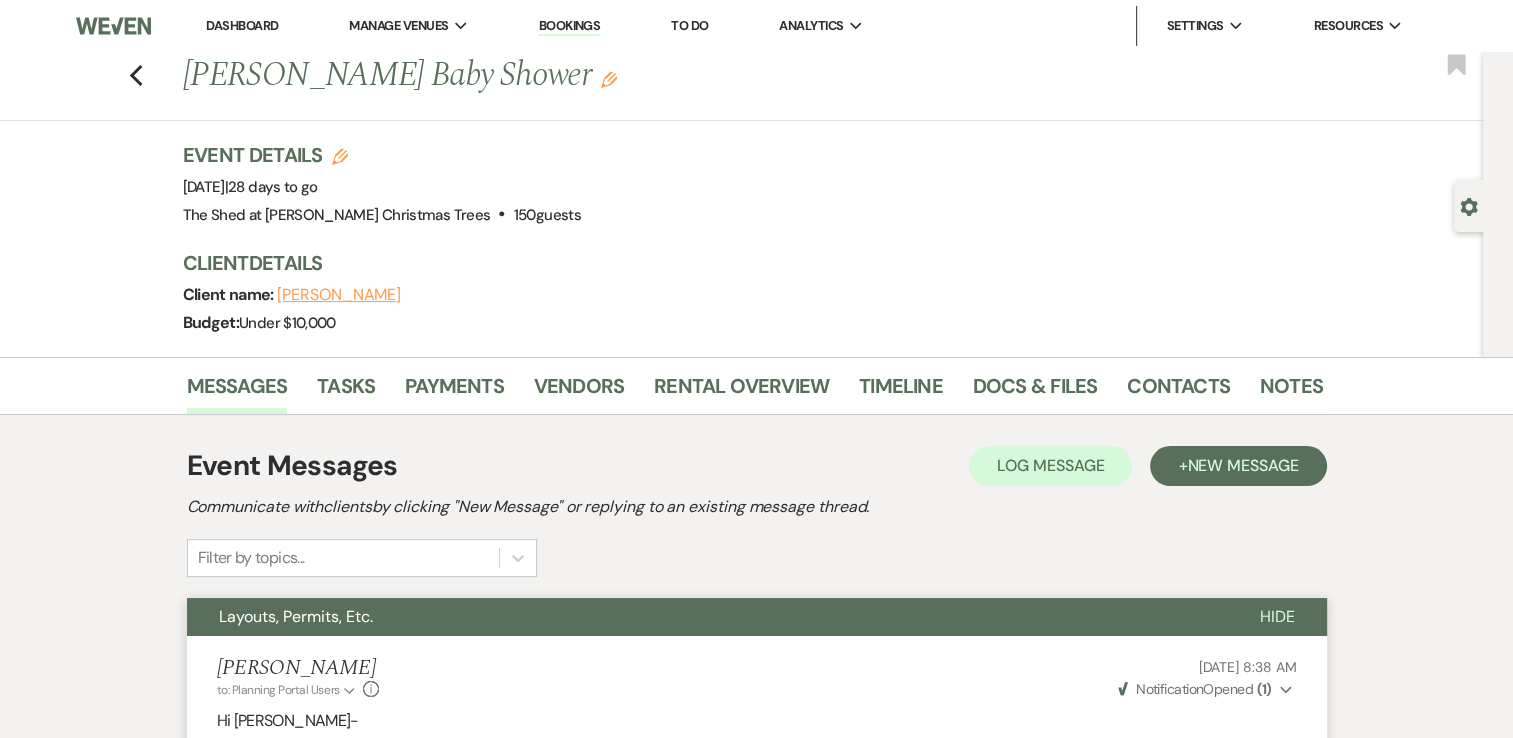 click on "Dashboard" at bounding box center (242, 25) 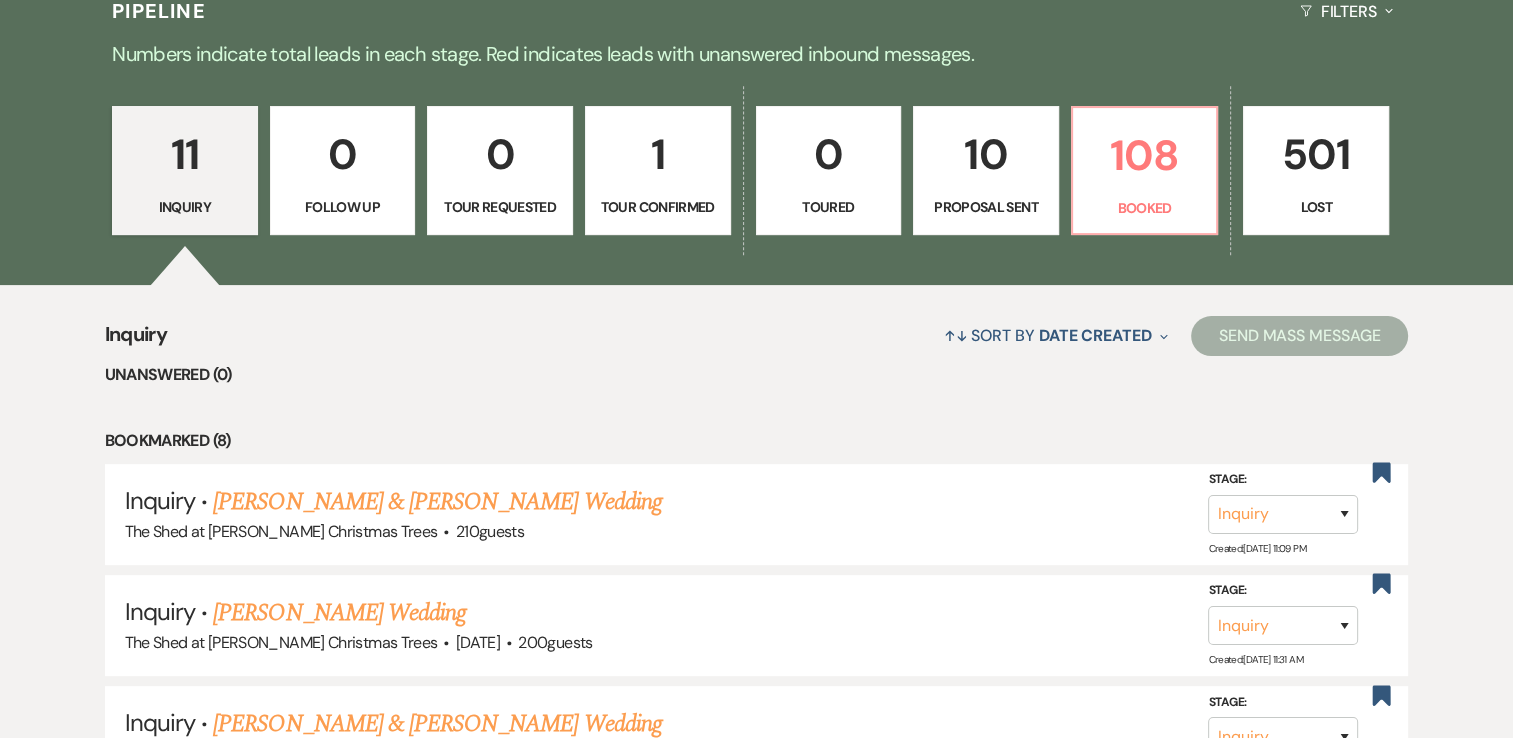 scroll, scrollTop: 500, scrollLeft: 0, axis: vertical 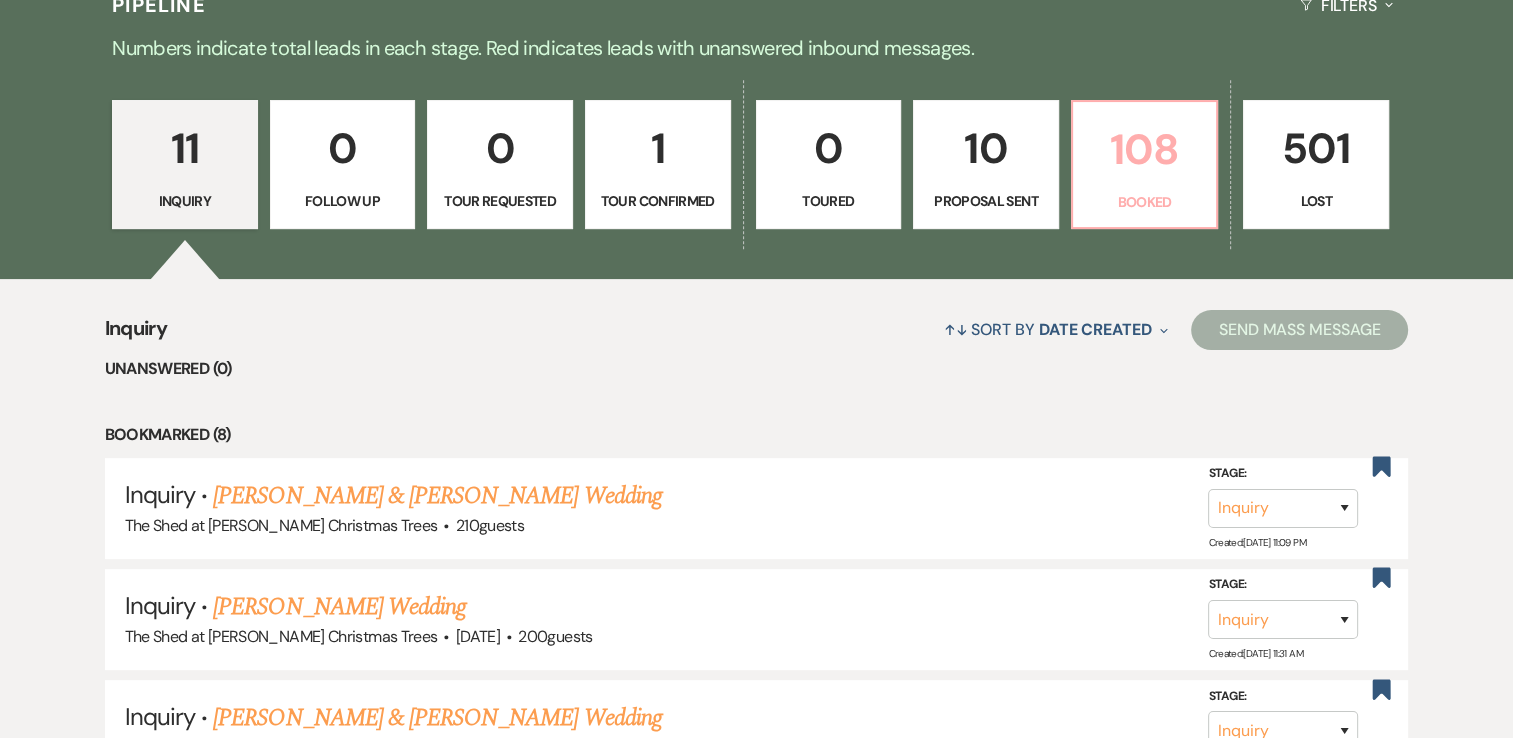 click on "108 Booked" at bounding box center [1145, 165] 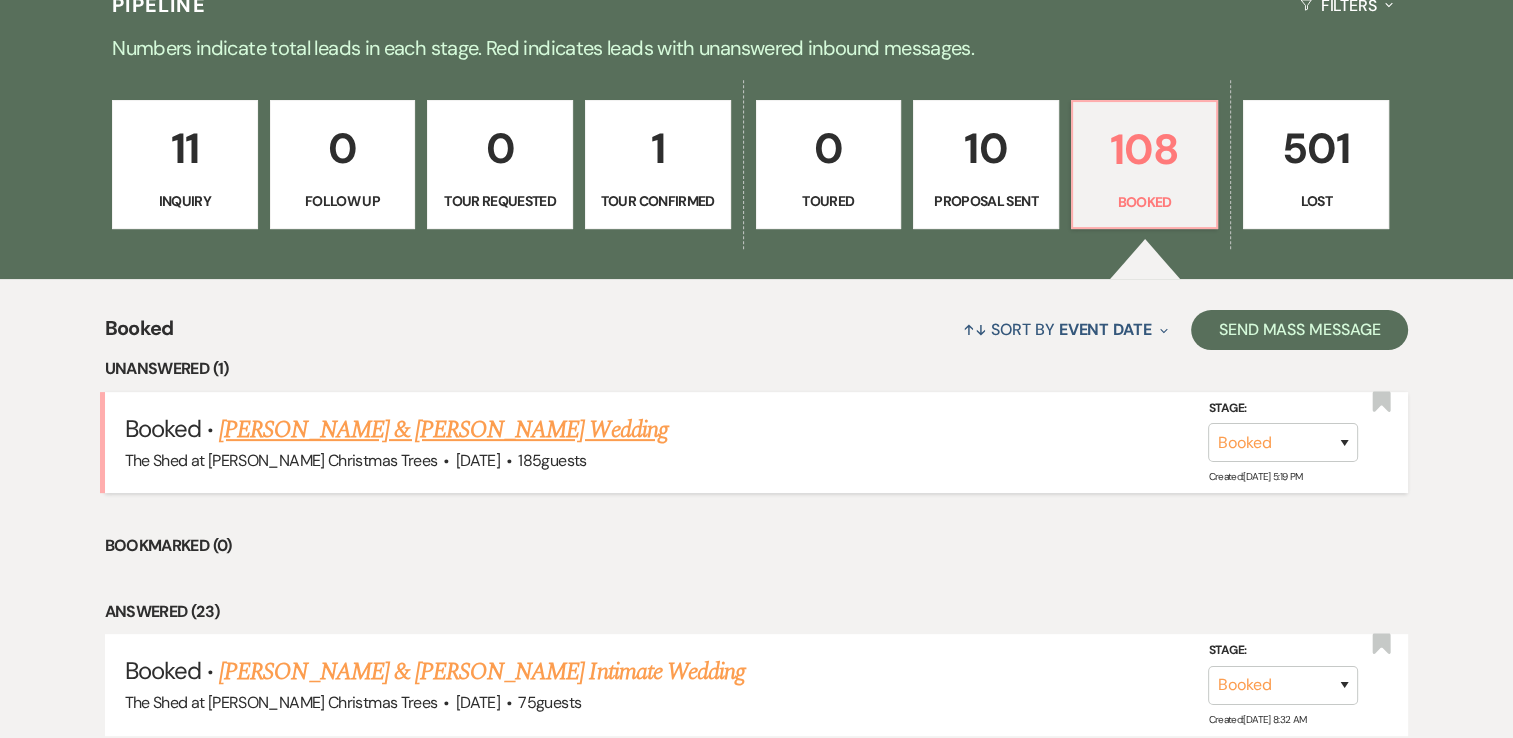 click on "[PERSON_NAME] & [PERSON_NAME] Wedding" at bounding box center [443, 430] 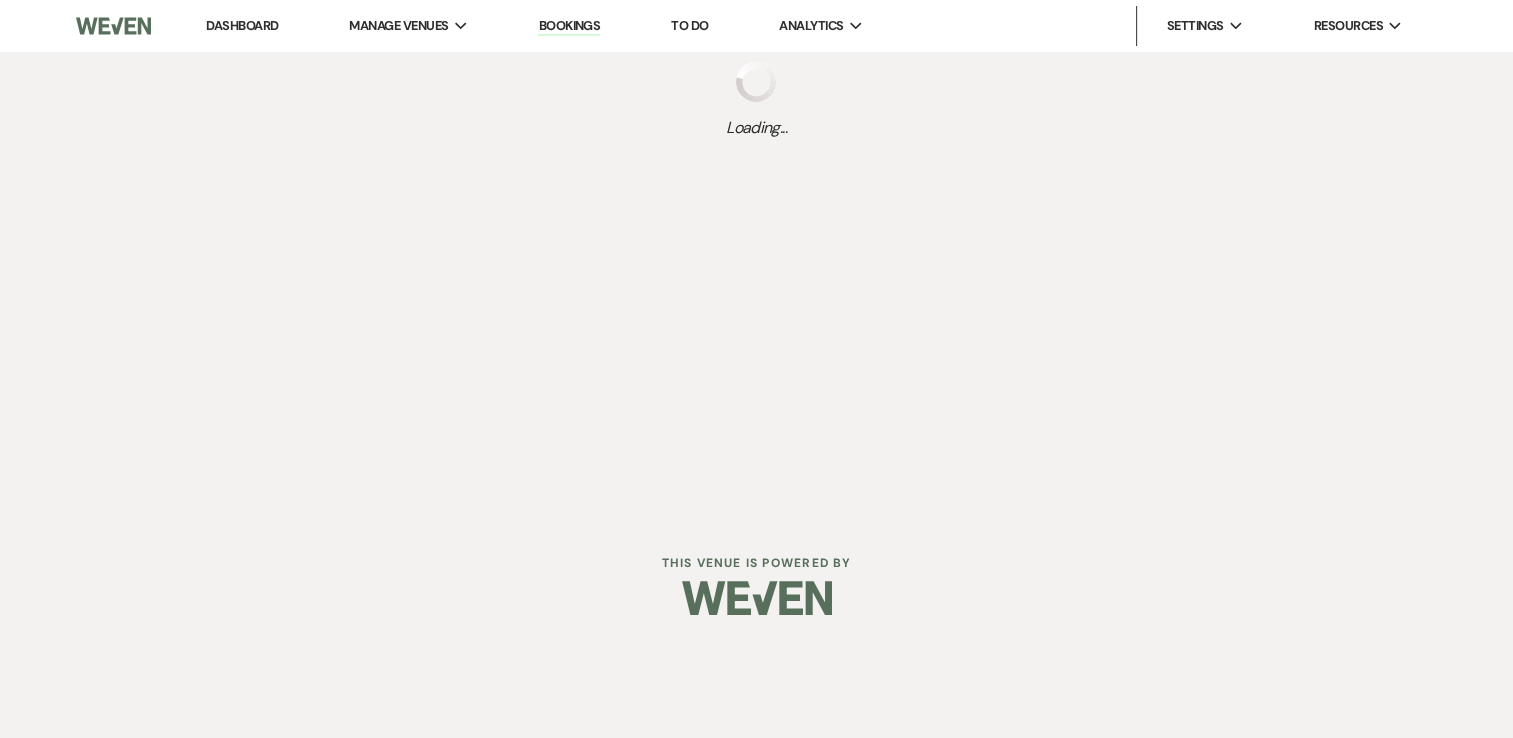 scroll, scrollTop: 0, scrollLeft: 0, axis: both 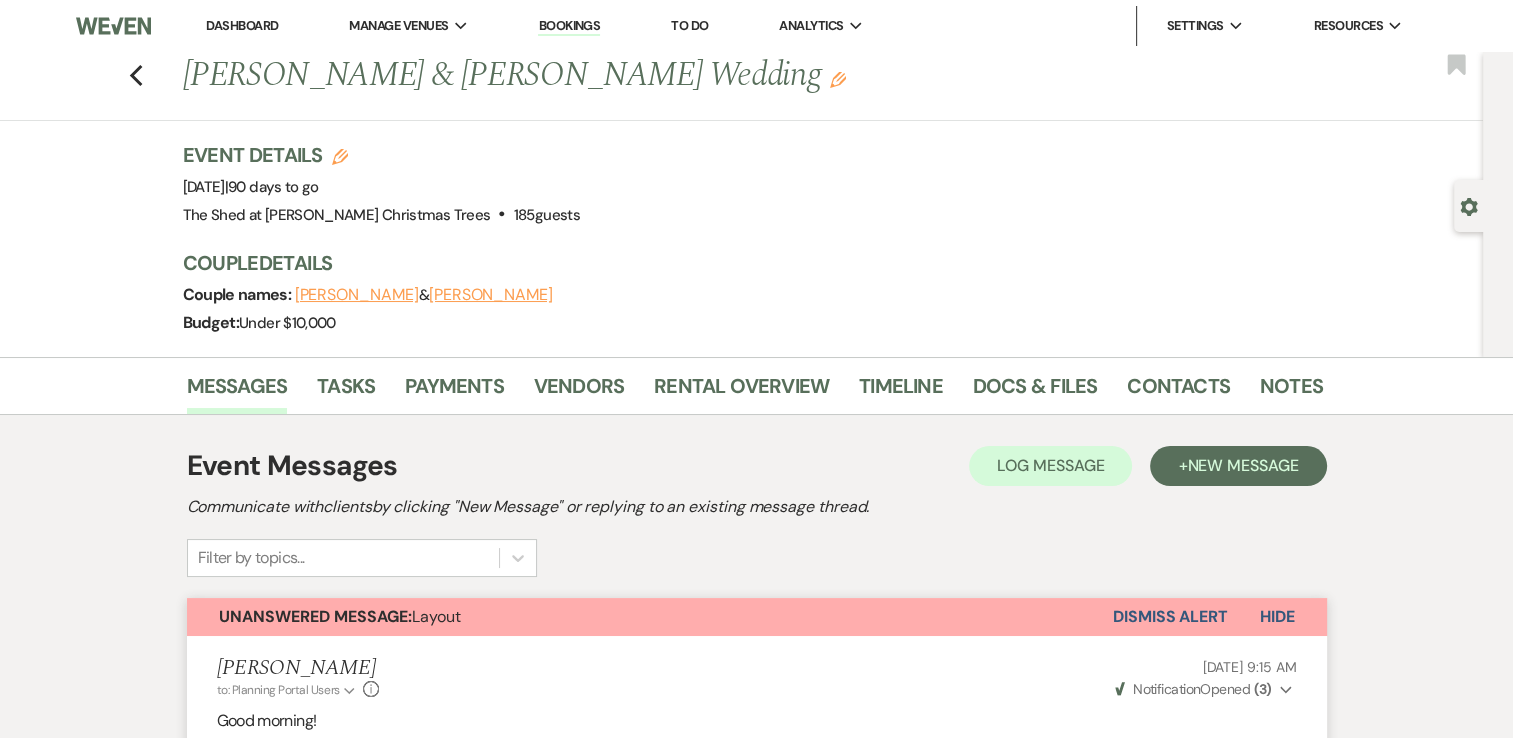 drag, startPoint x: 1180, startPoint y: 609, endPoint x: 1192, endPoint y: 594, distance: 19.209373 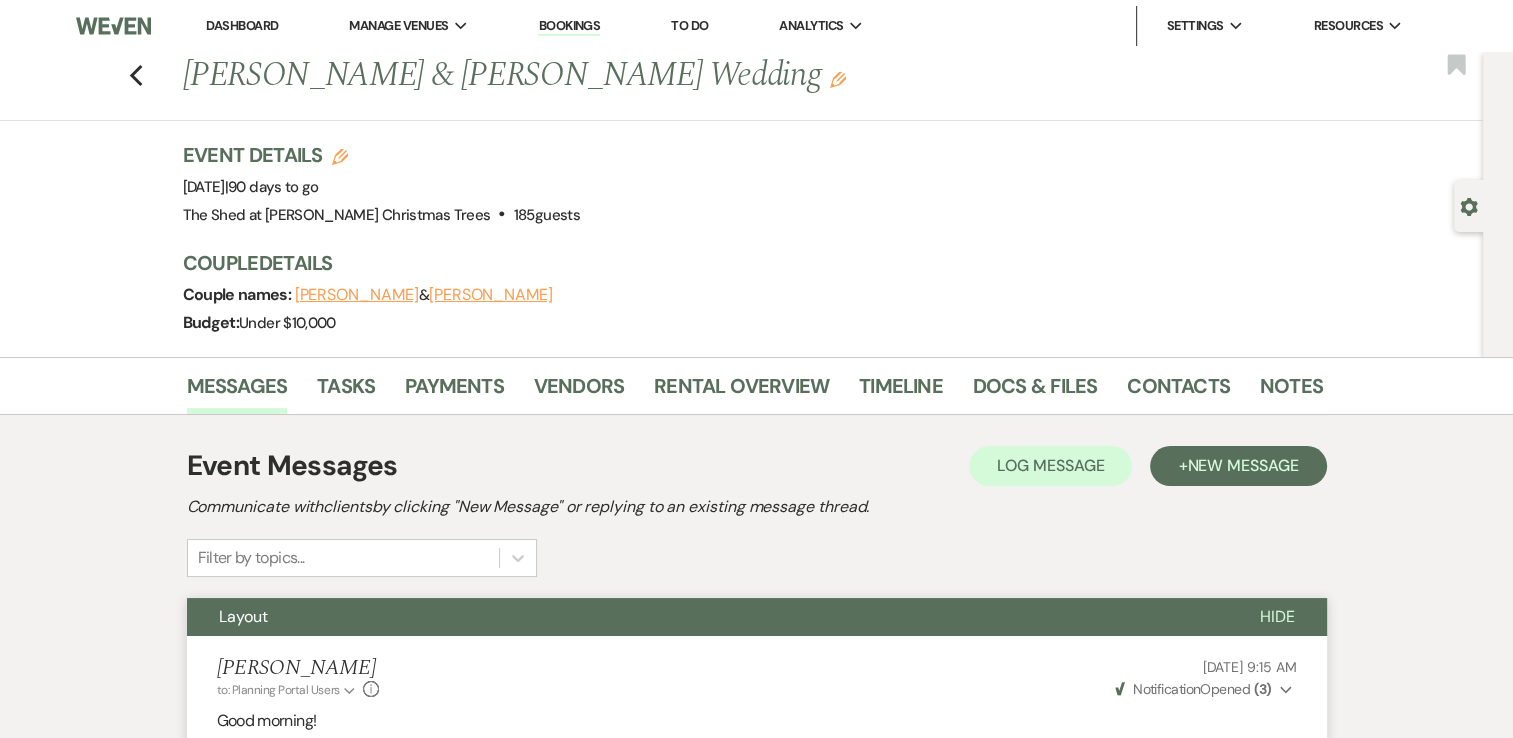 click on "Dashboard" at bounding box center (242, 25) 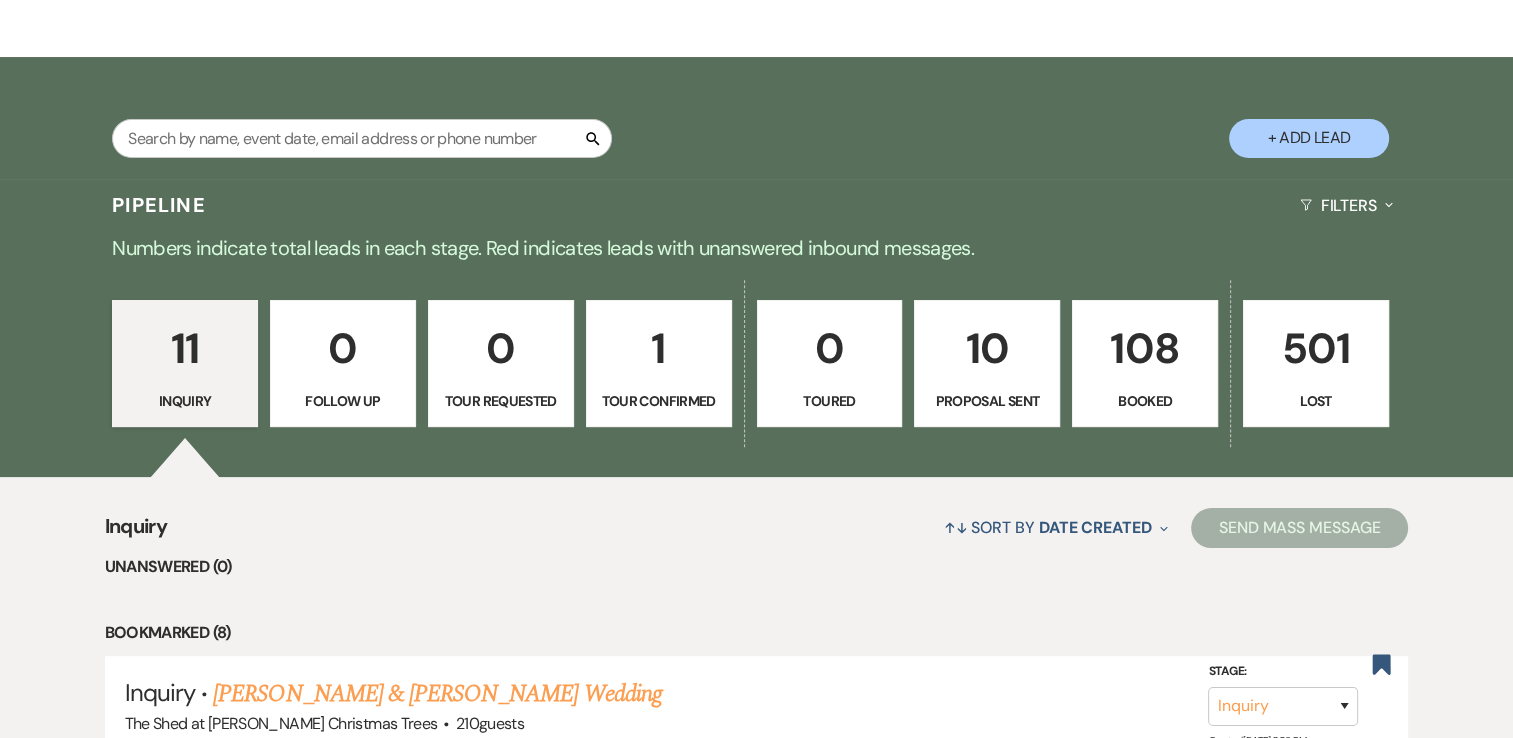 click on "1" at bounding box center [659, 348] 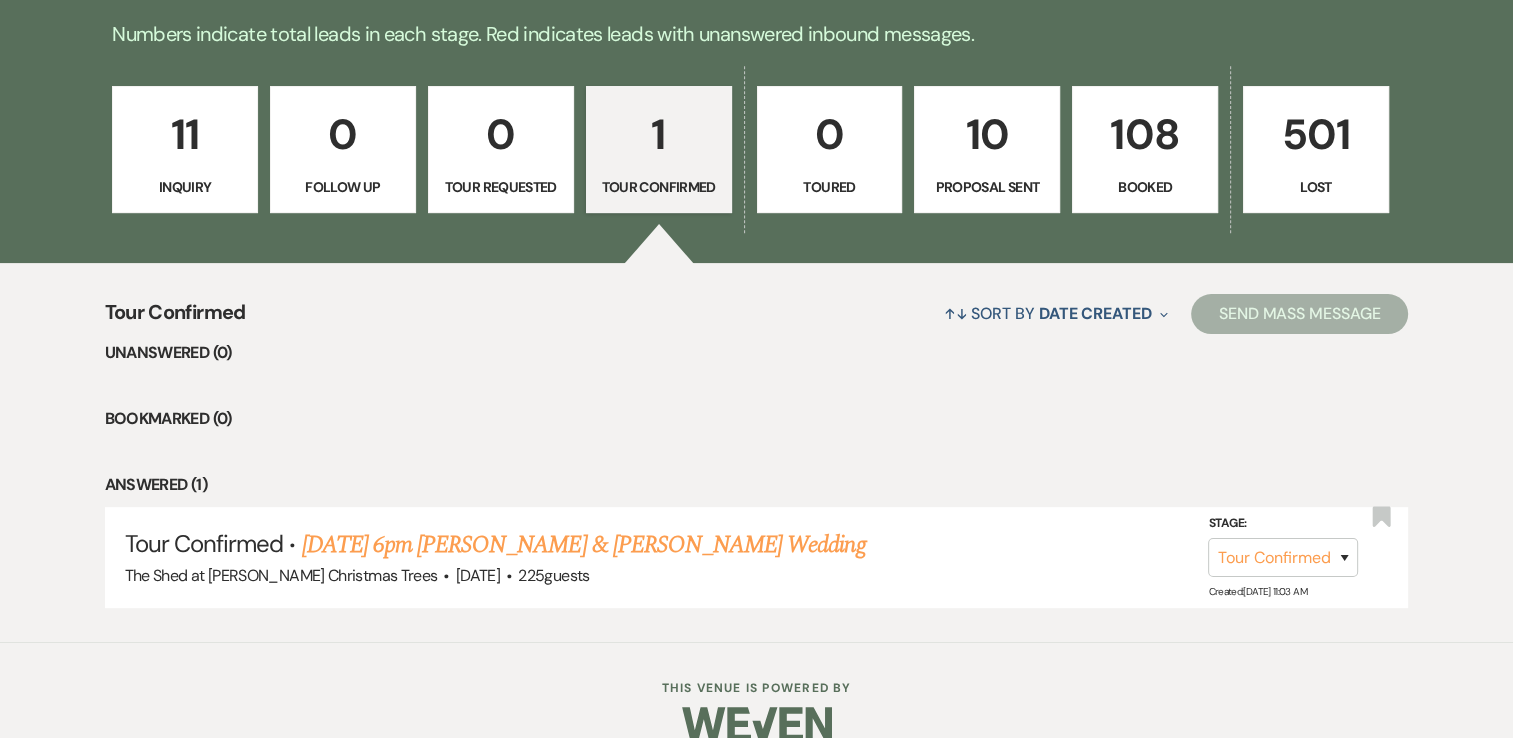 scroll, scrollTop: 545, scrollLeft: 0, axis: vertical 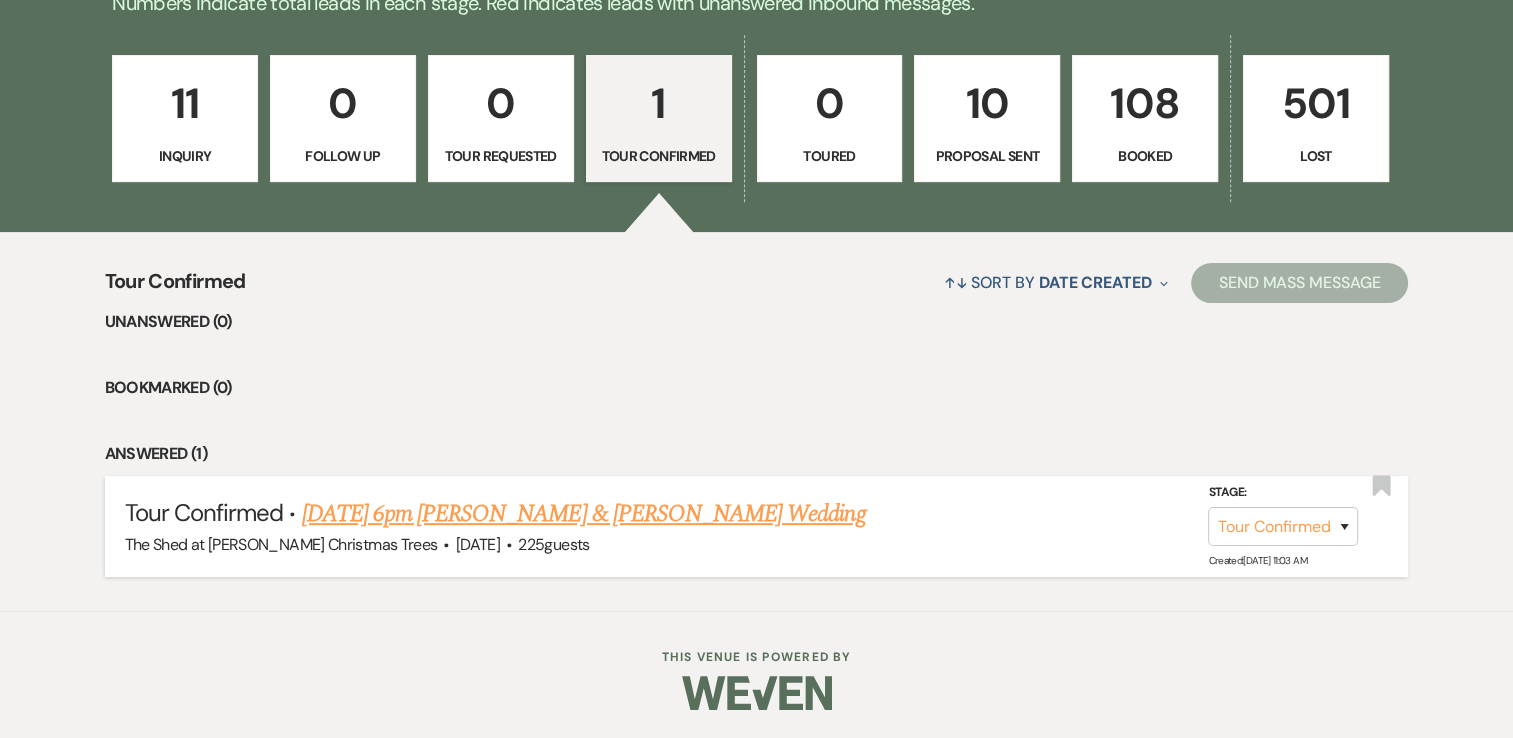 click on "[DATE] 6pm  [PERSON_NAME] & [PERSON_NAME] Wedding" at bounding box center (584, 514) 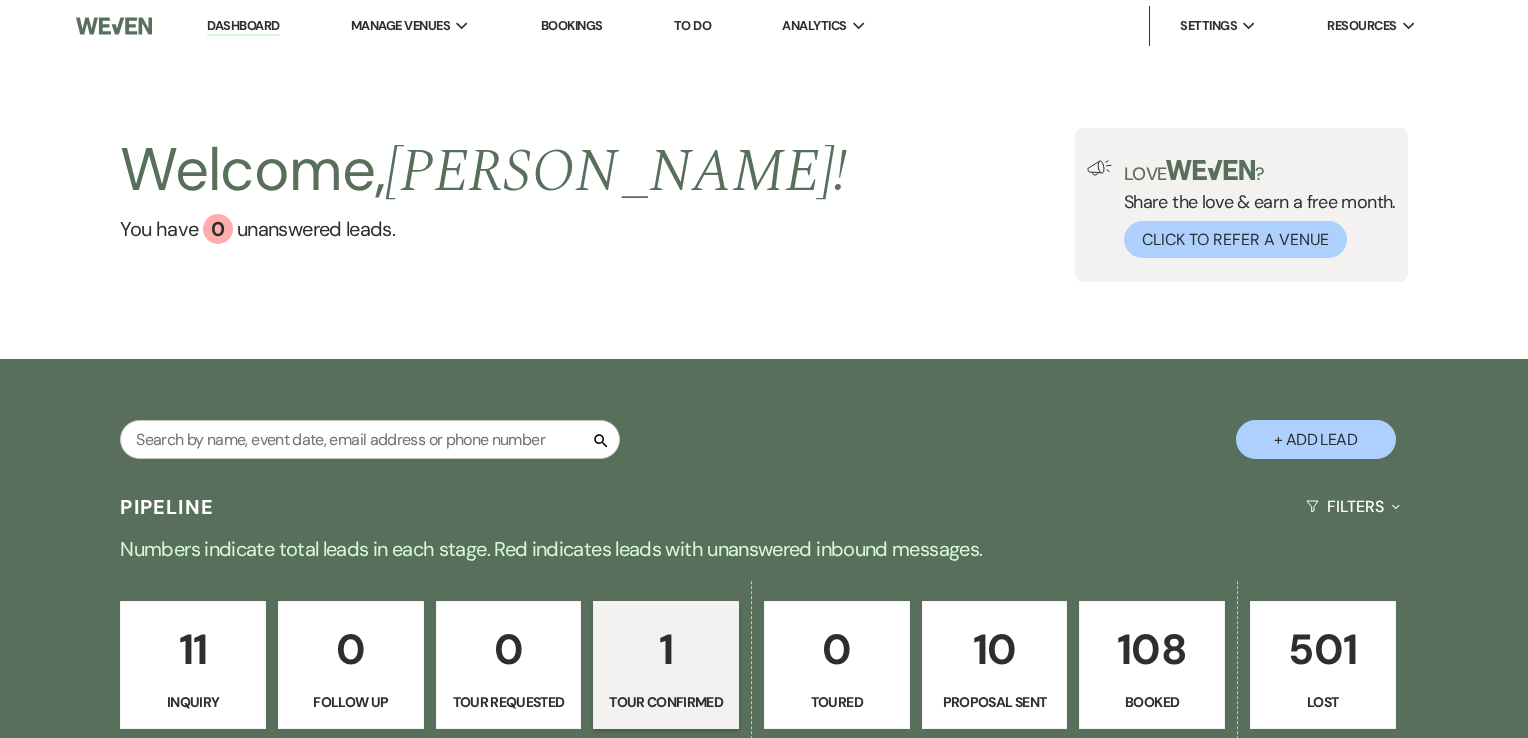 select on "4" 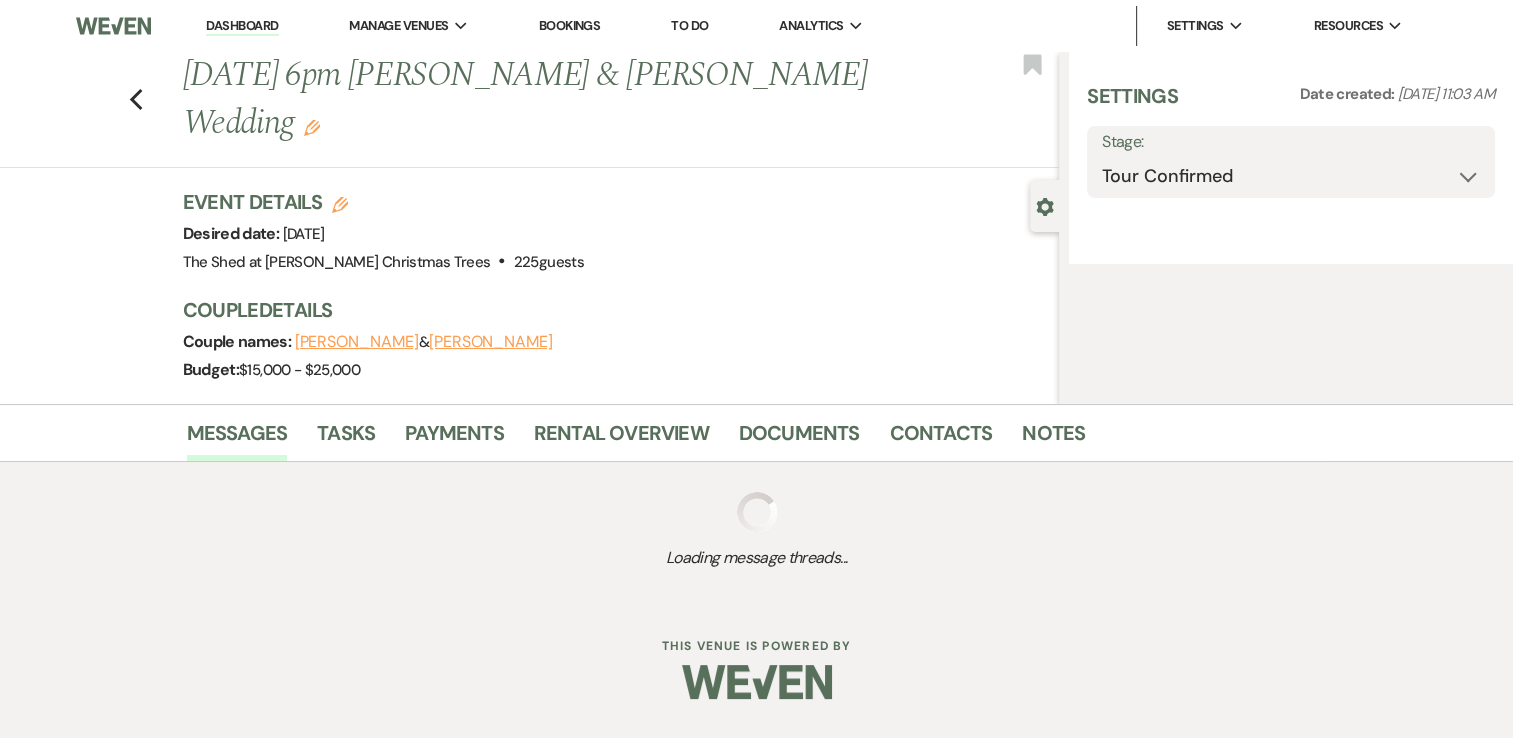 select on "14" 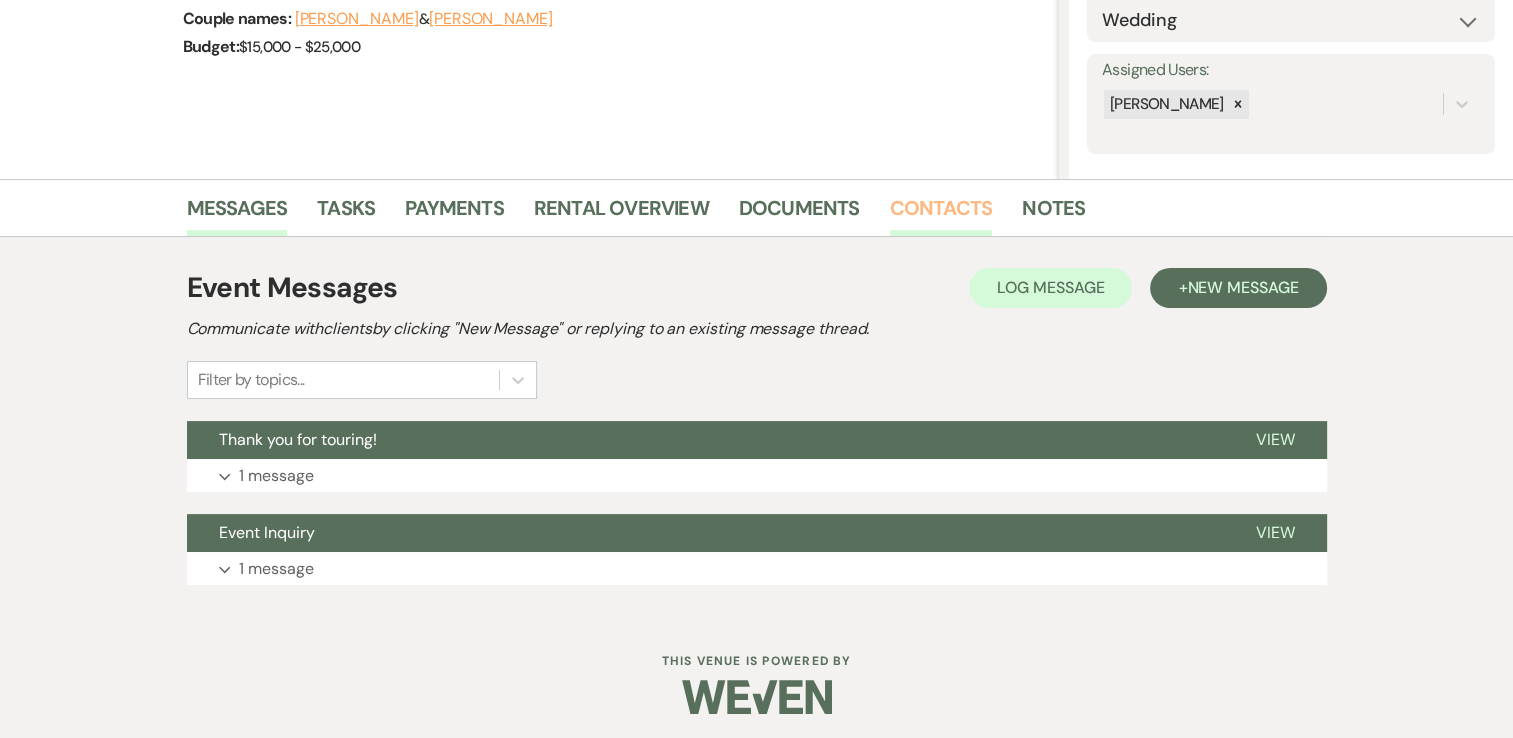 scroll, scrollTop: 328, scrollLeft: 0, axis: vertical 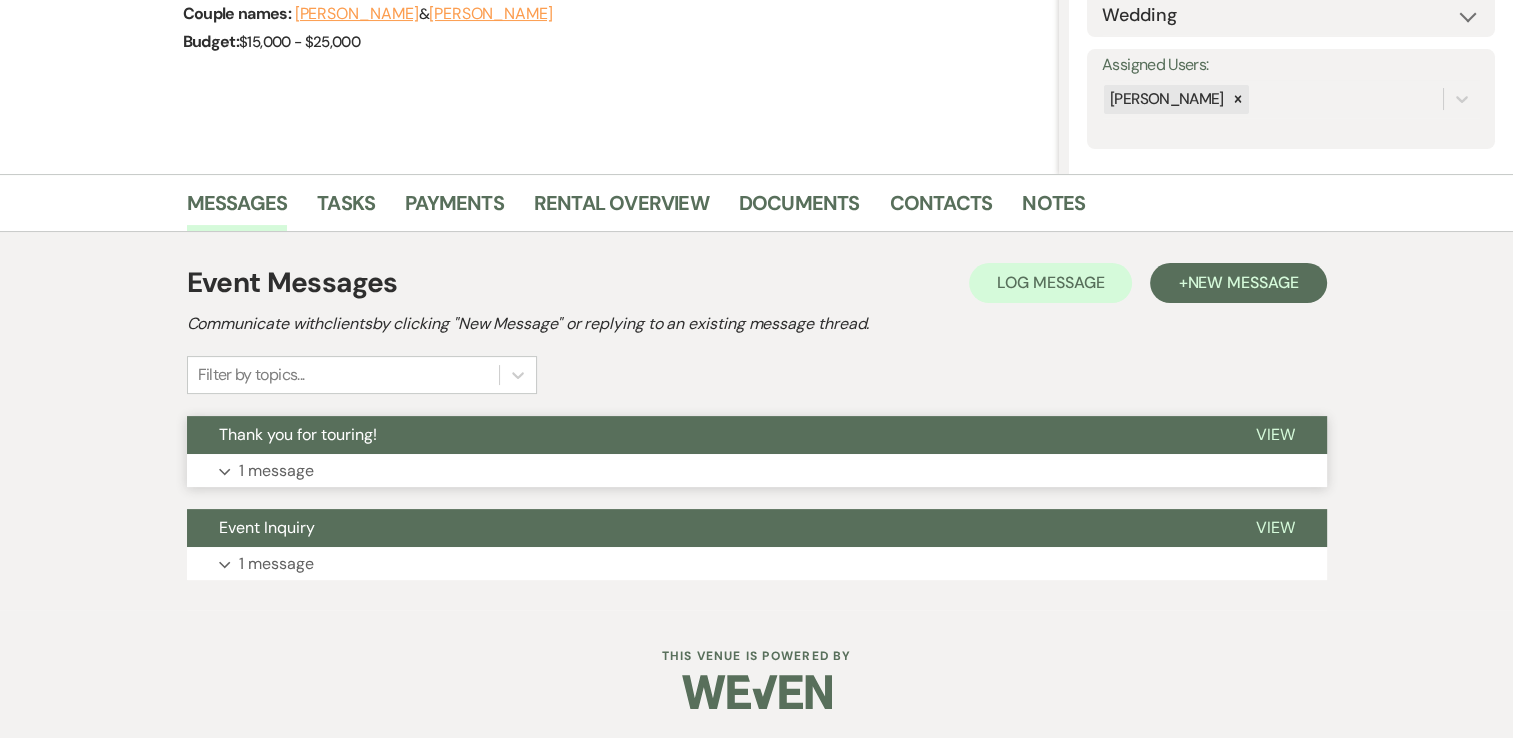 click on "1 message" at bounding box center [276, 471] 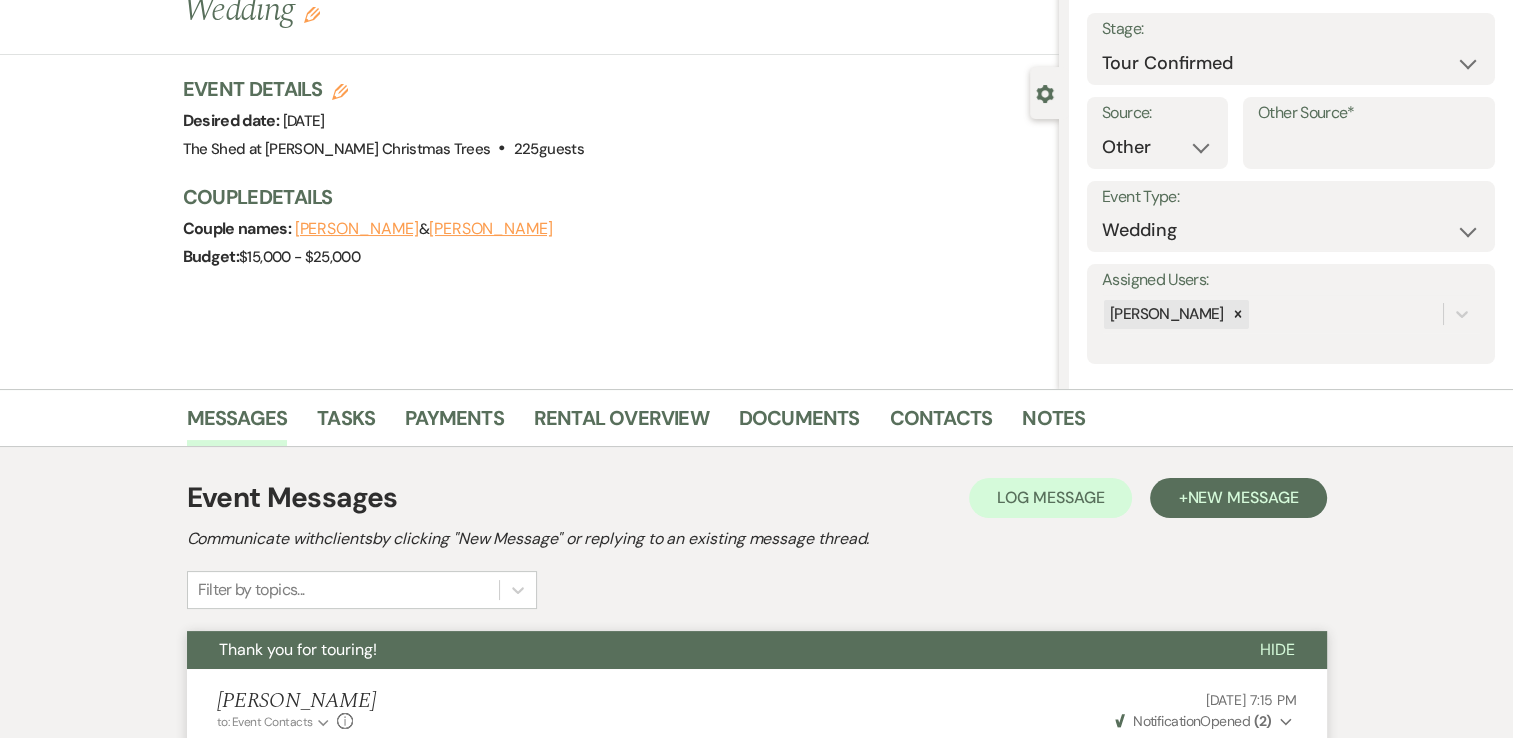 scroll, scrollTop: 0, scrollLeft: 0, axis: both 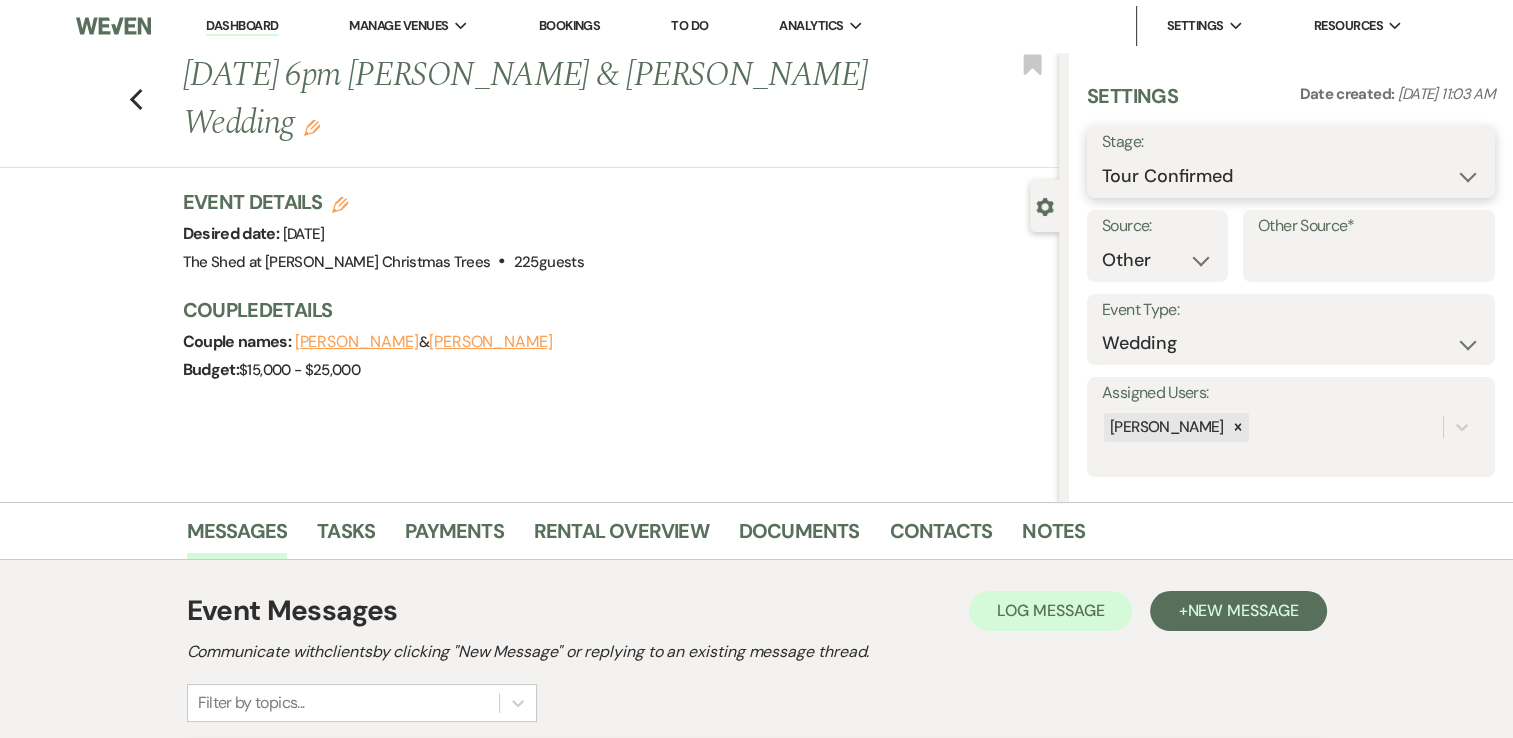 click on "Inquiry Follow Up Tour Requested Tour Confirmed Toured Proposal Sent Booked Lost" at bounding box center [1291, 176] 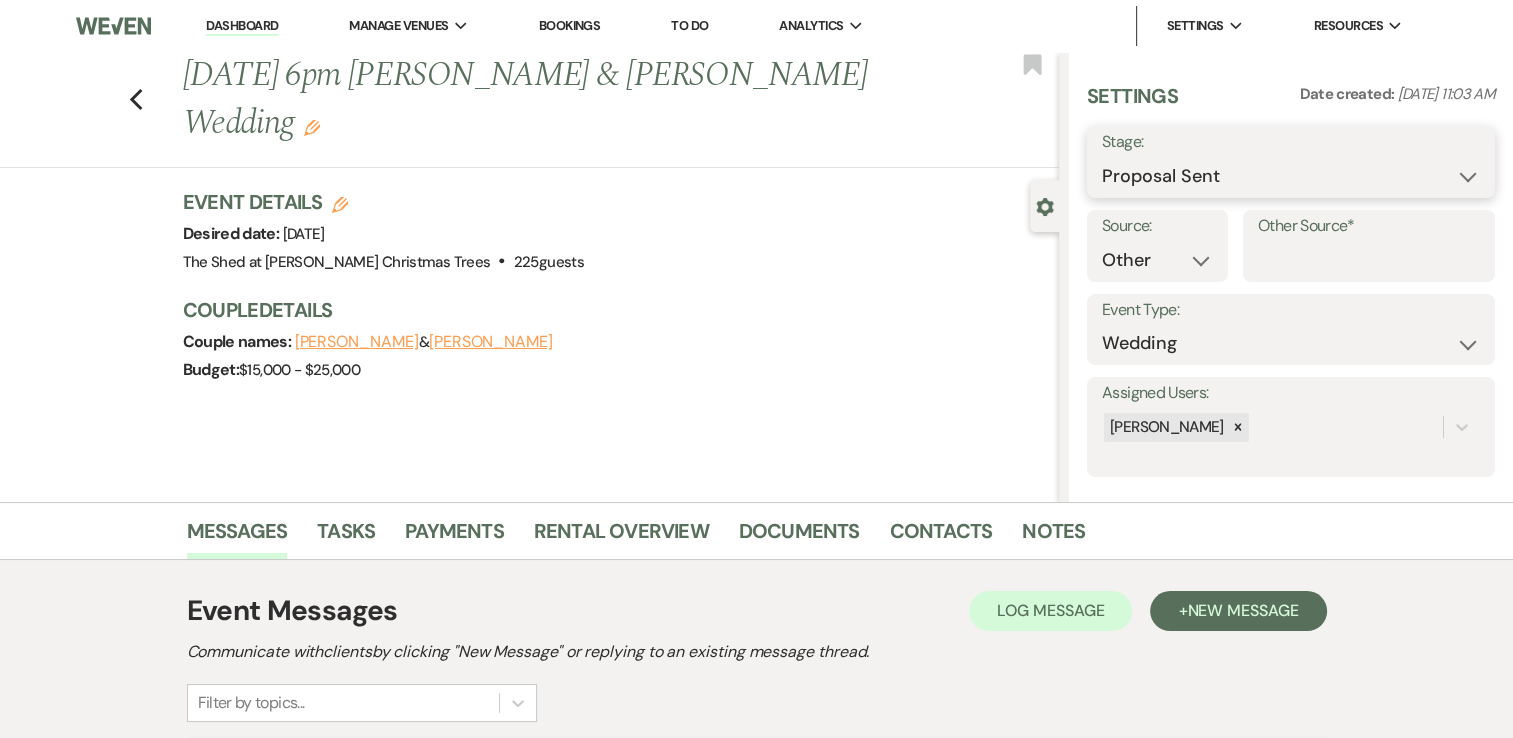 click on "Inquiry Follow Up Tour Requested Tour Confirmed Toured Proposal Sent Booked Lost" at bounding box center (1291, 176) 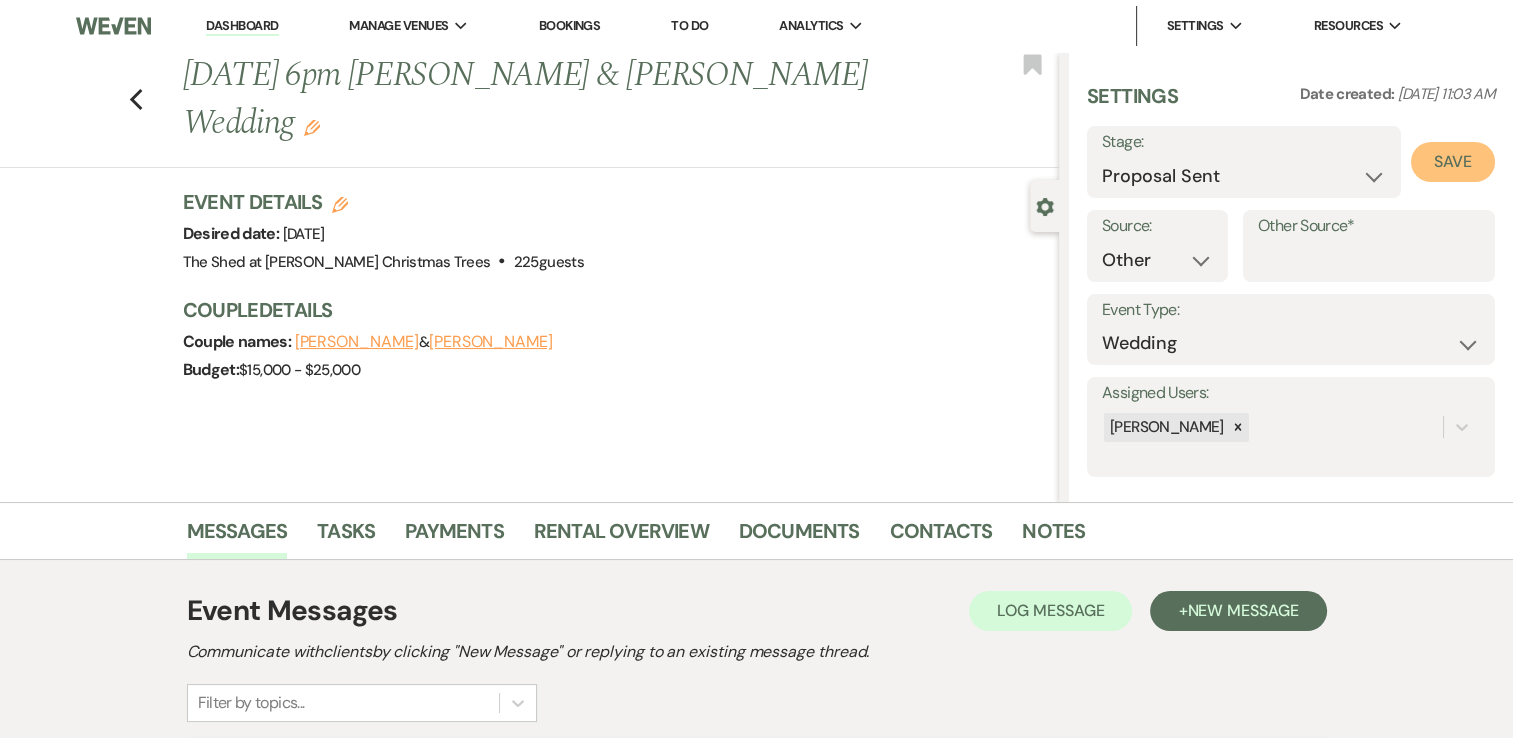 click on "Save" at bounding box center (1453, 162) 